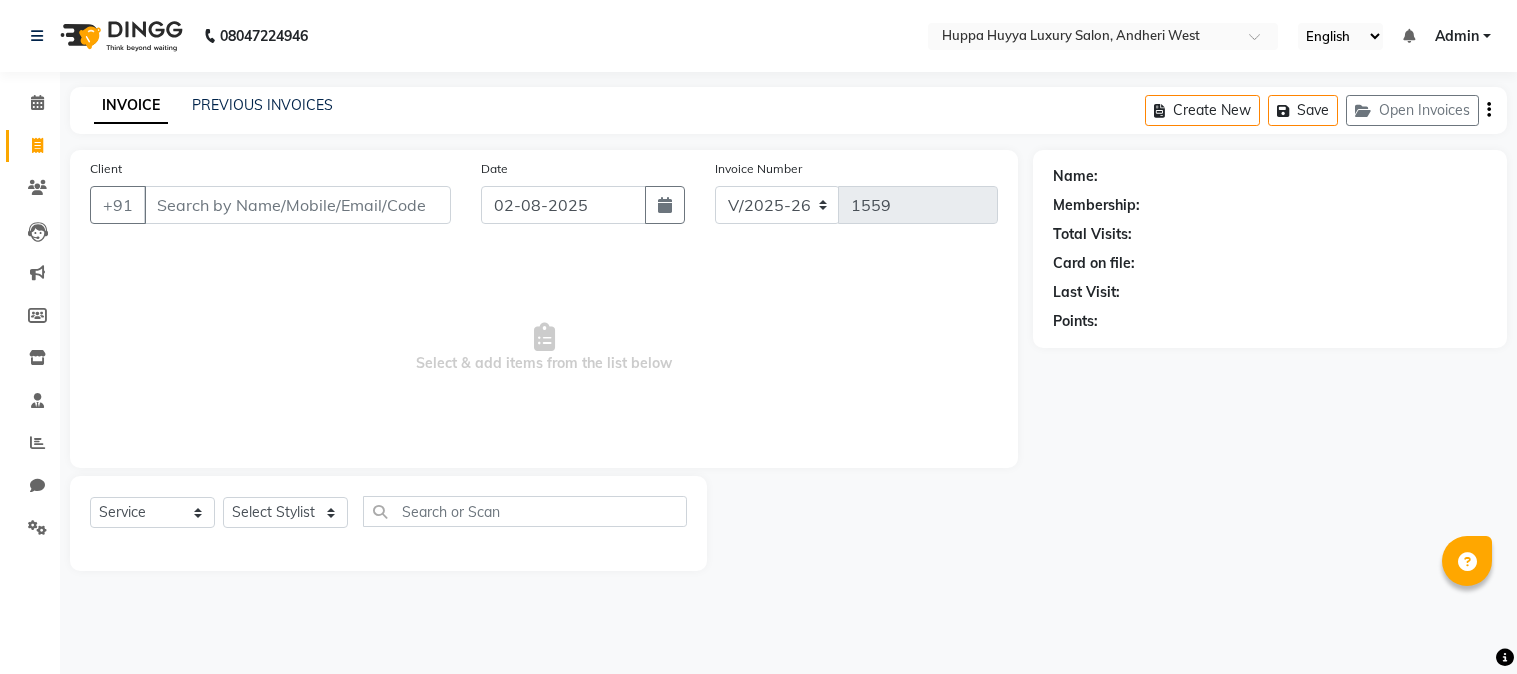 select on "7752" 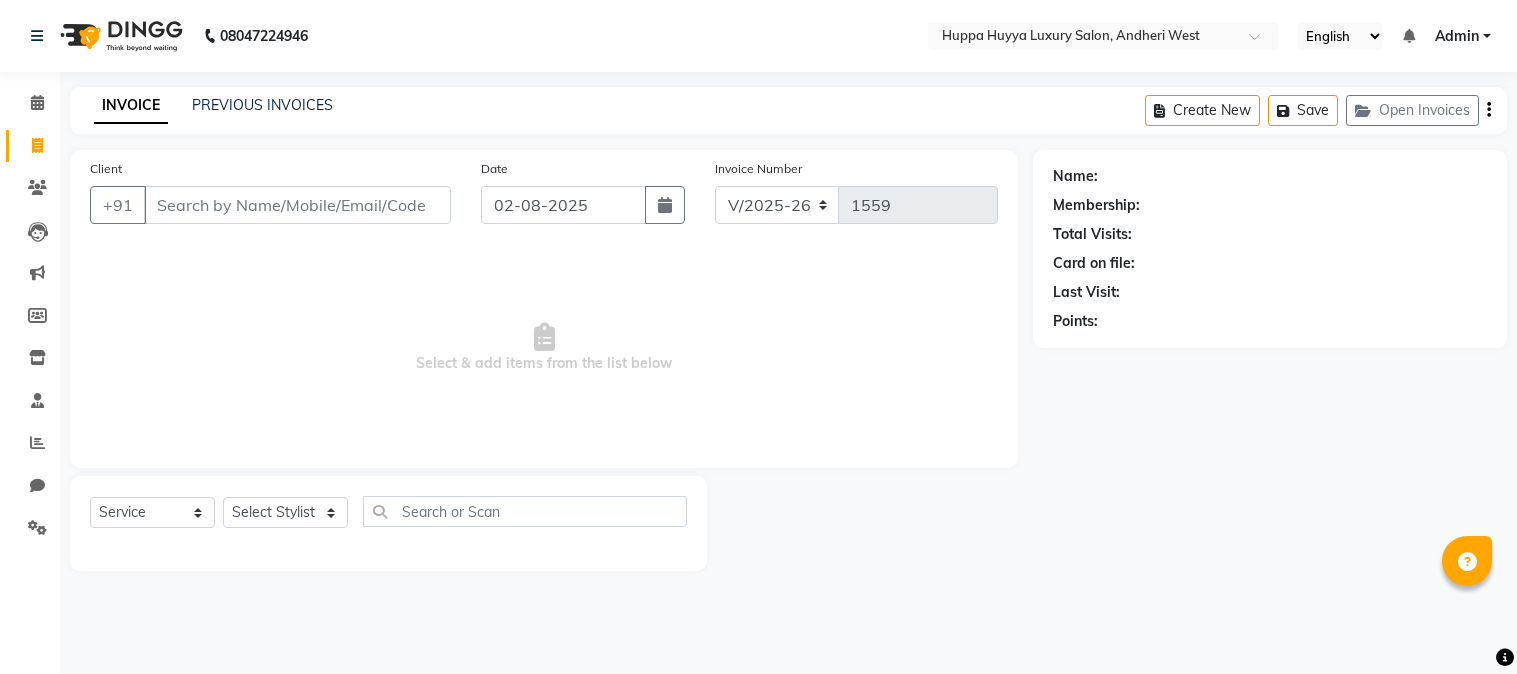 scroll, scrollTop: 0, scrollLeft: 0, axis: both 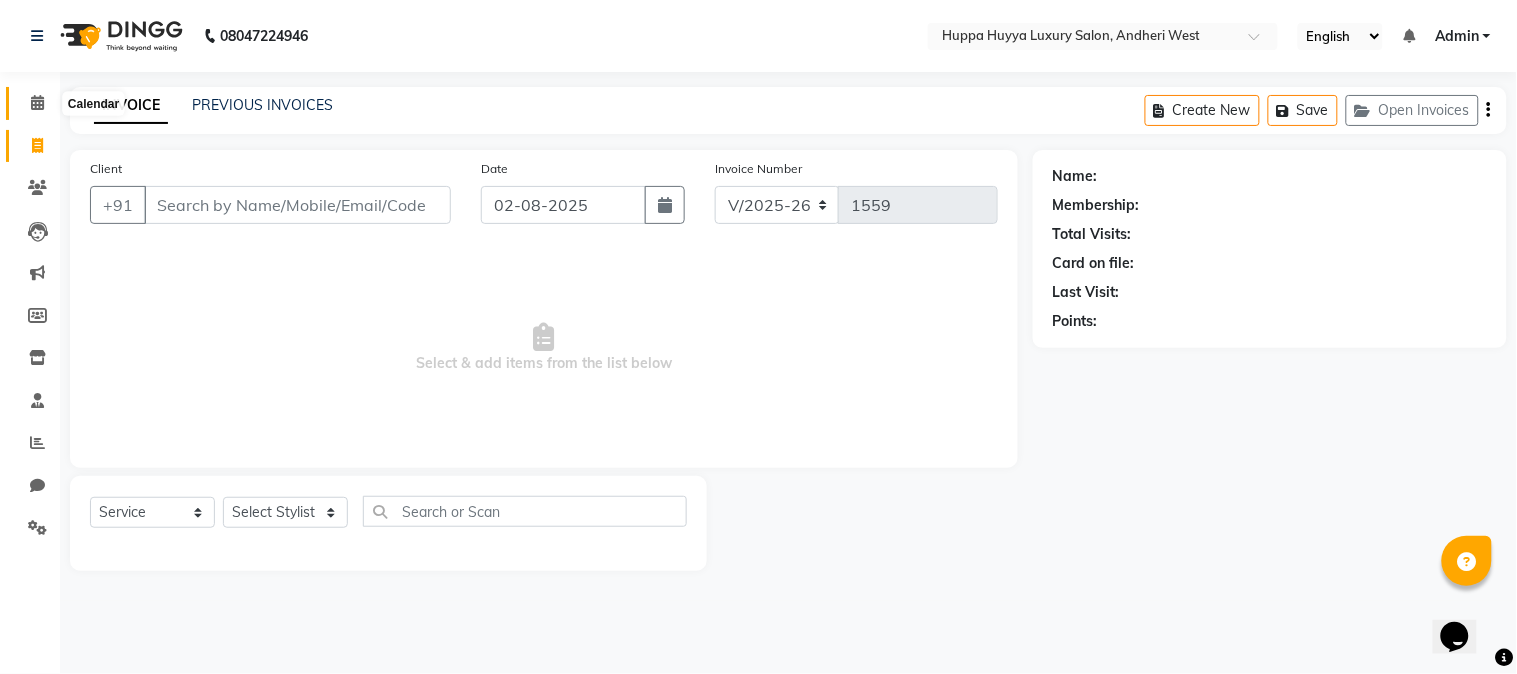 click 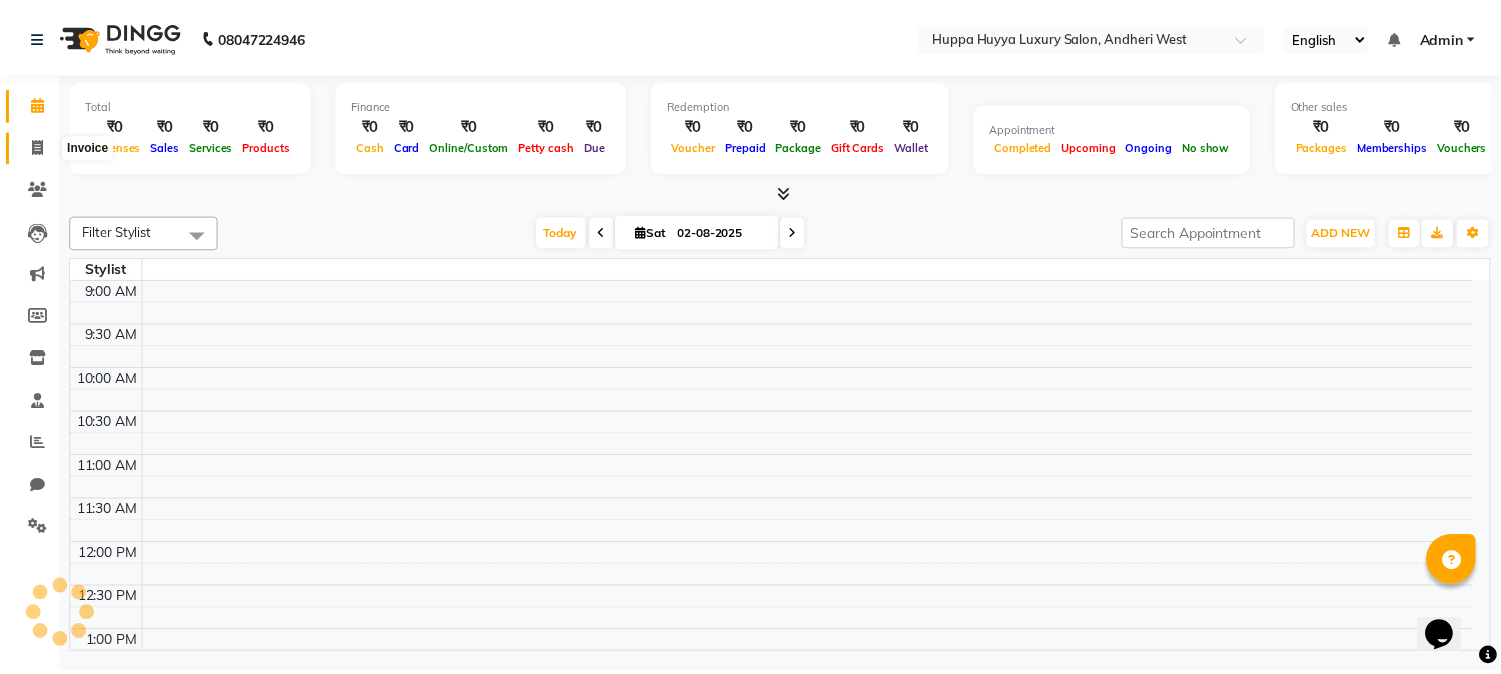 scroll, scrollTop: 0, scrollLeft: 0, axis: both 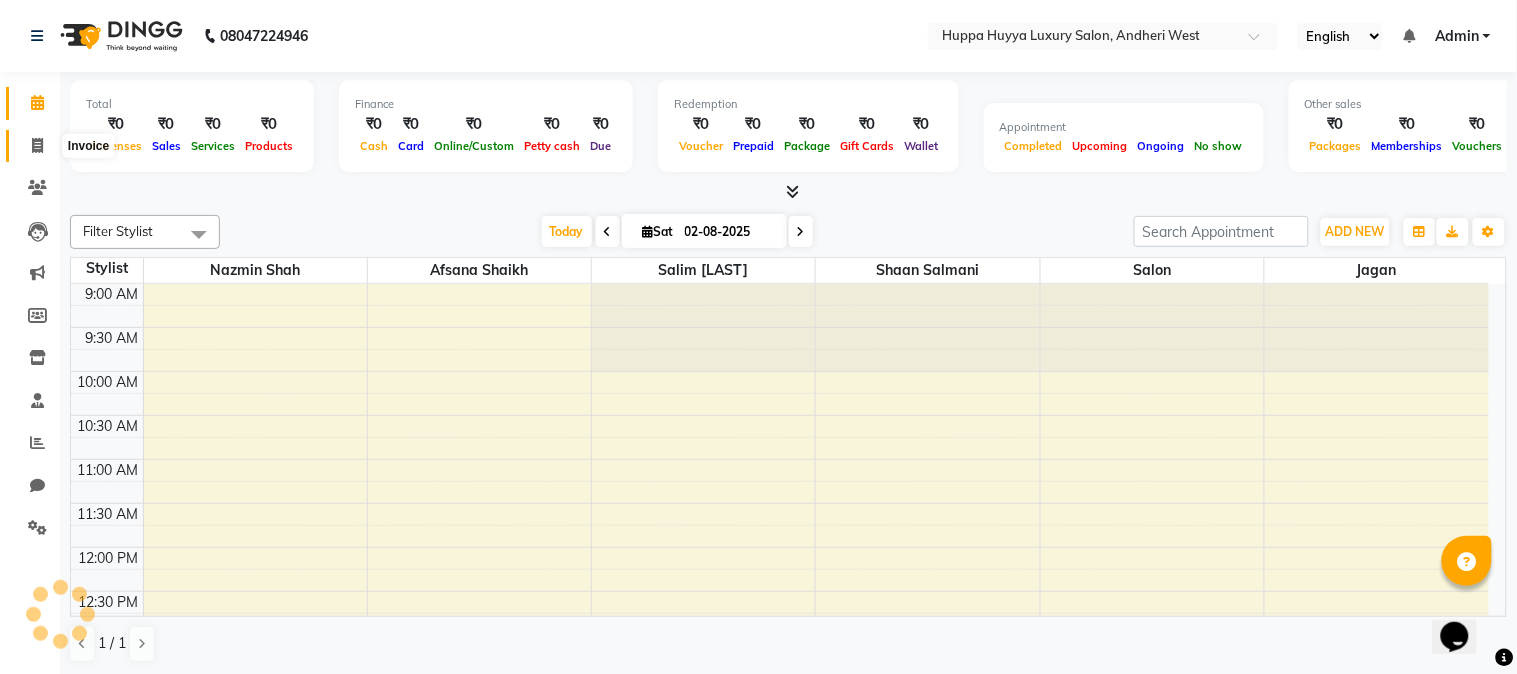 click 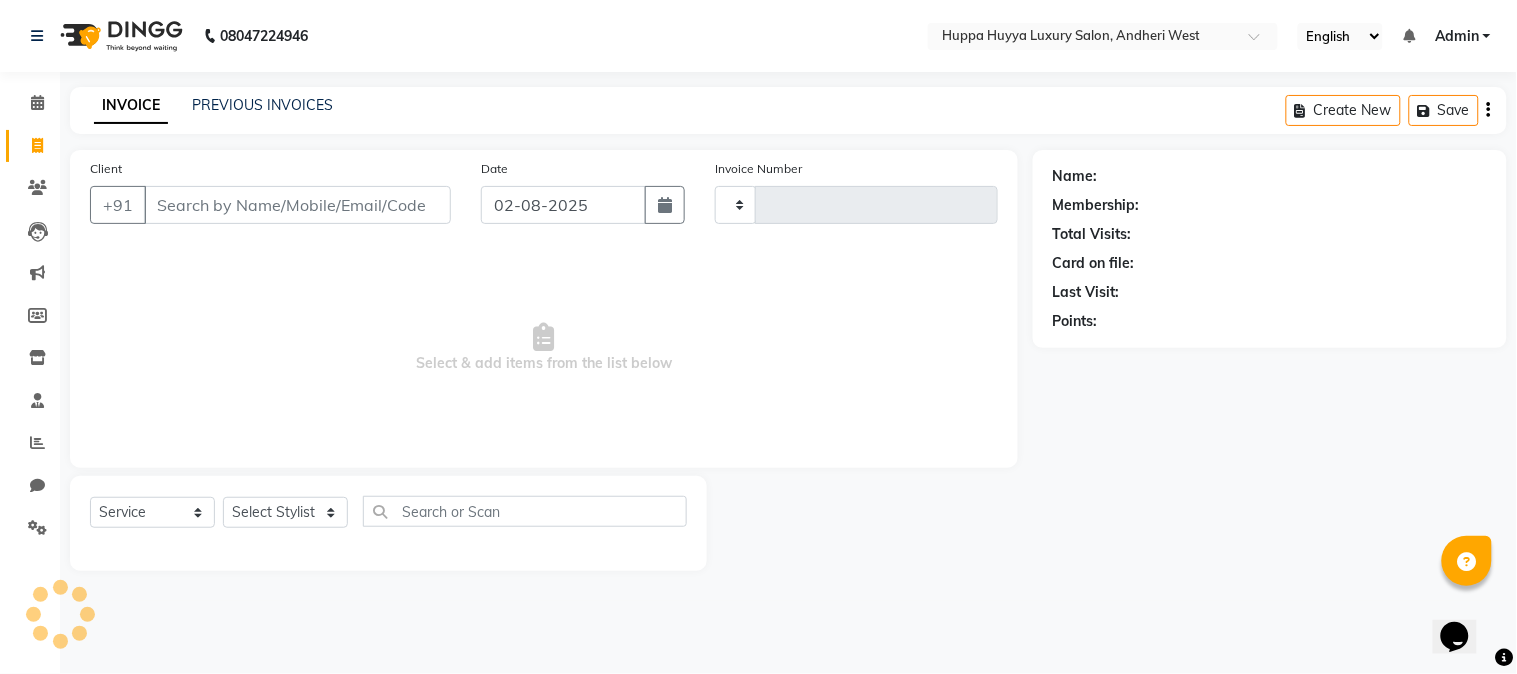 type on "1559" 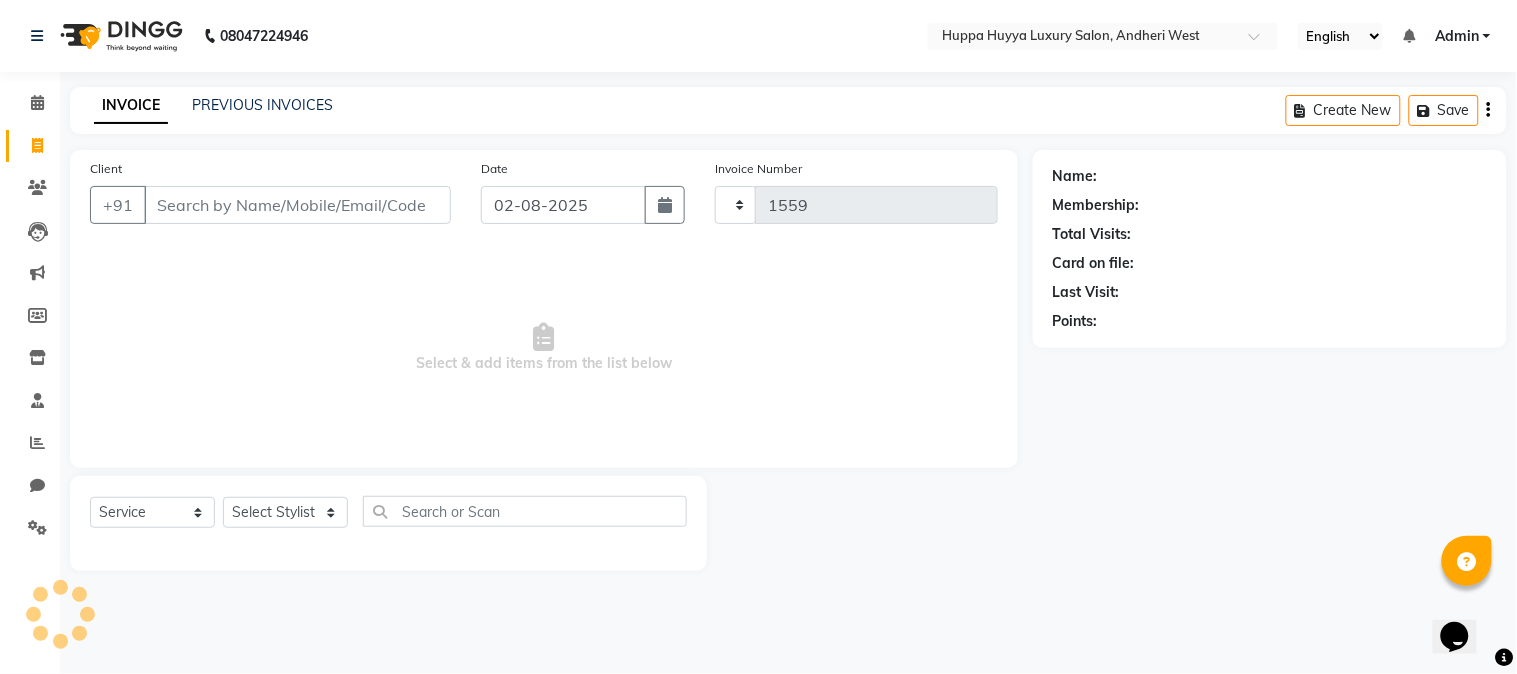 select on "7752" 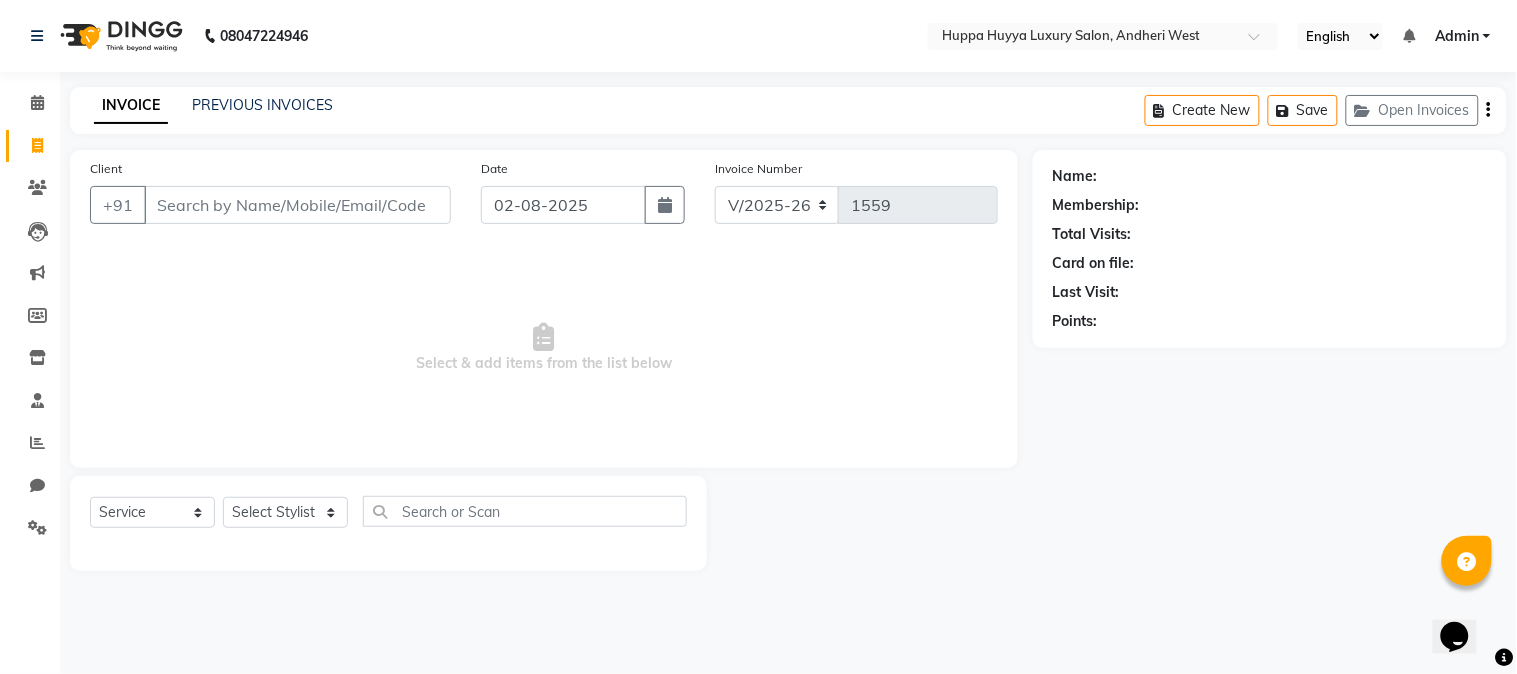 click on "Client" at bounding box center (297, 205) 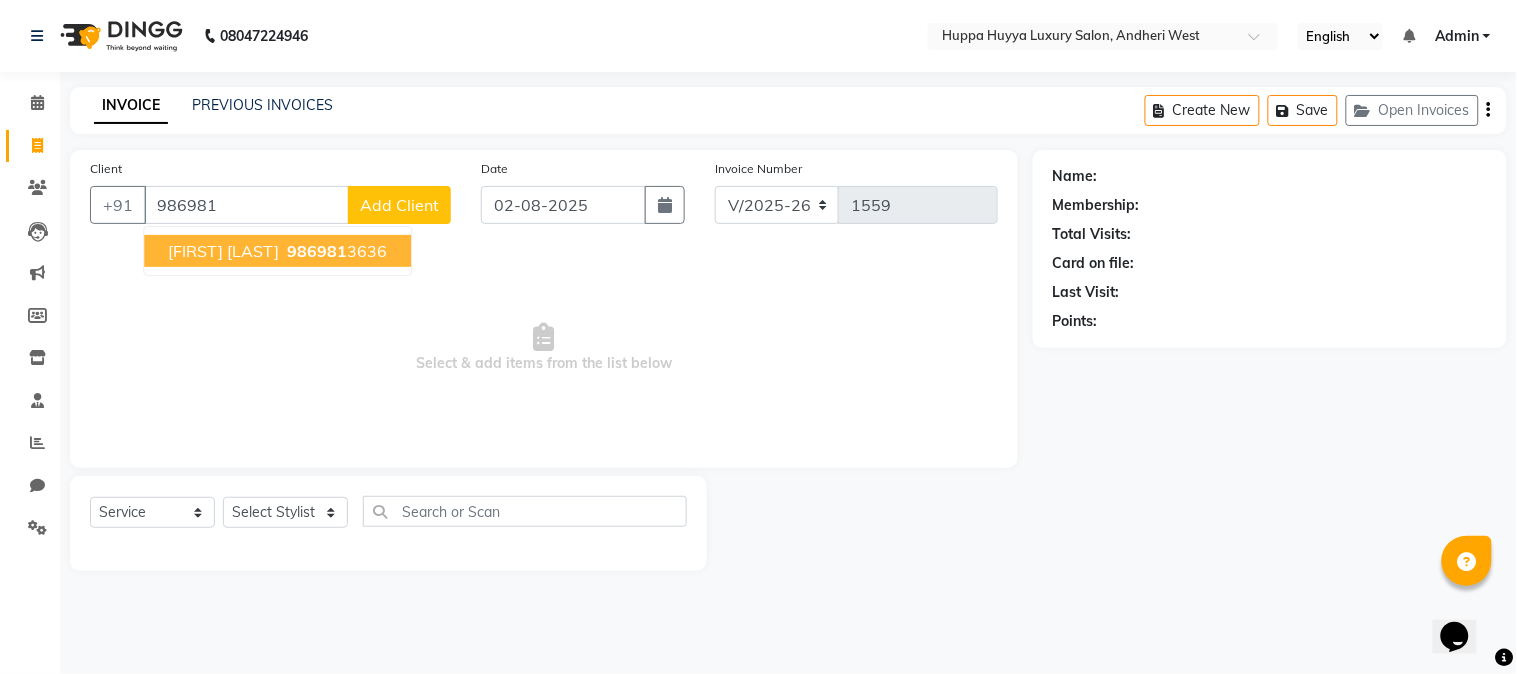 click on "[FIRST] [LAST]" at bounding box center (223, 251) 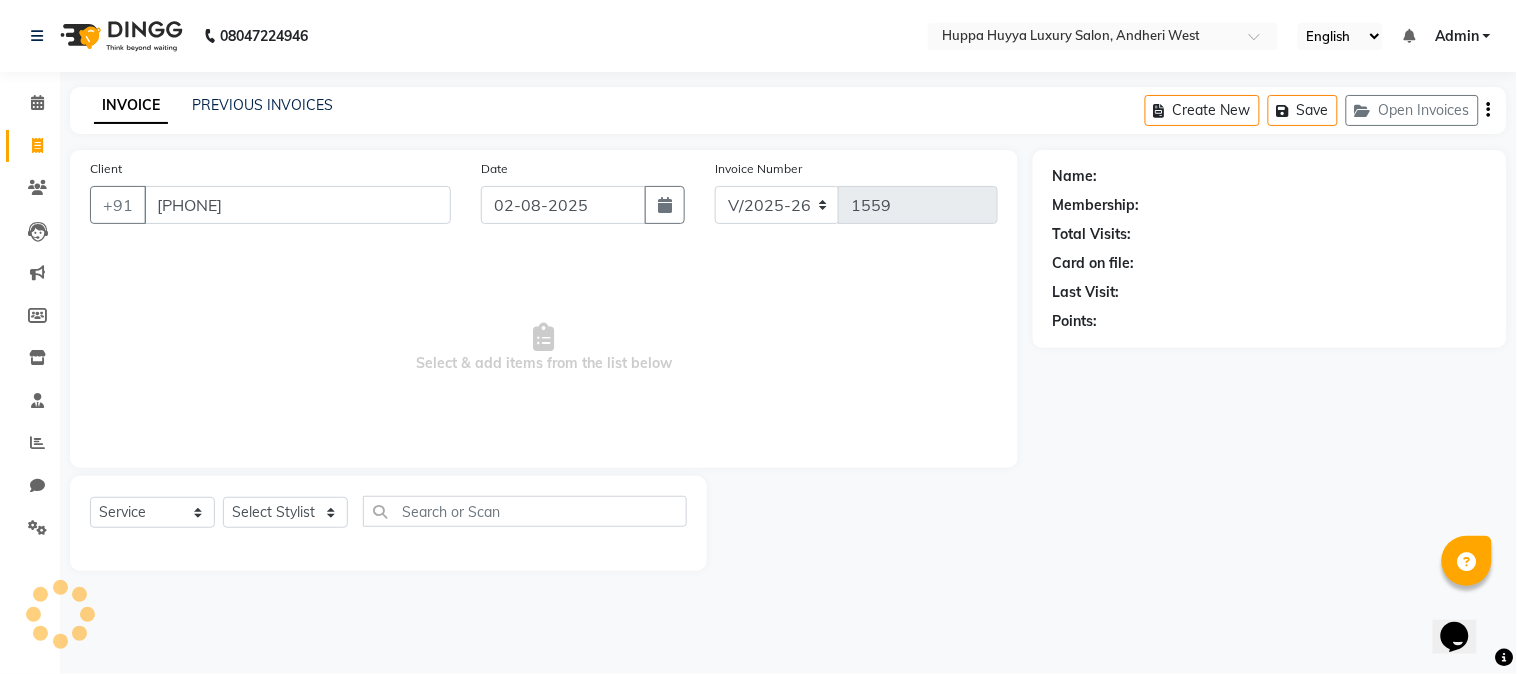type on "[PHONE]" 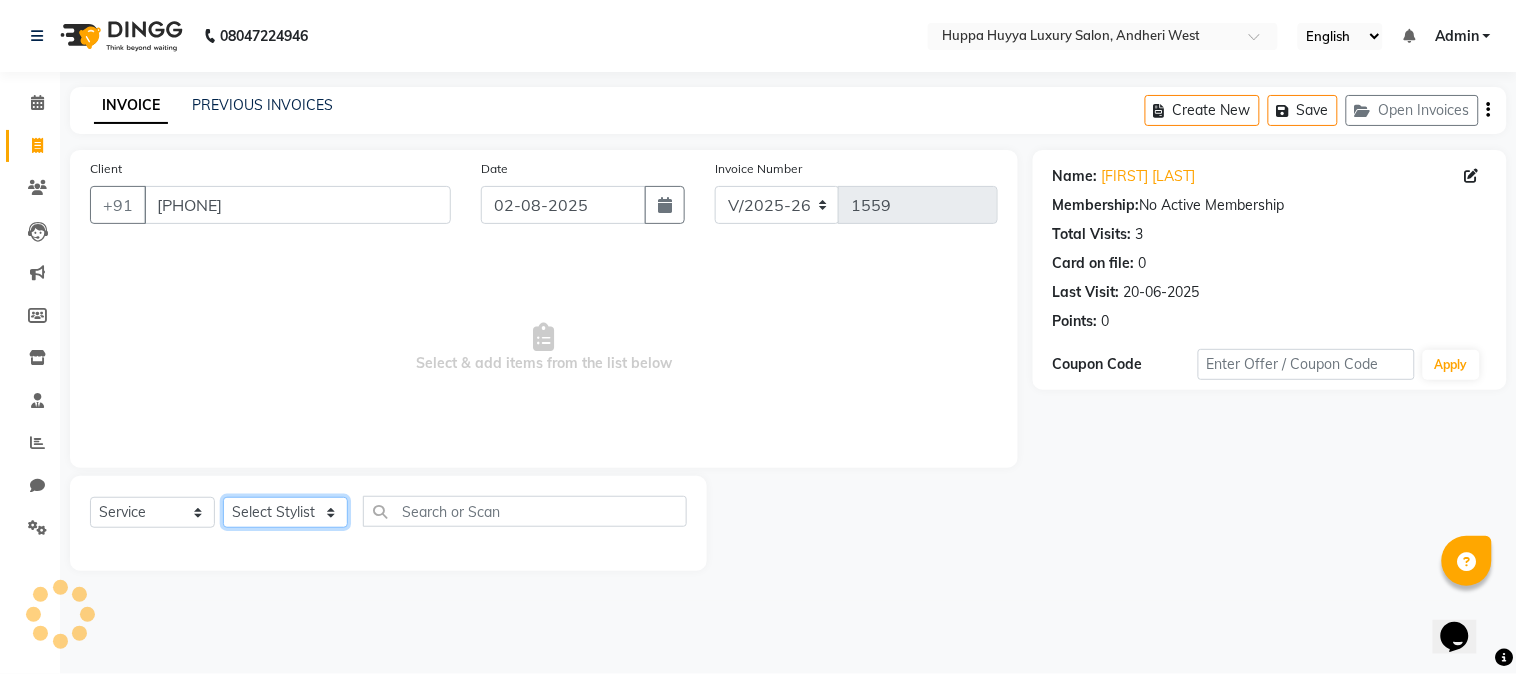 click on "Select Stylist [FIRST] [LAST] Jagan Nazmin Shah Salim  Mansoori Salon Shaan Salmani" 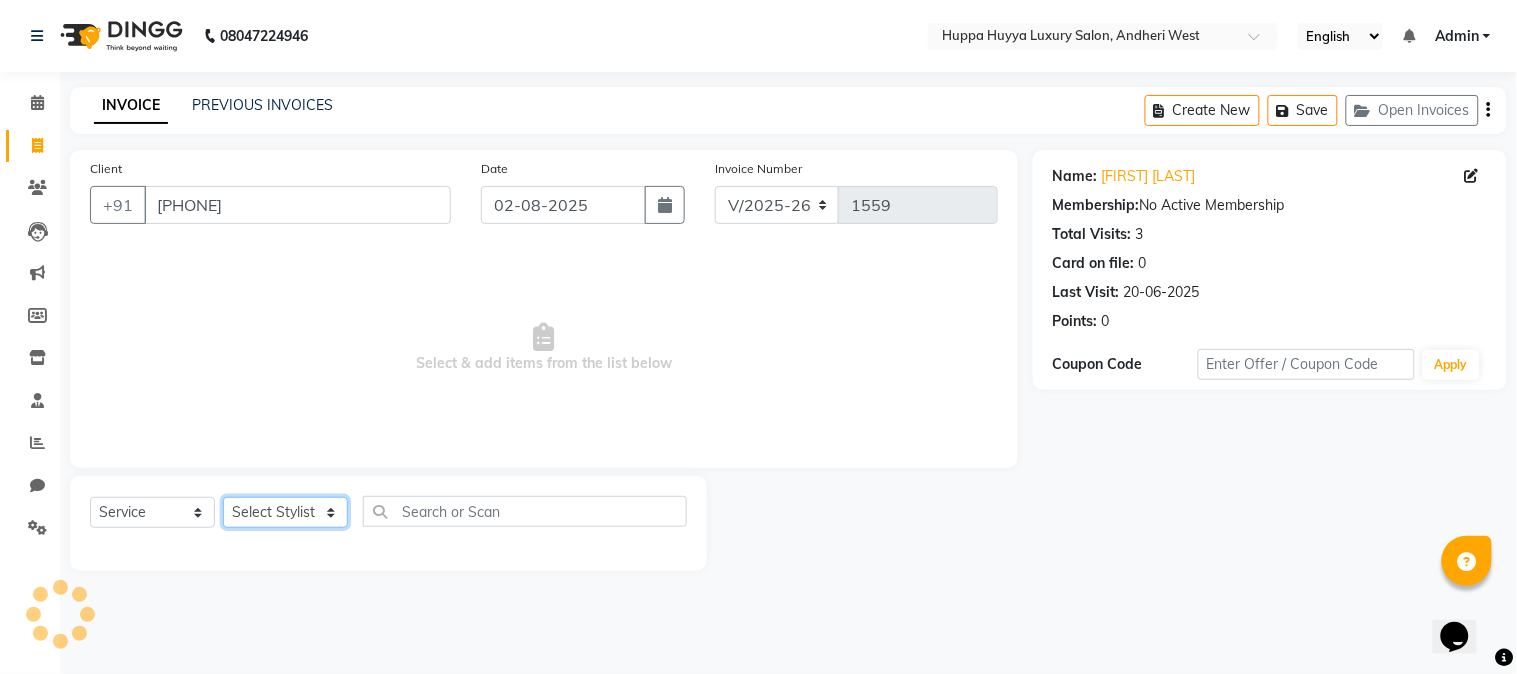 select on "69294" 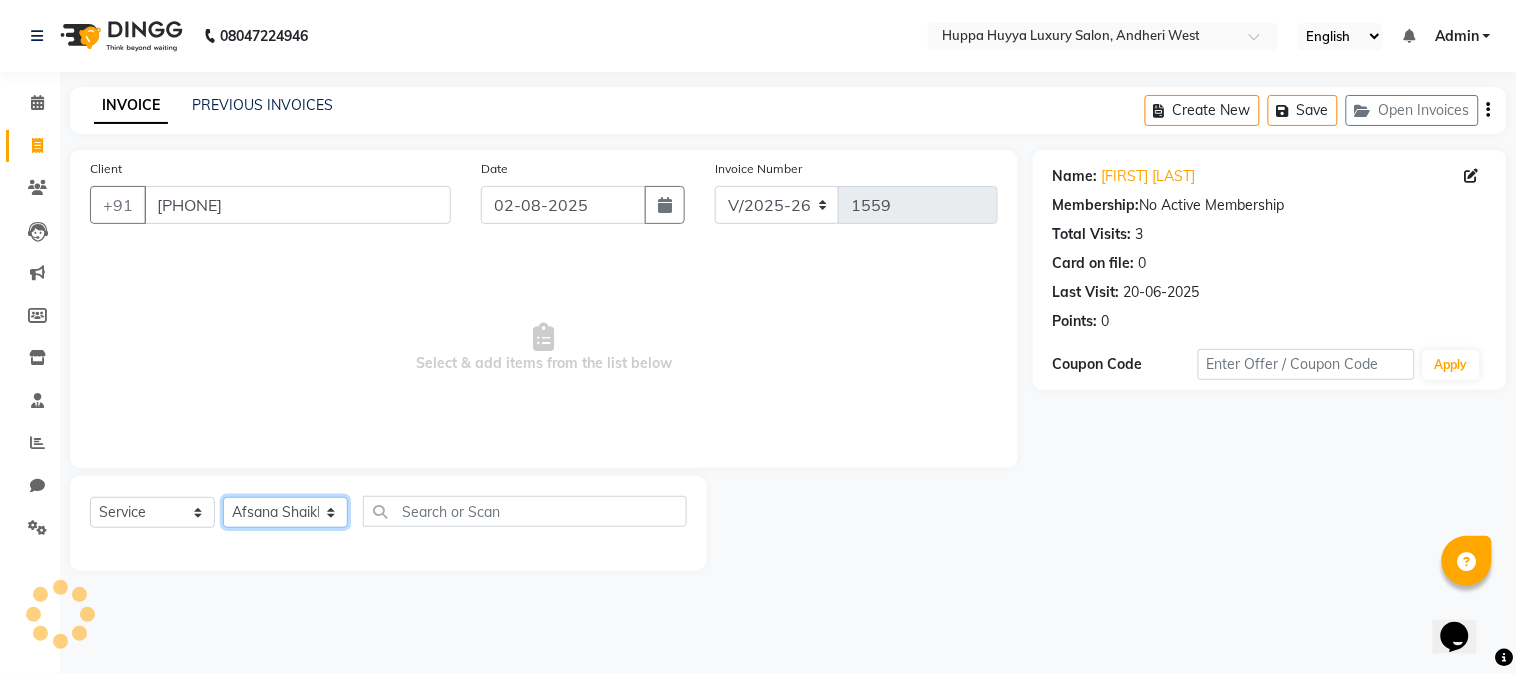click on "Select Stylist [FIRST] [LAST] Jagan Nazmin Shah Salim  Mansoori Salon Shaan Salmani" 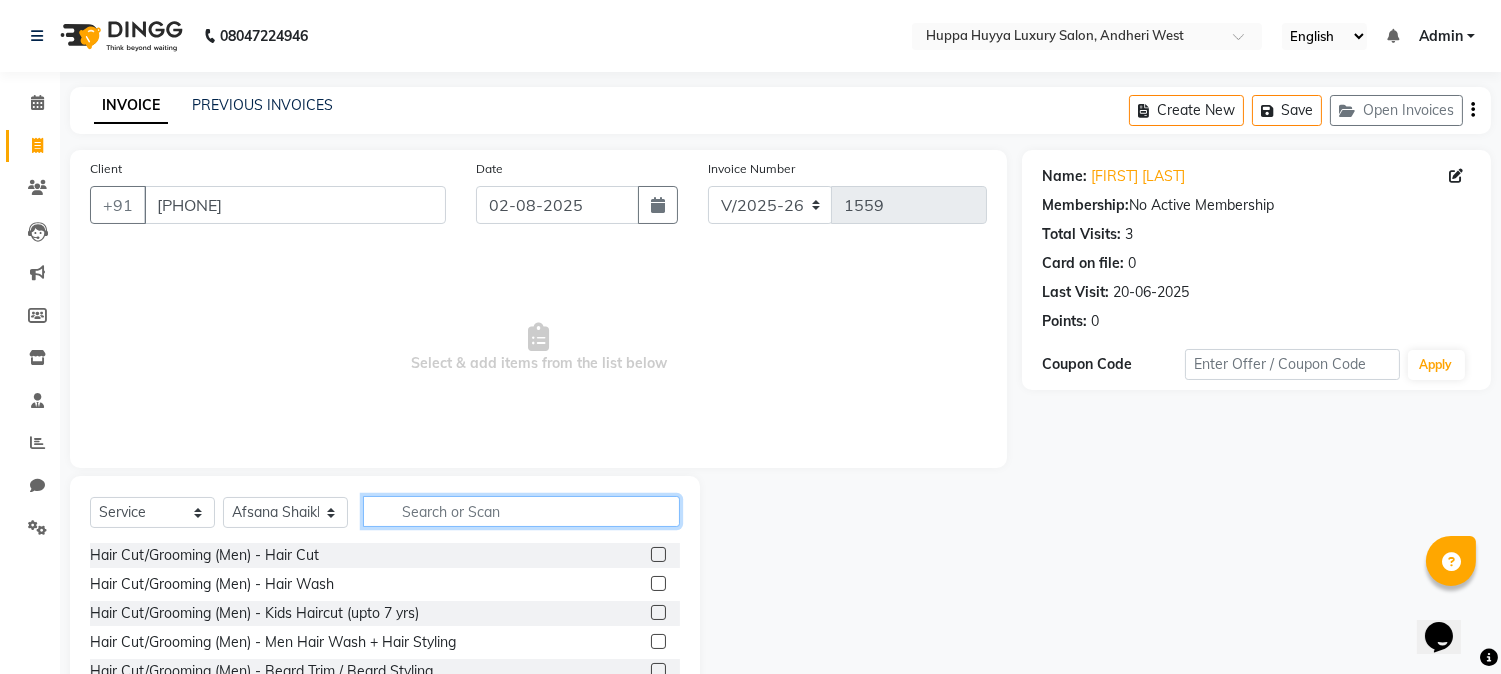 click 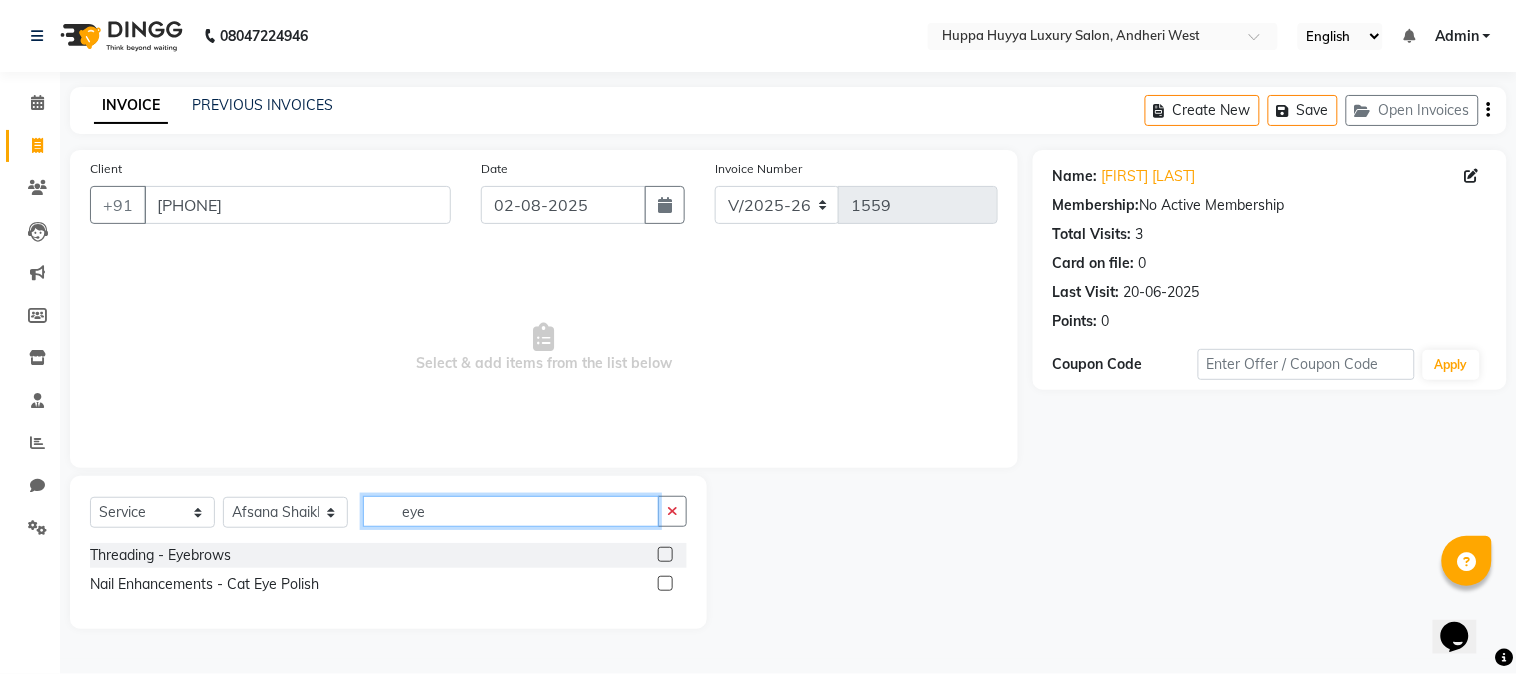 type on "eye" 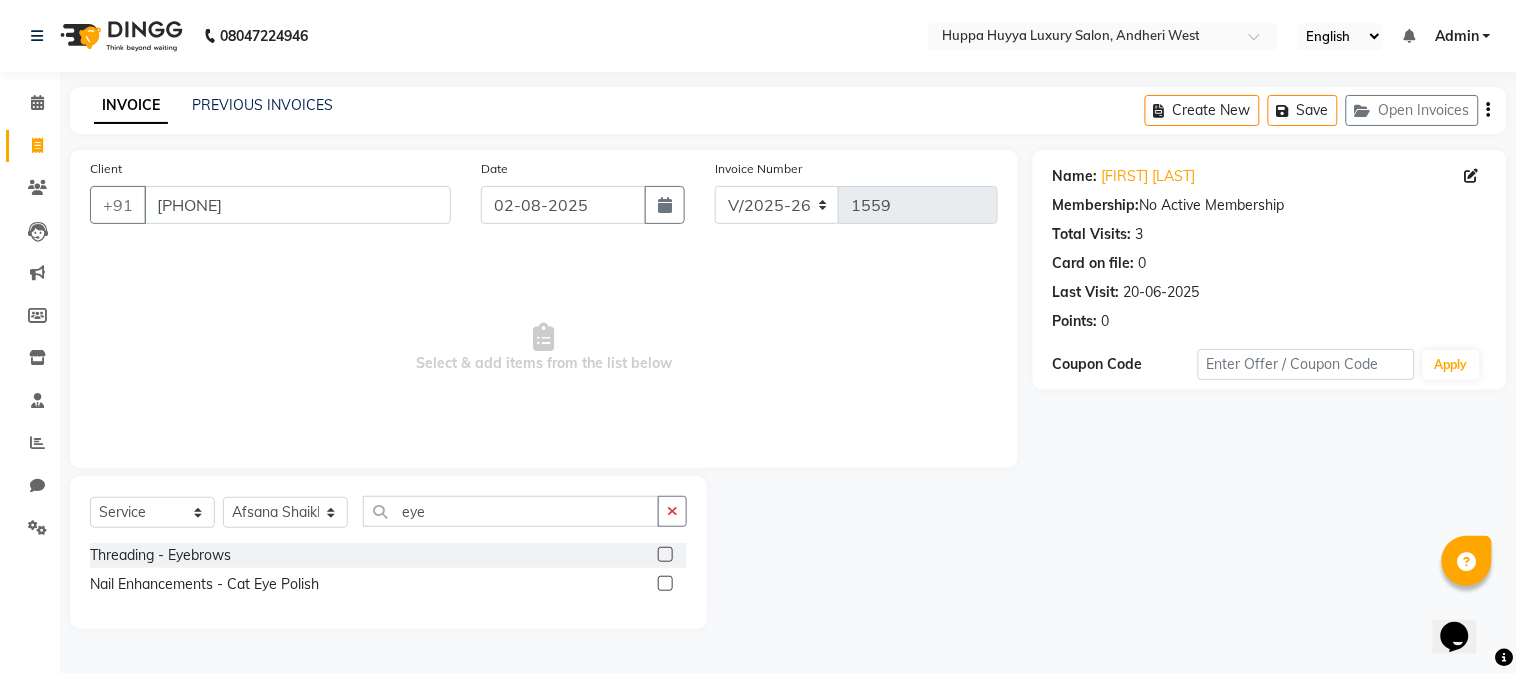 click 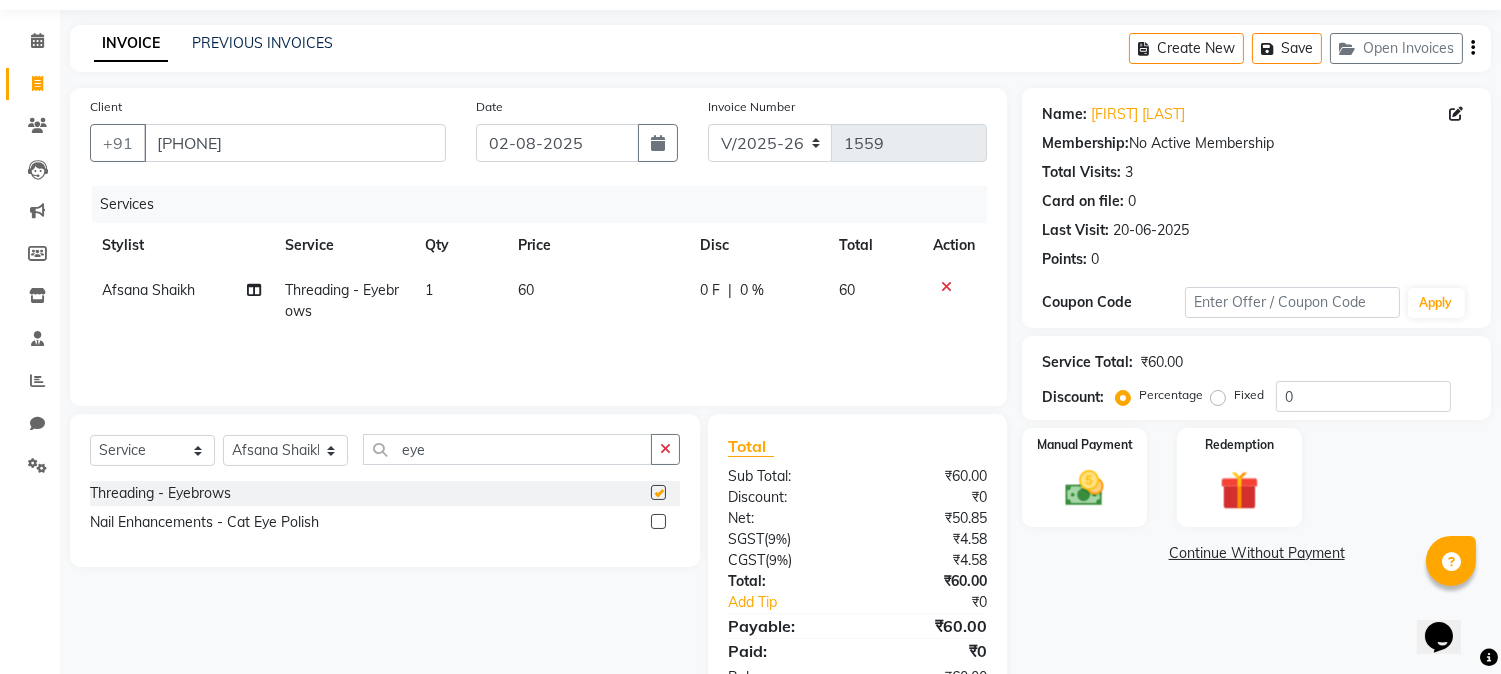 scroll, scrollTop: 125, scrollLeft: 0, axis: vertical 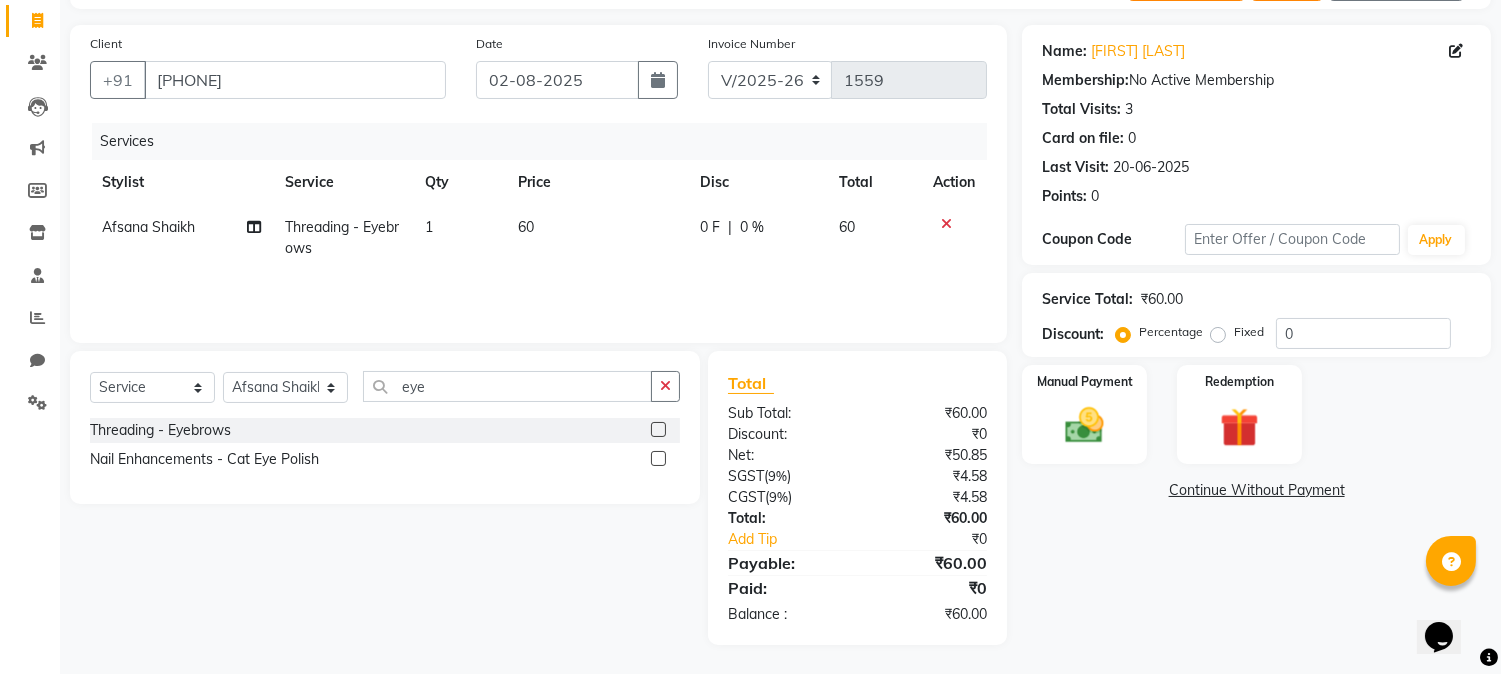 checkbox on "false" 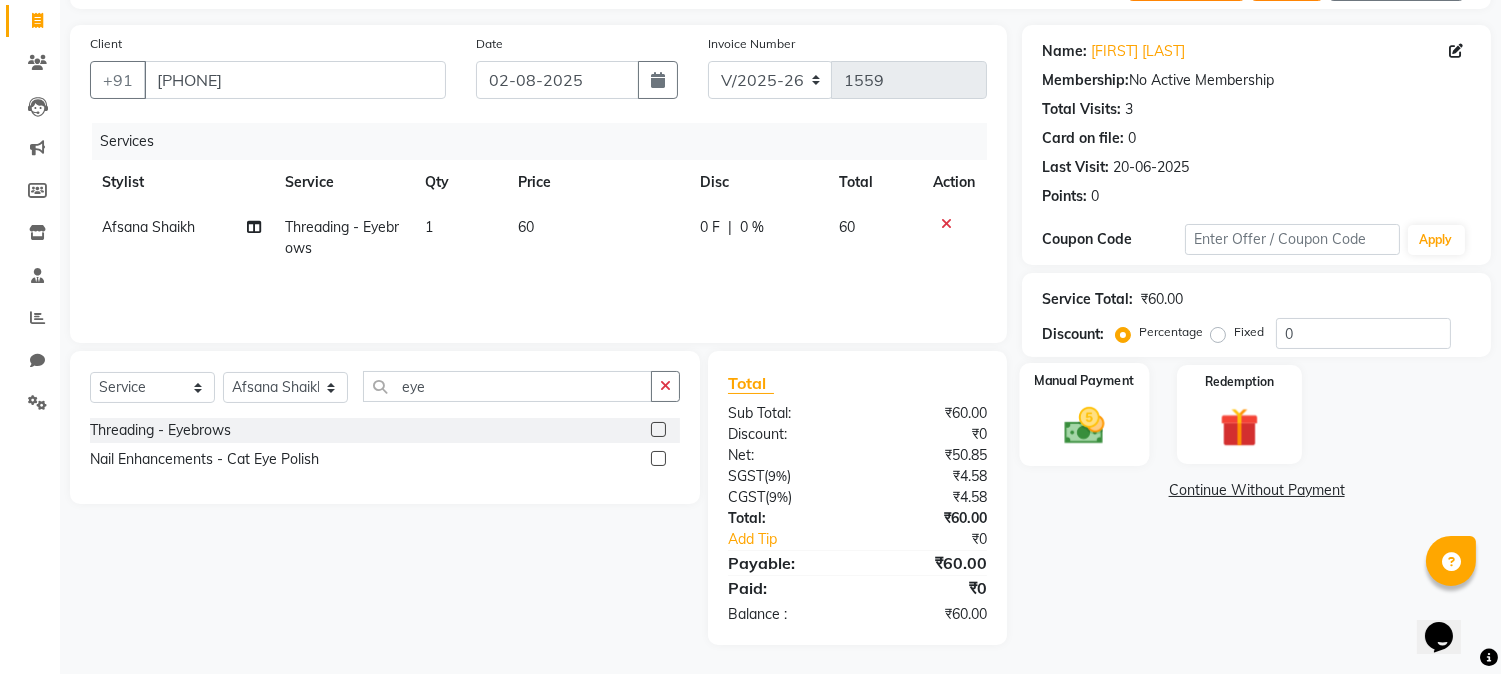 click 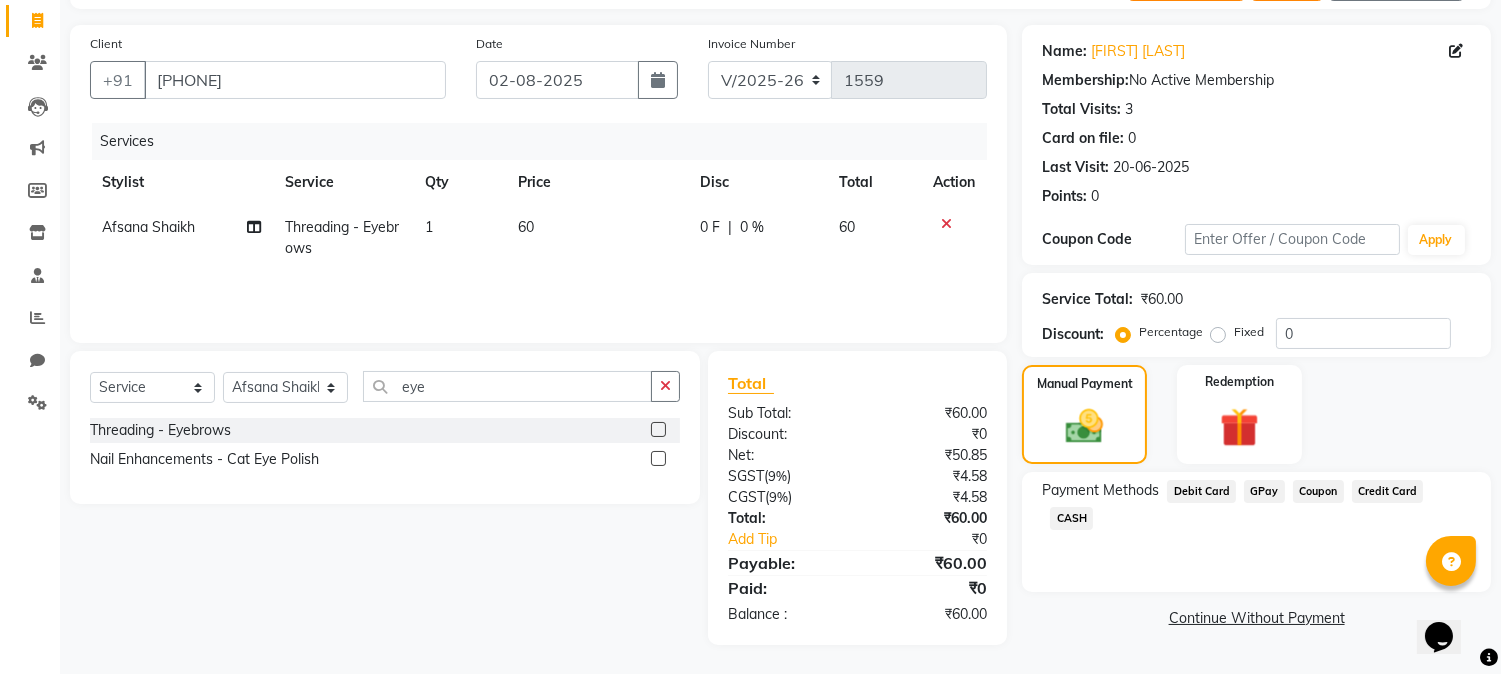 click on "CASH" 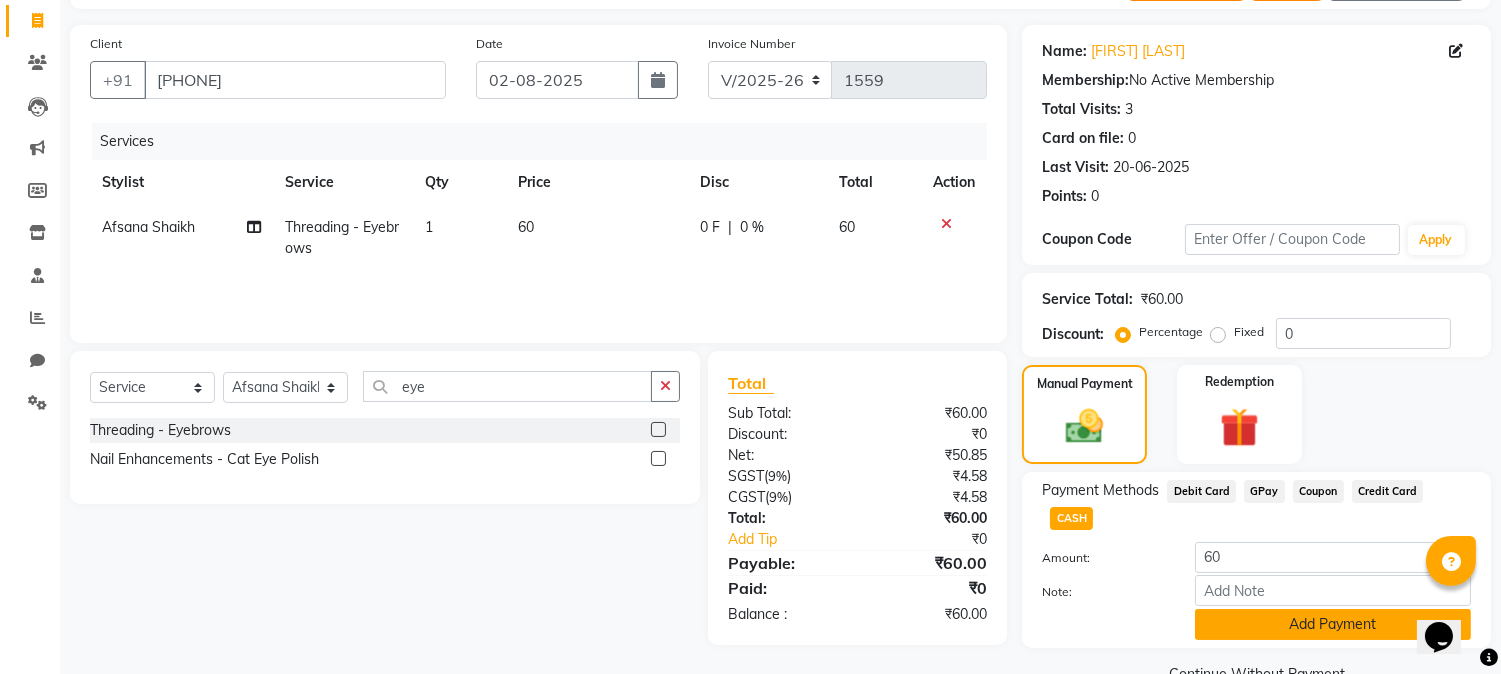 click on "Add Payment" 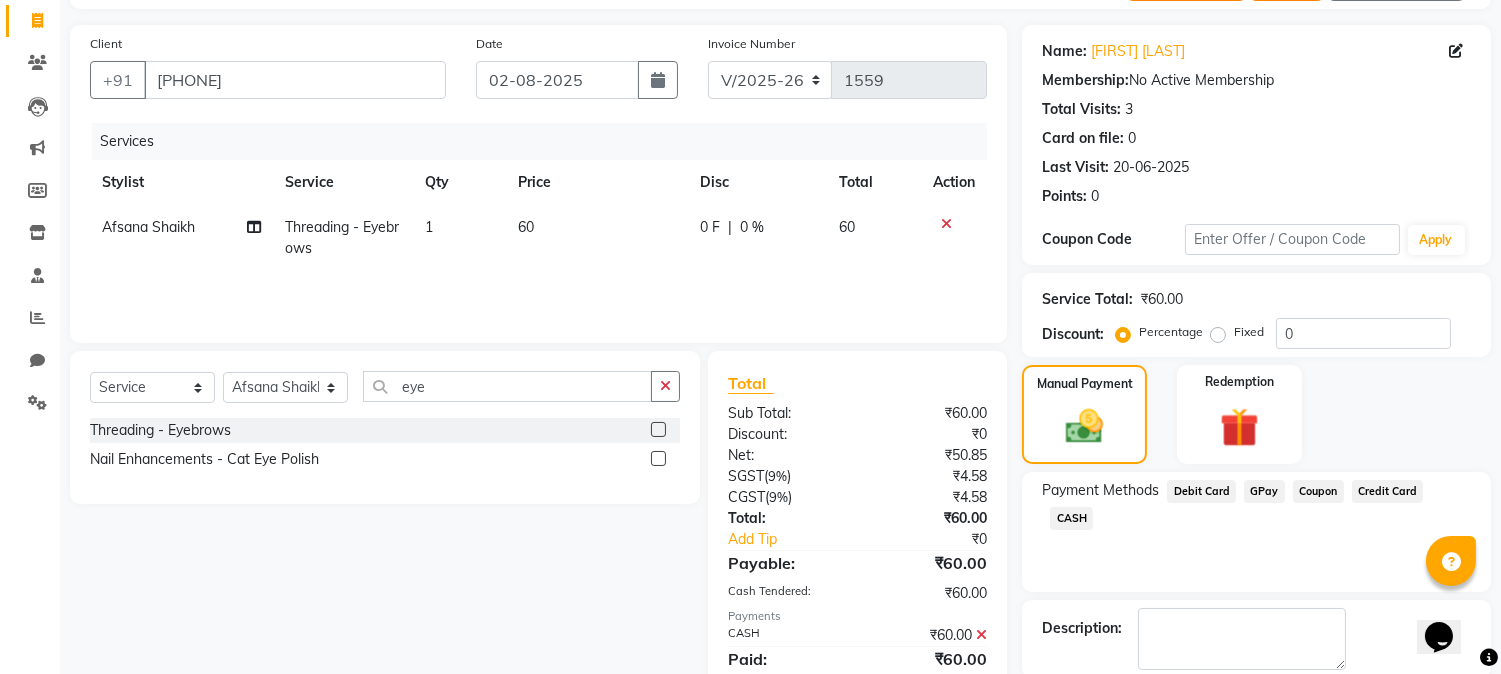 scroll, scrollTop: 225, scrollLeft: 0, axis: vertical 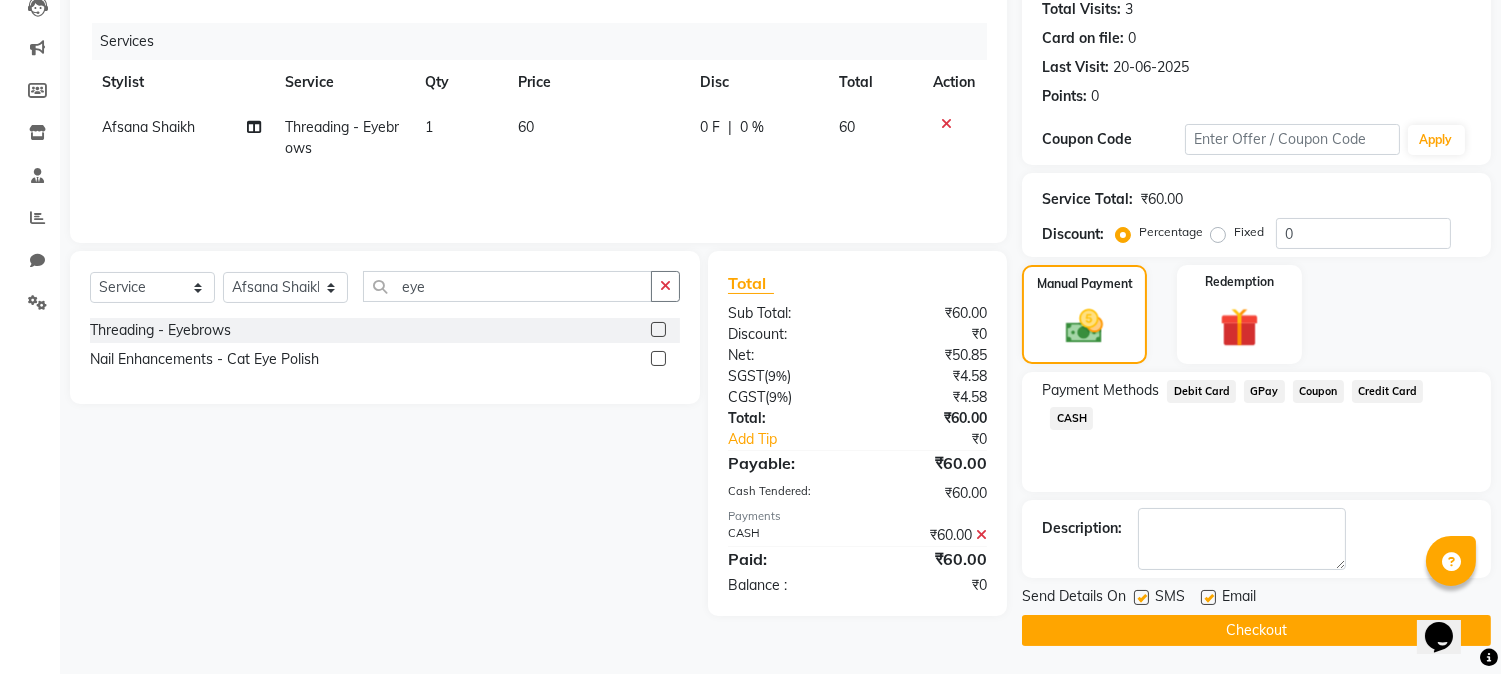 click on "Checkout" 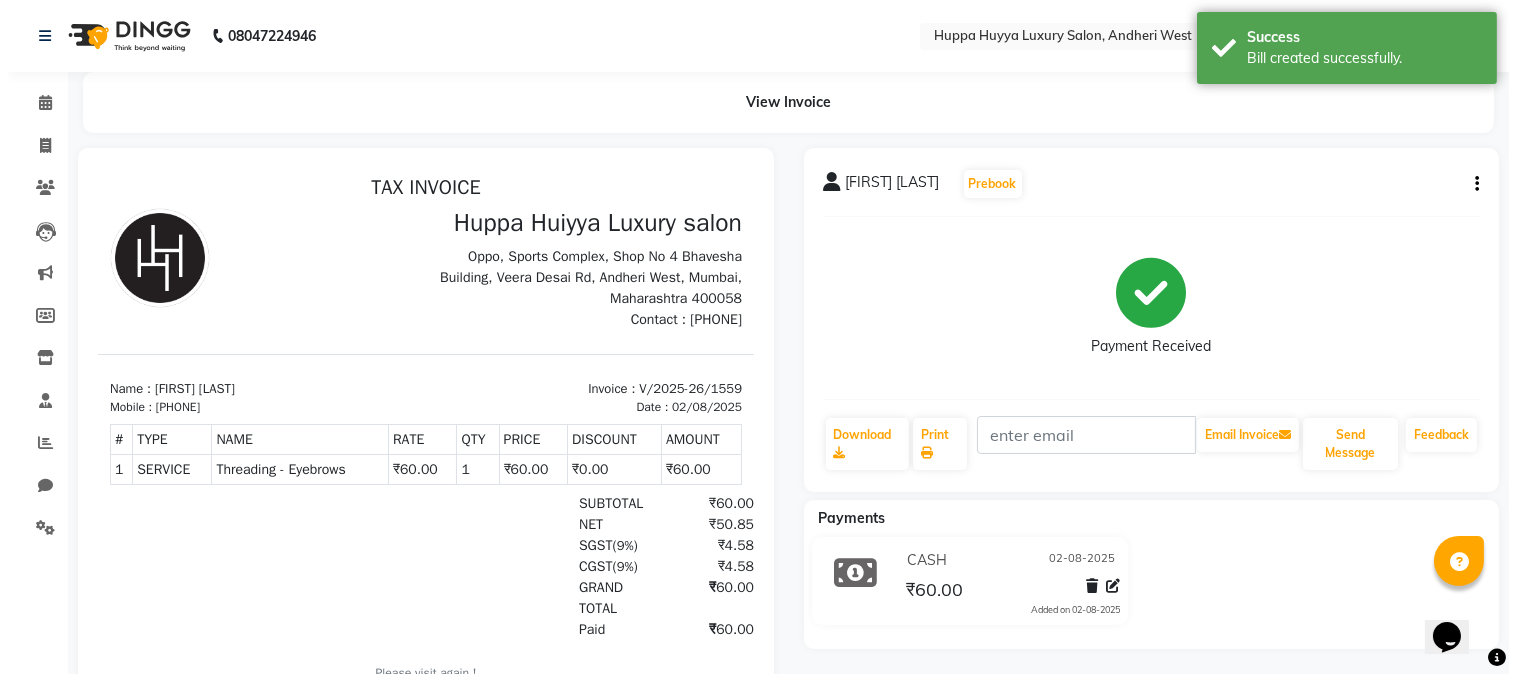 scroll, scrollTop: 0, scrollLeft: 0, axis: both 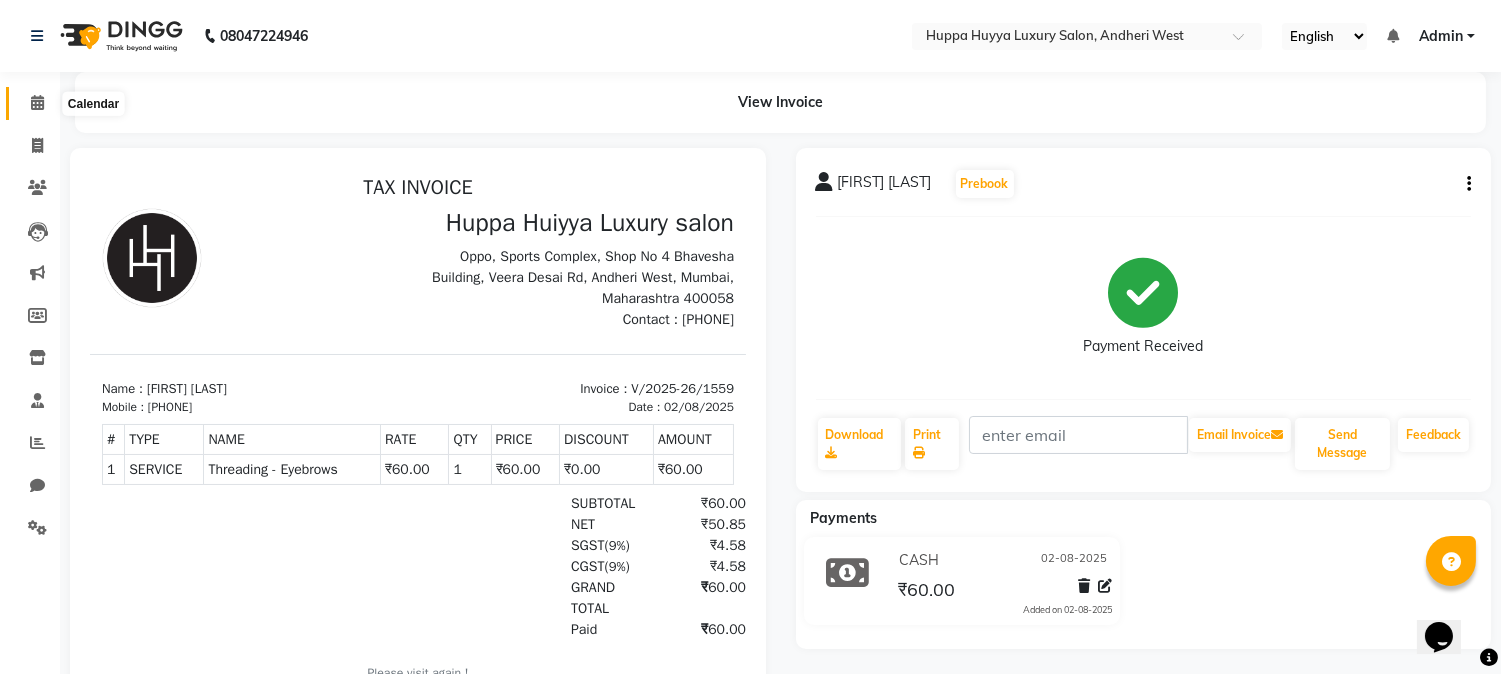 click 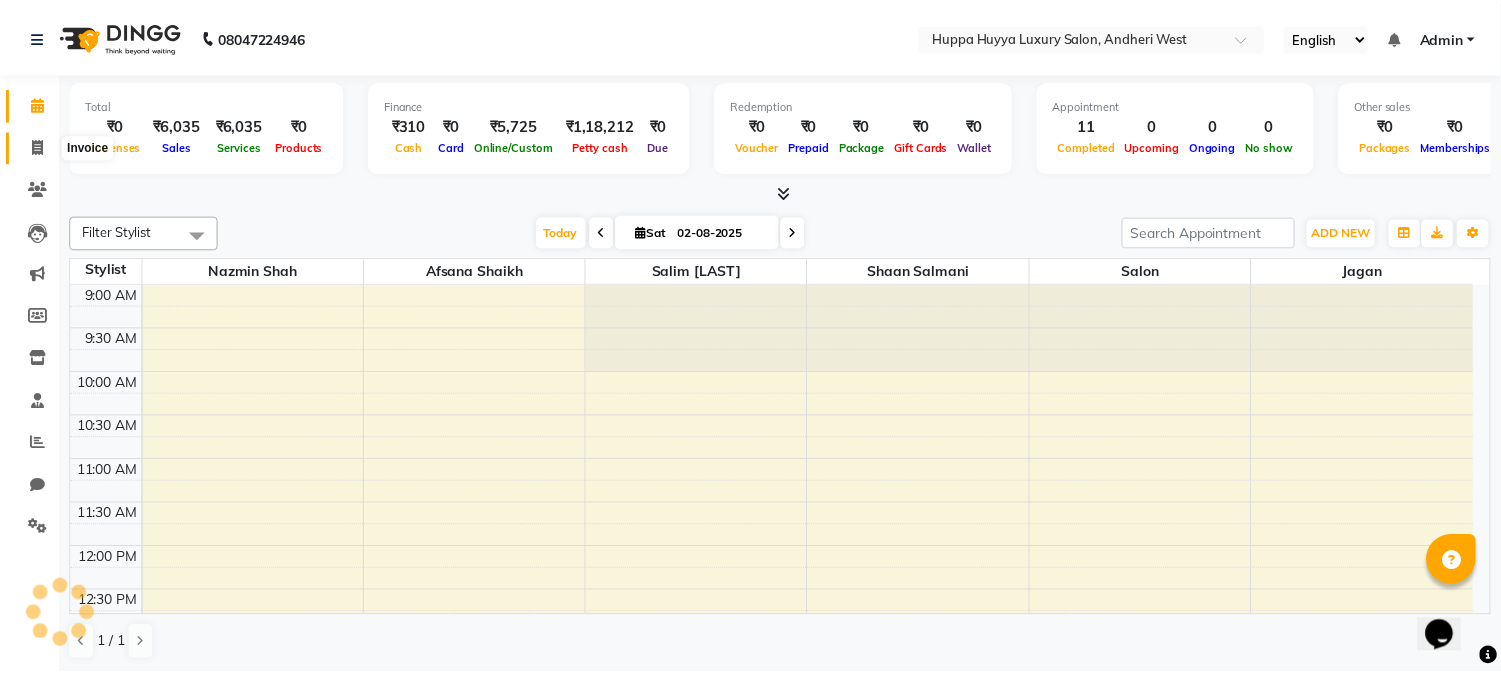 scroll, scrollTop: 0, scrollLeft: 0, axis: both 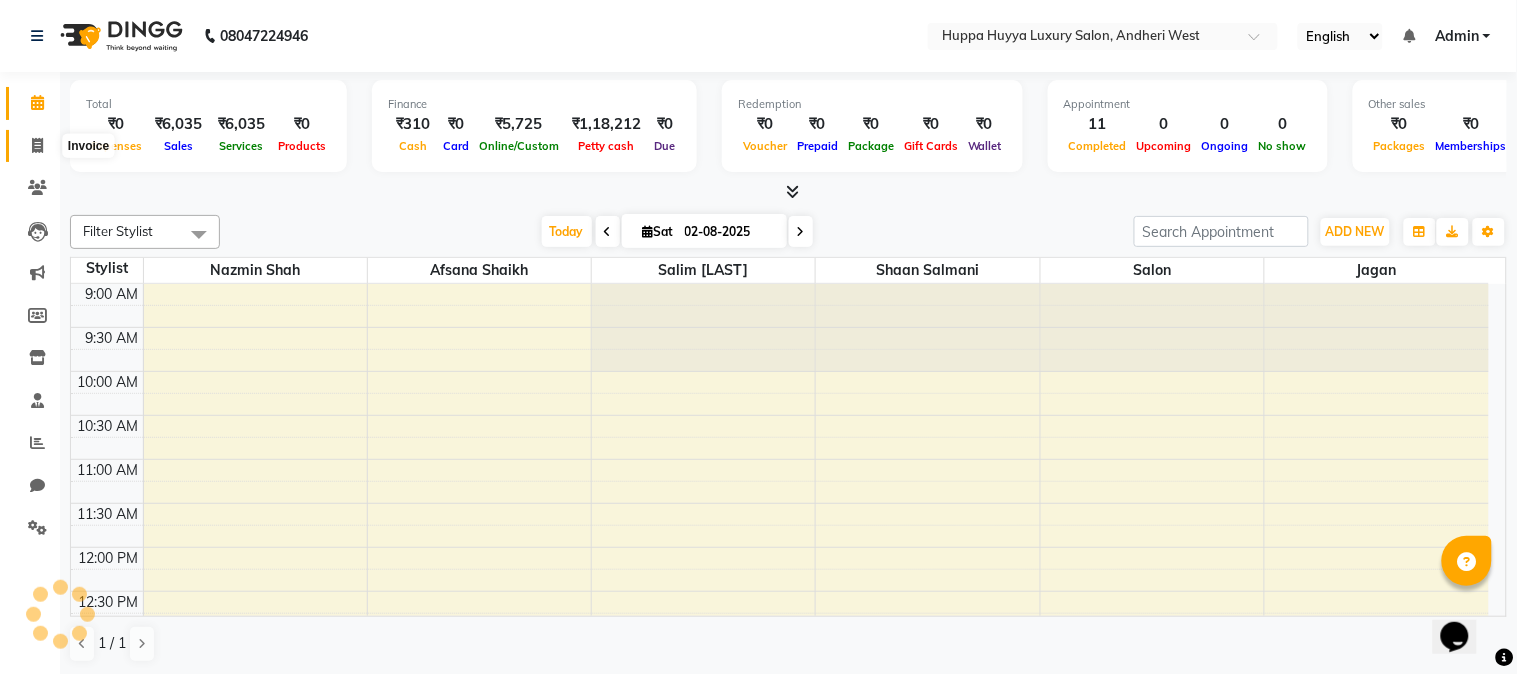 click 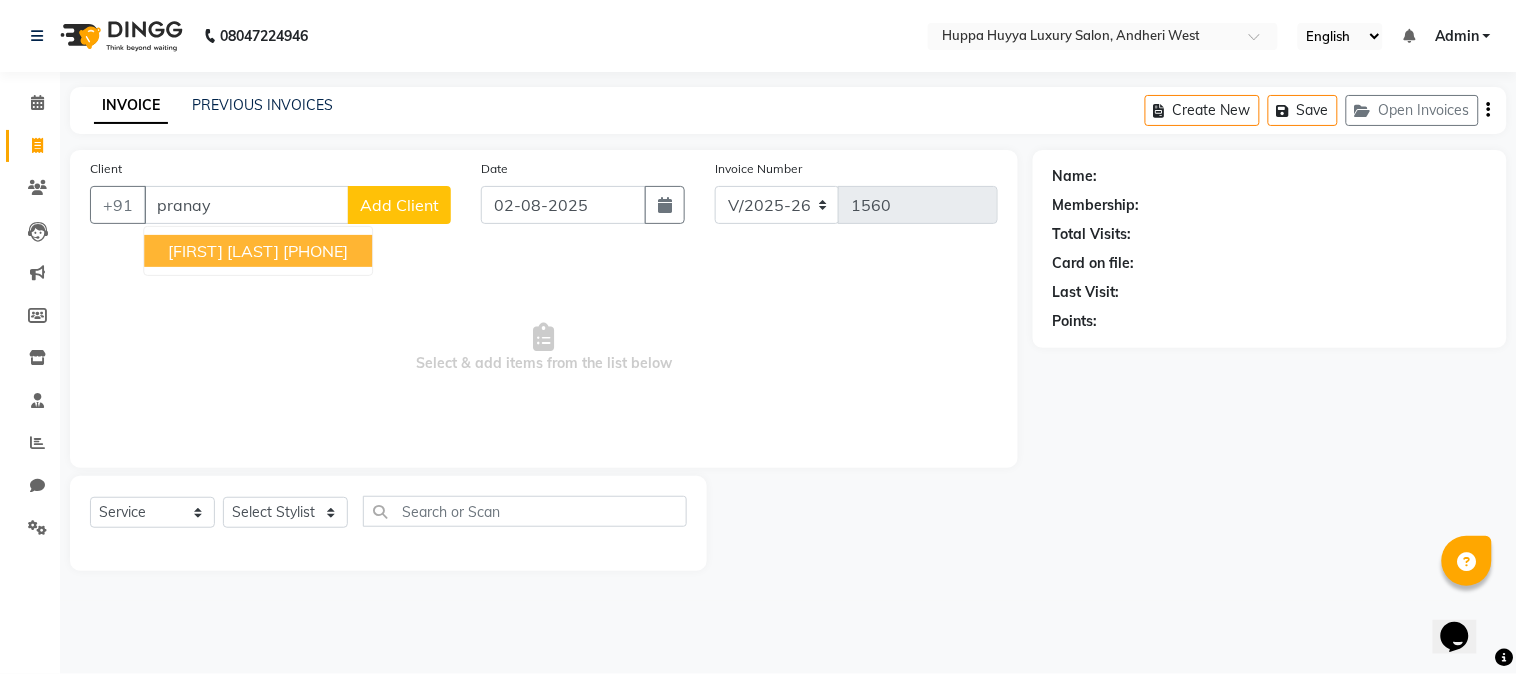 click on "[PHONE]" at bounding box center [315, 251] 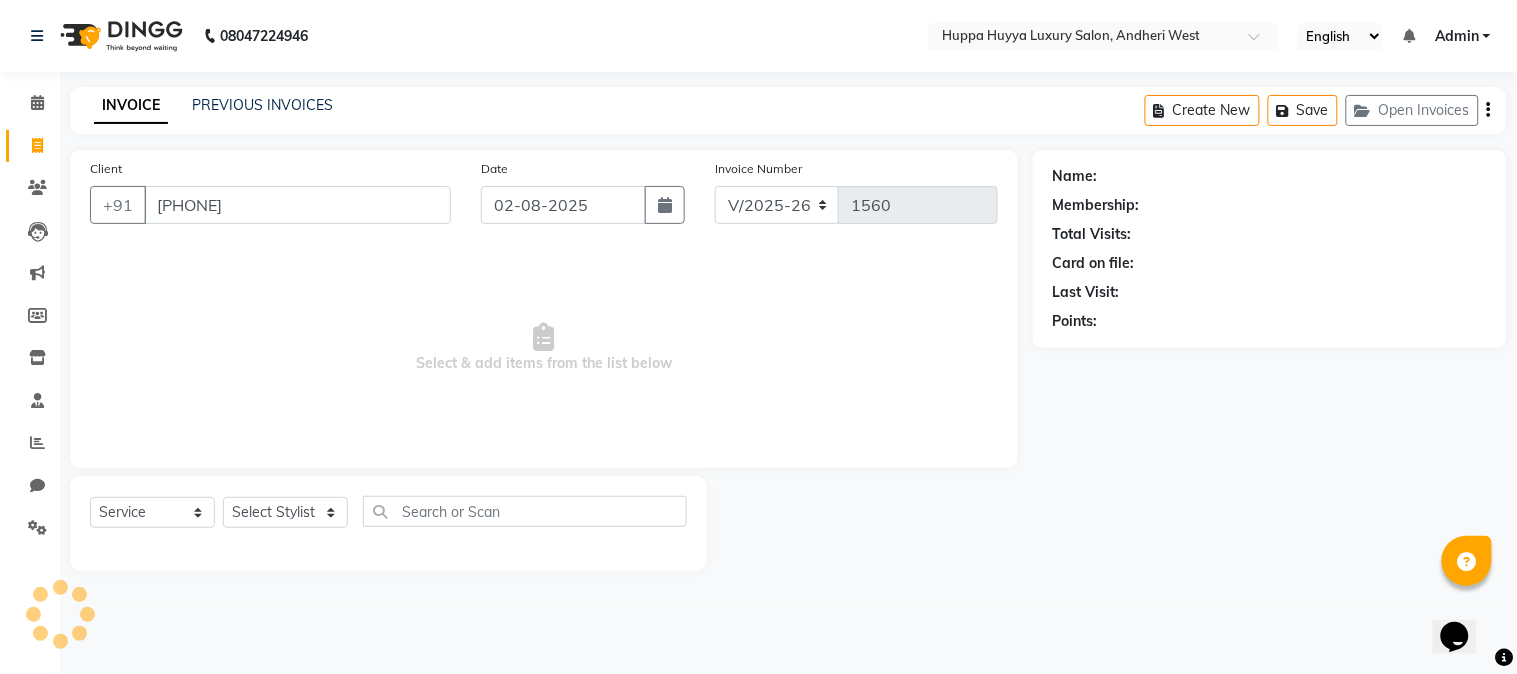 type on "[PHONE]" 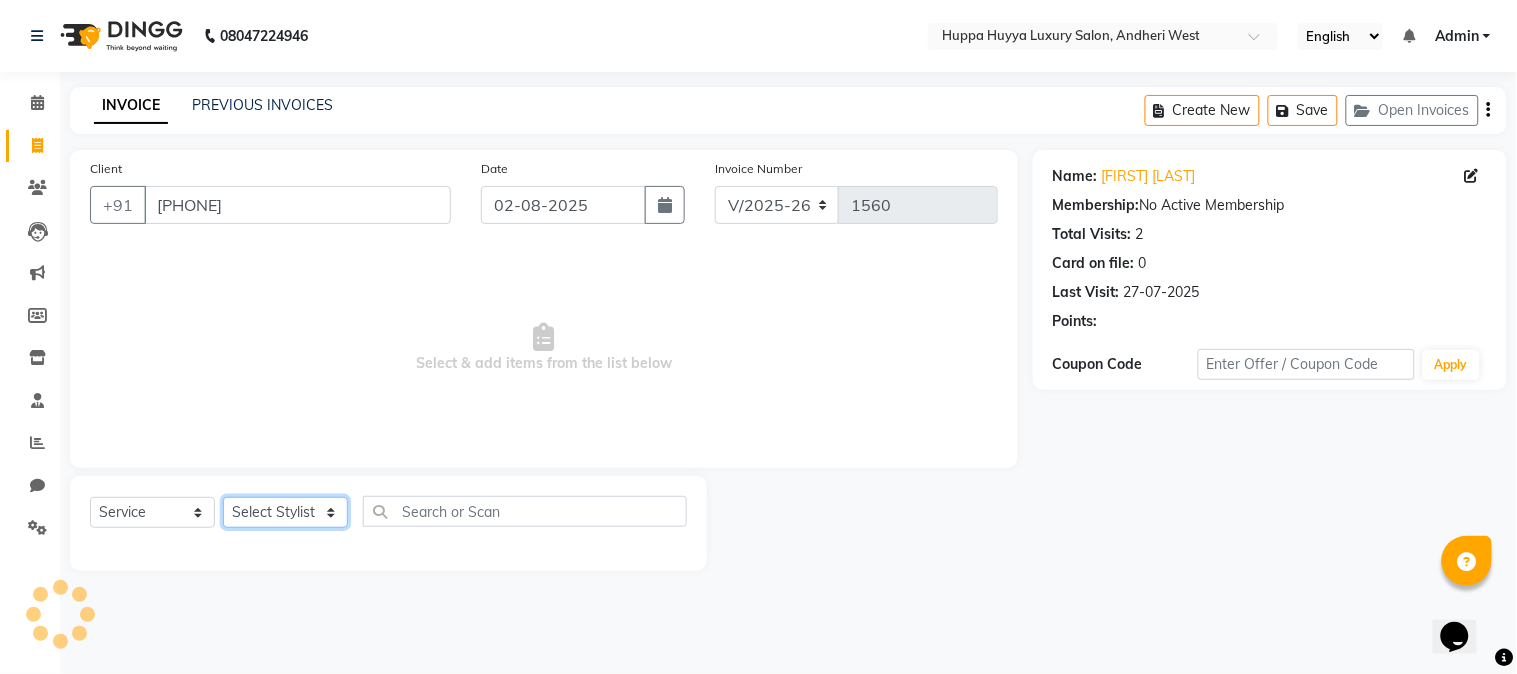 click on "Select Stylist [FIRST] [LAST] Jagan Nazmin Shah Salim  Mansoori Salon Shaan Salmani" 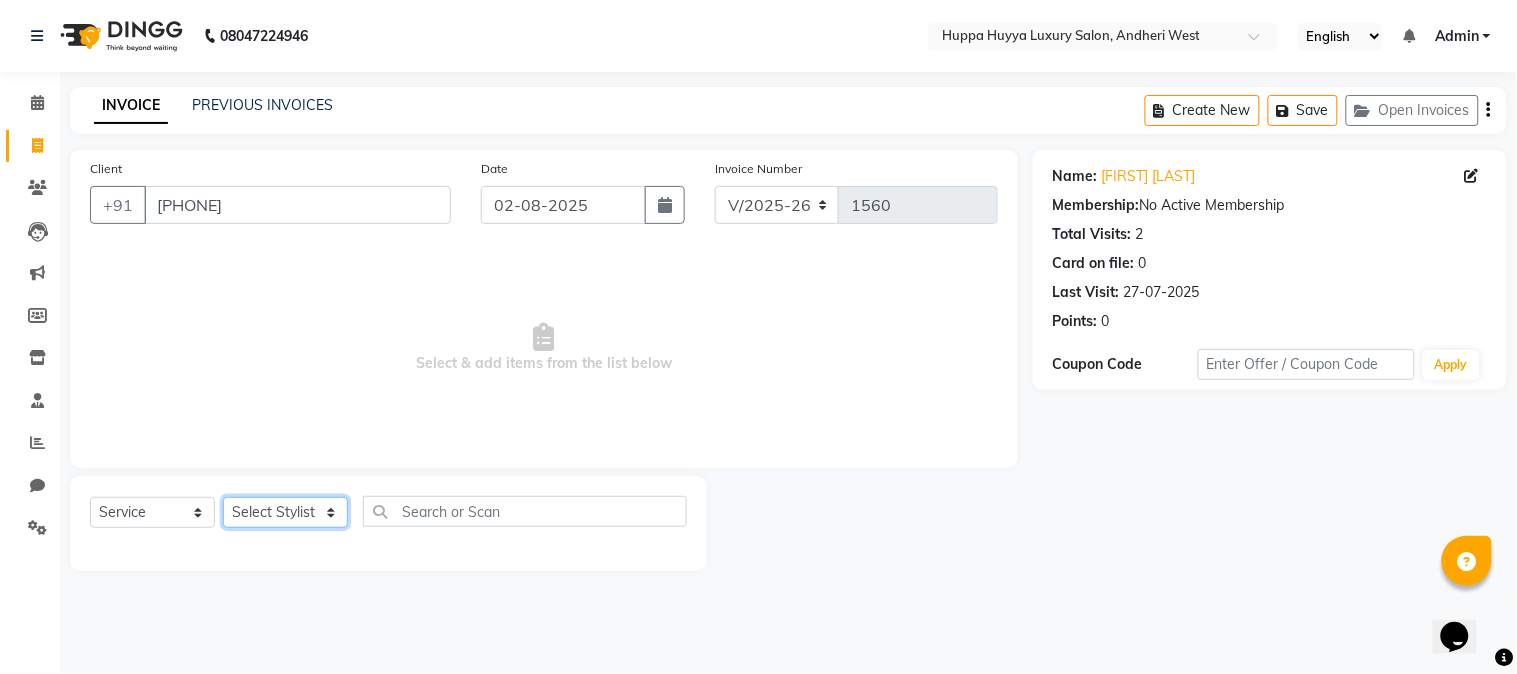 select on "69292" 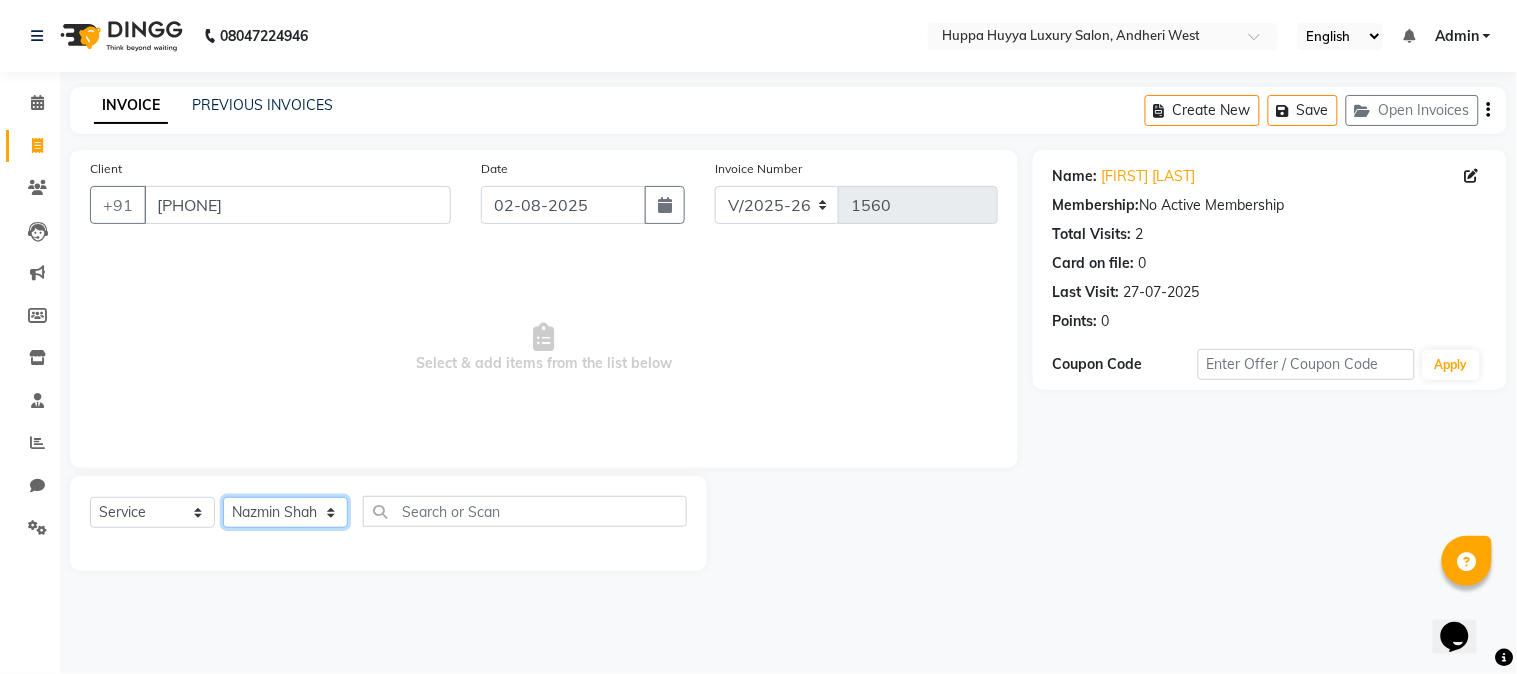 click on "Select Stylist [FIRST] [LAST] Jagan Nazmin Shah Salim  Mansoori Salon Shaan Salmani" 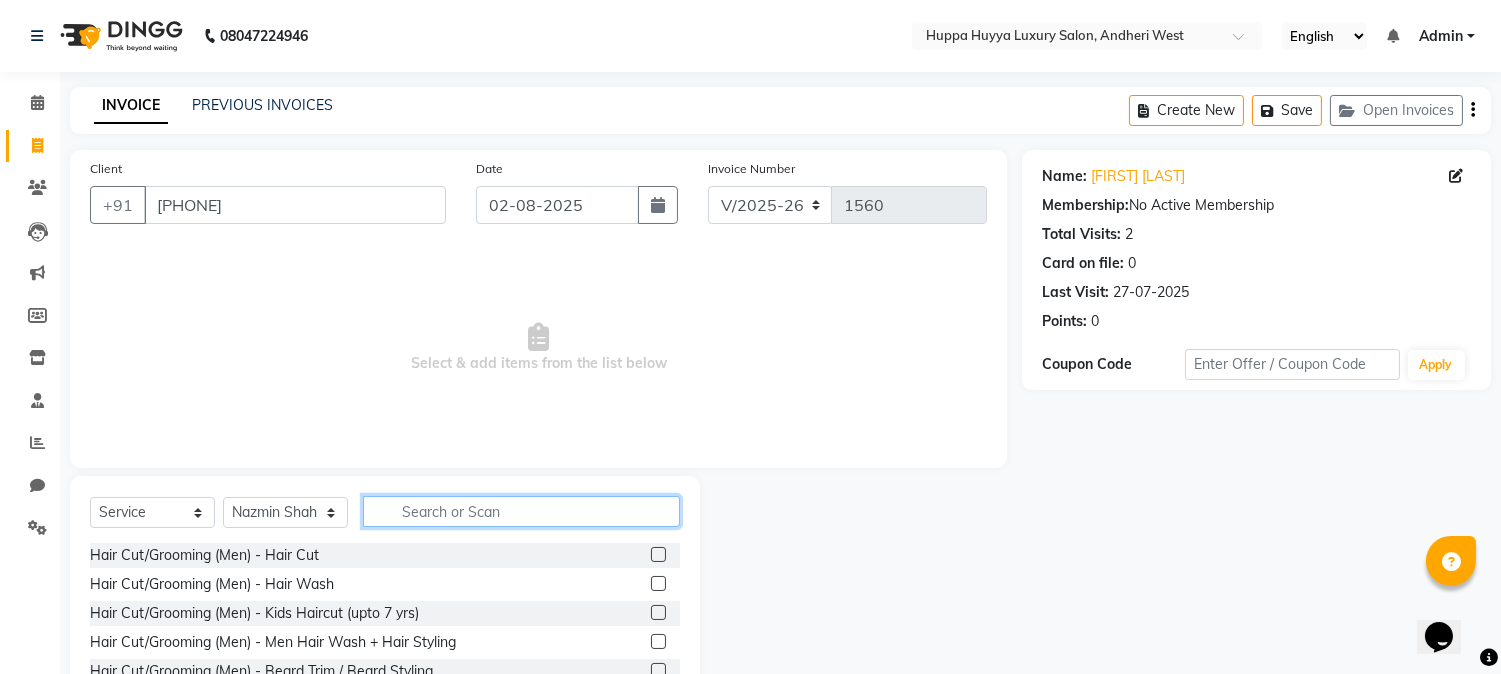 click 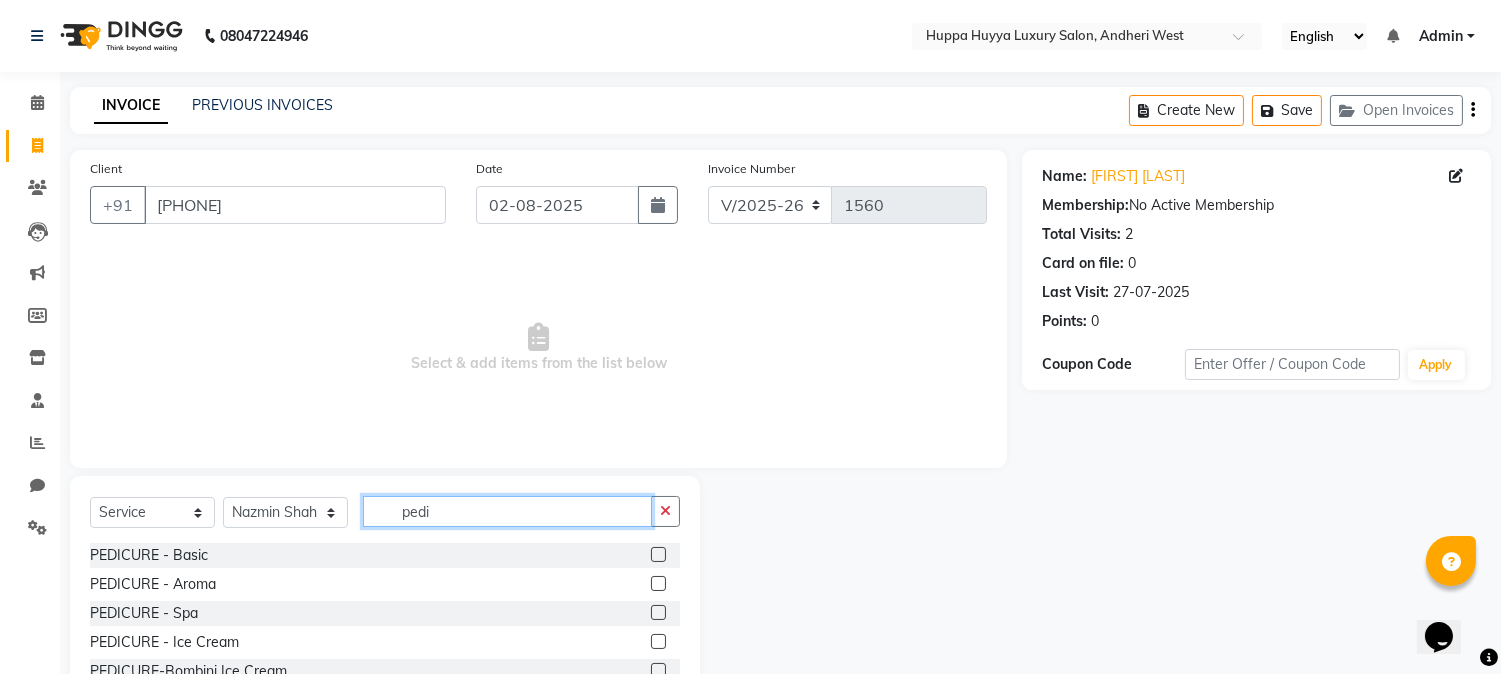 type on "pedi" 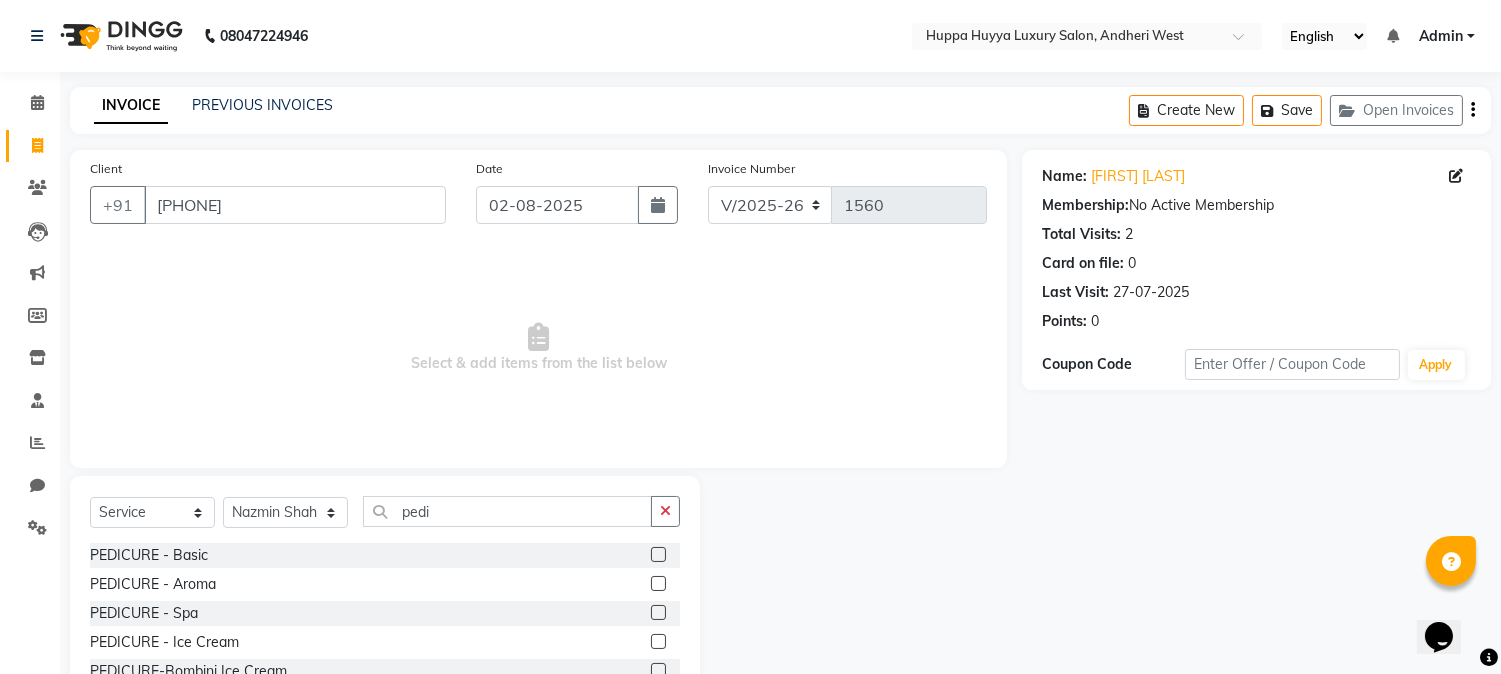 click 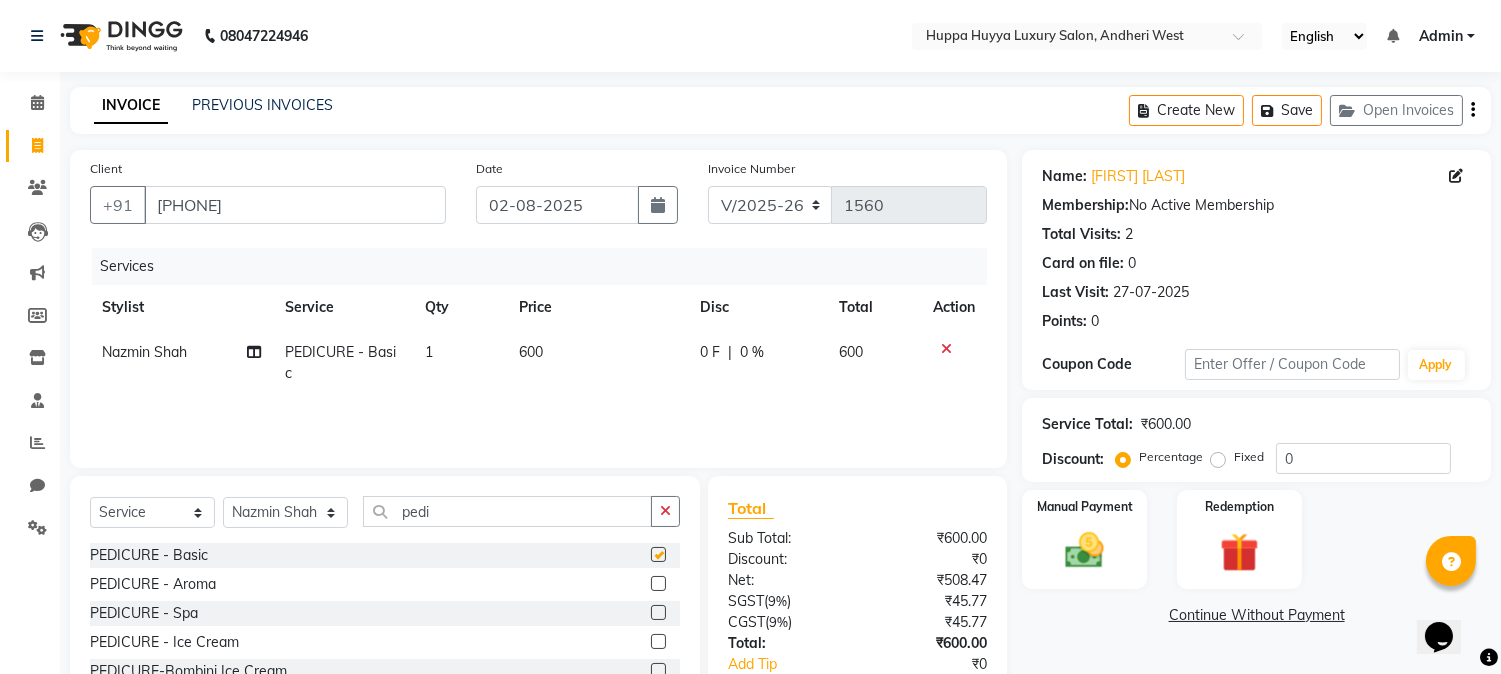 checkbox on "false" 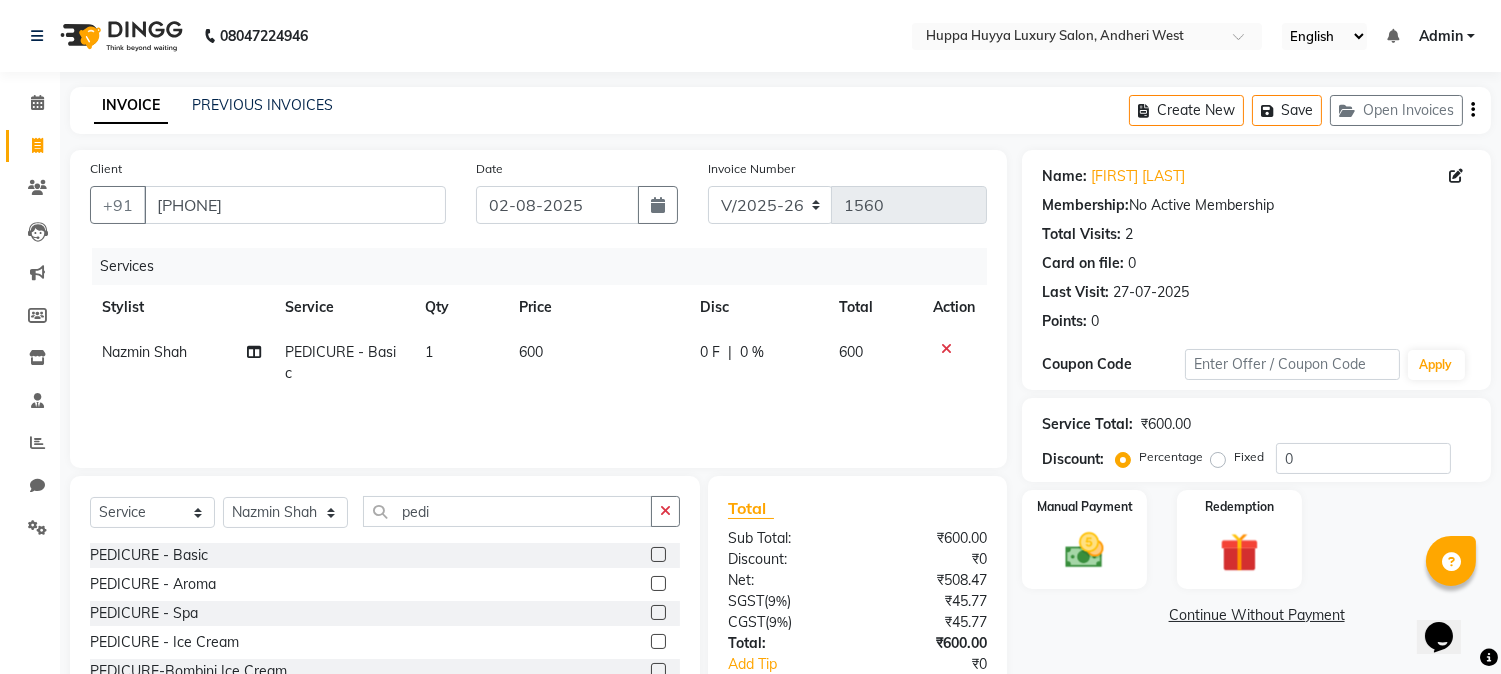 click on "600" 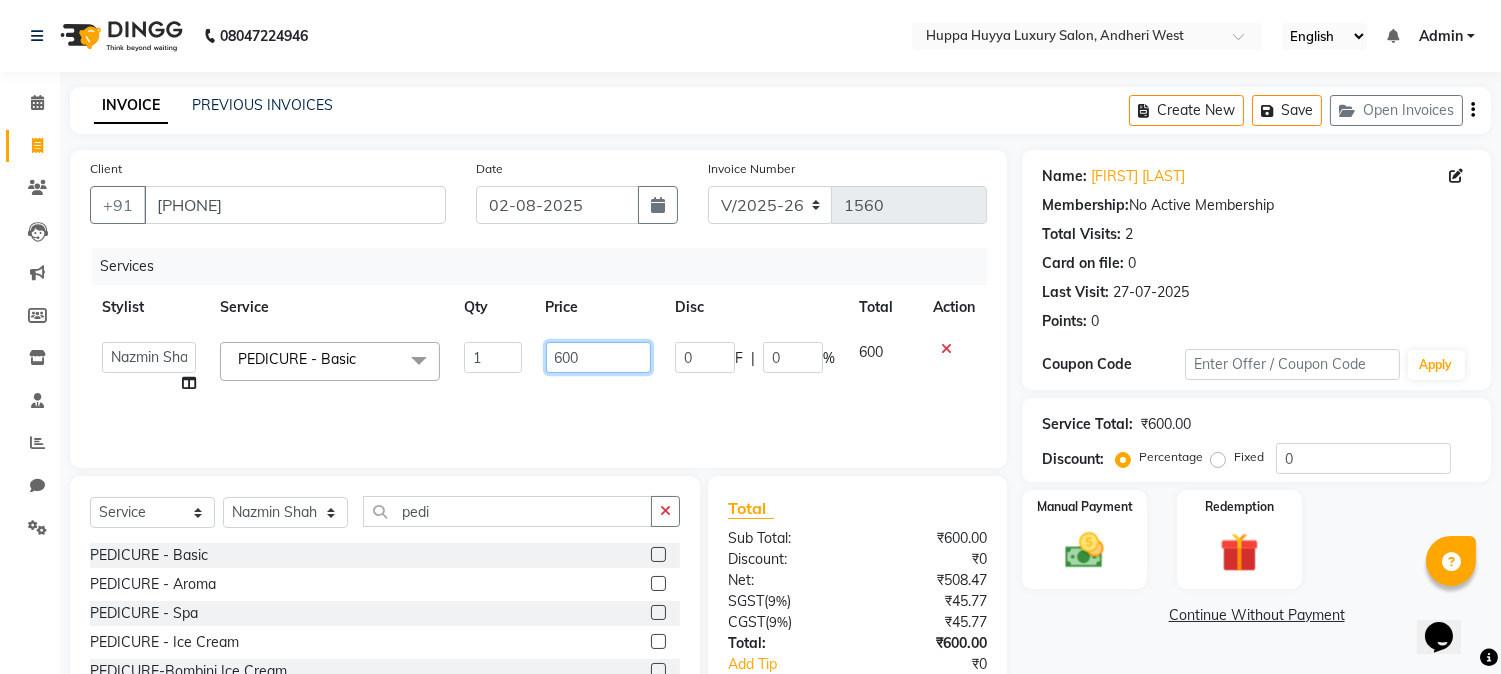 click on "600" 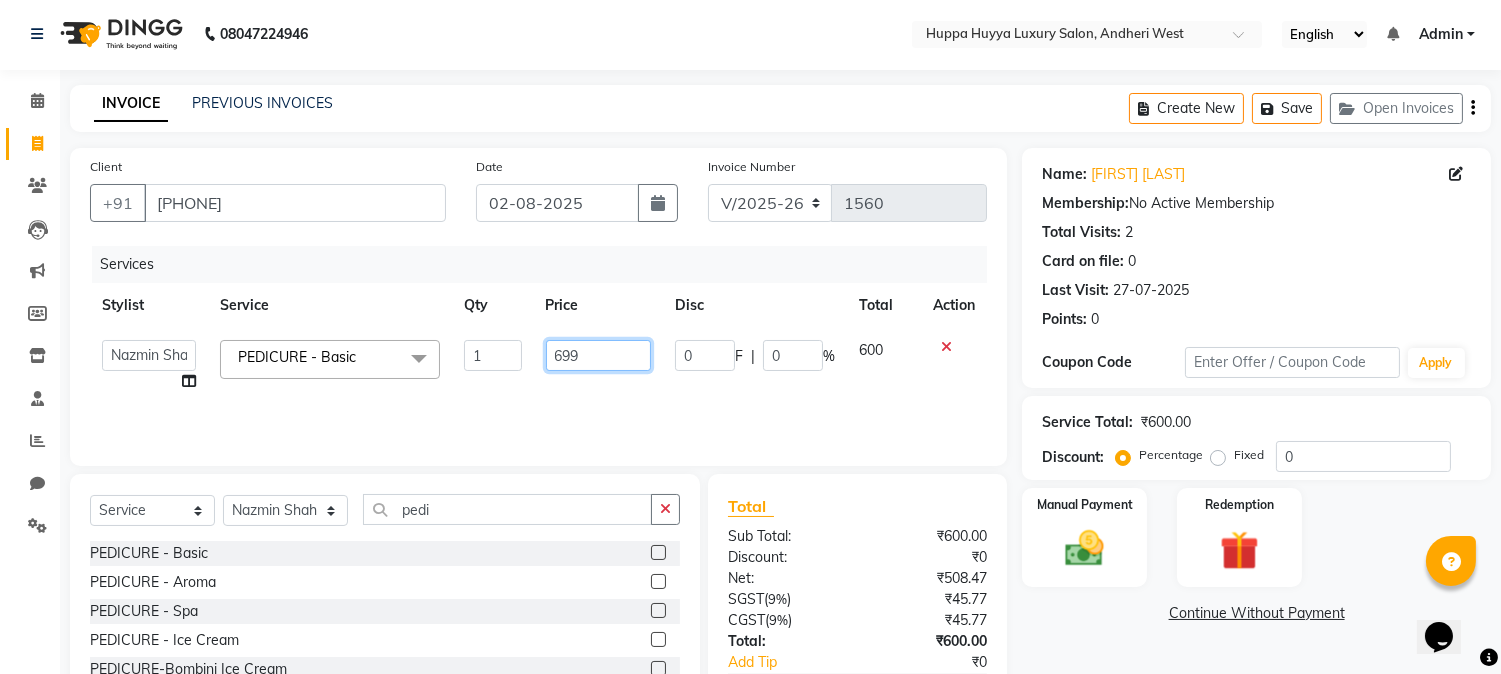 scroll, scrollTop: 0, scrollLeft: 0, axis: both 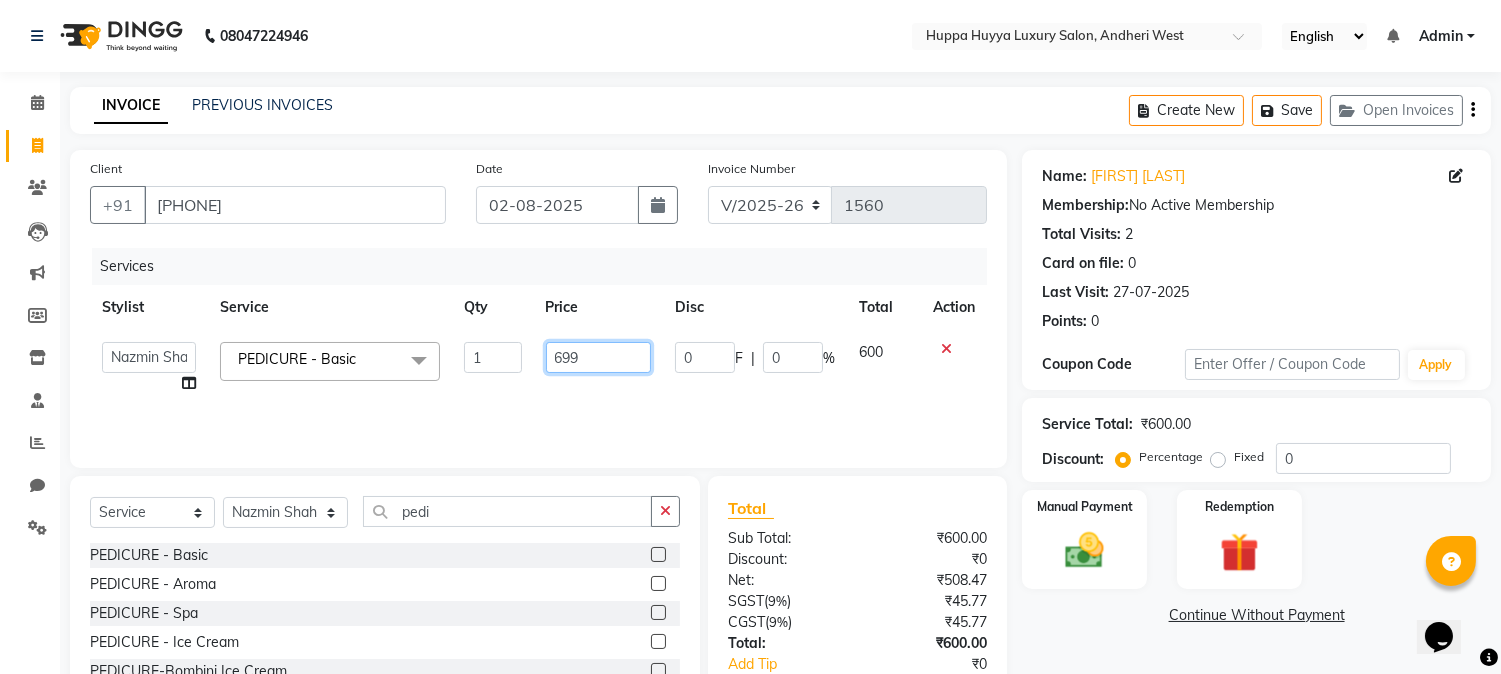 click on "699" 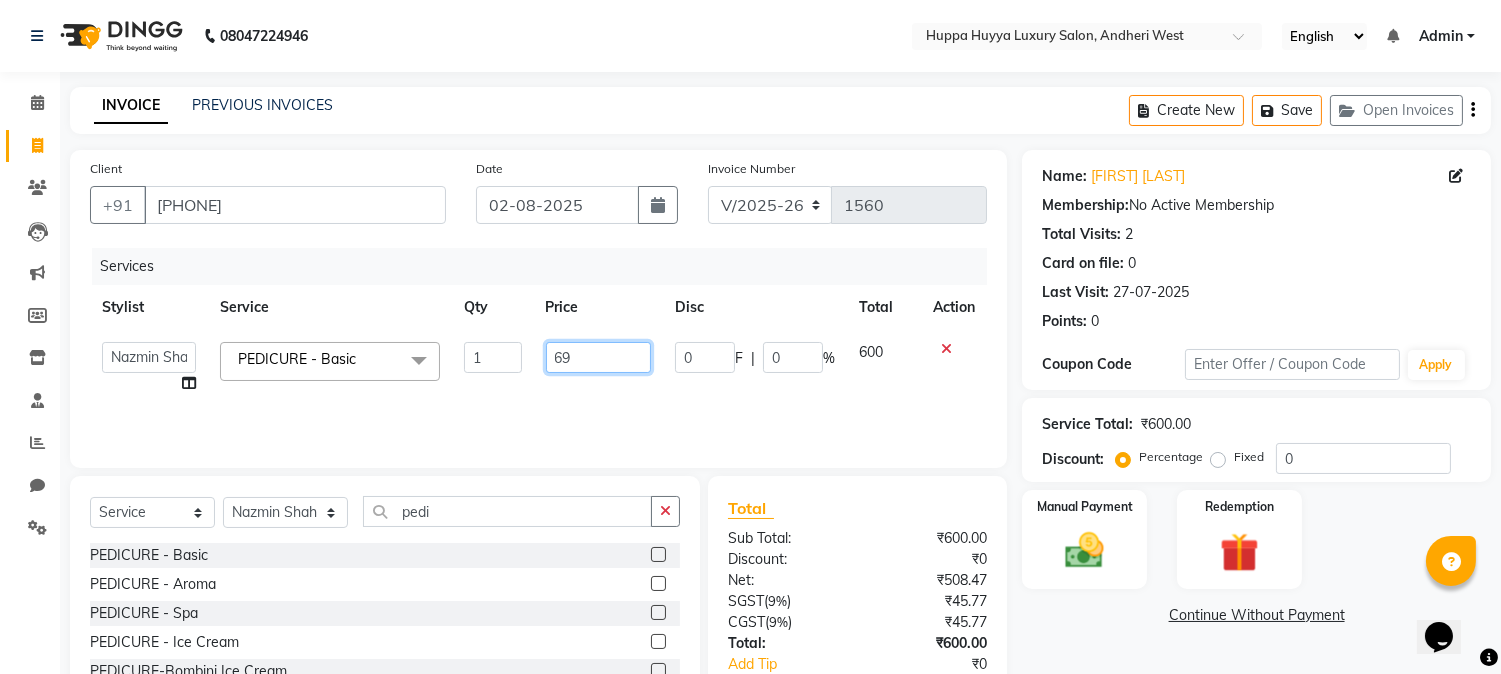 type on "6" 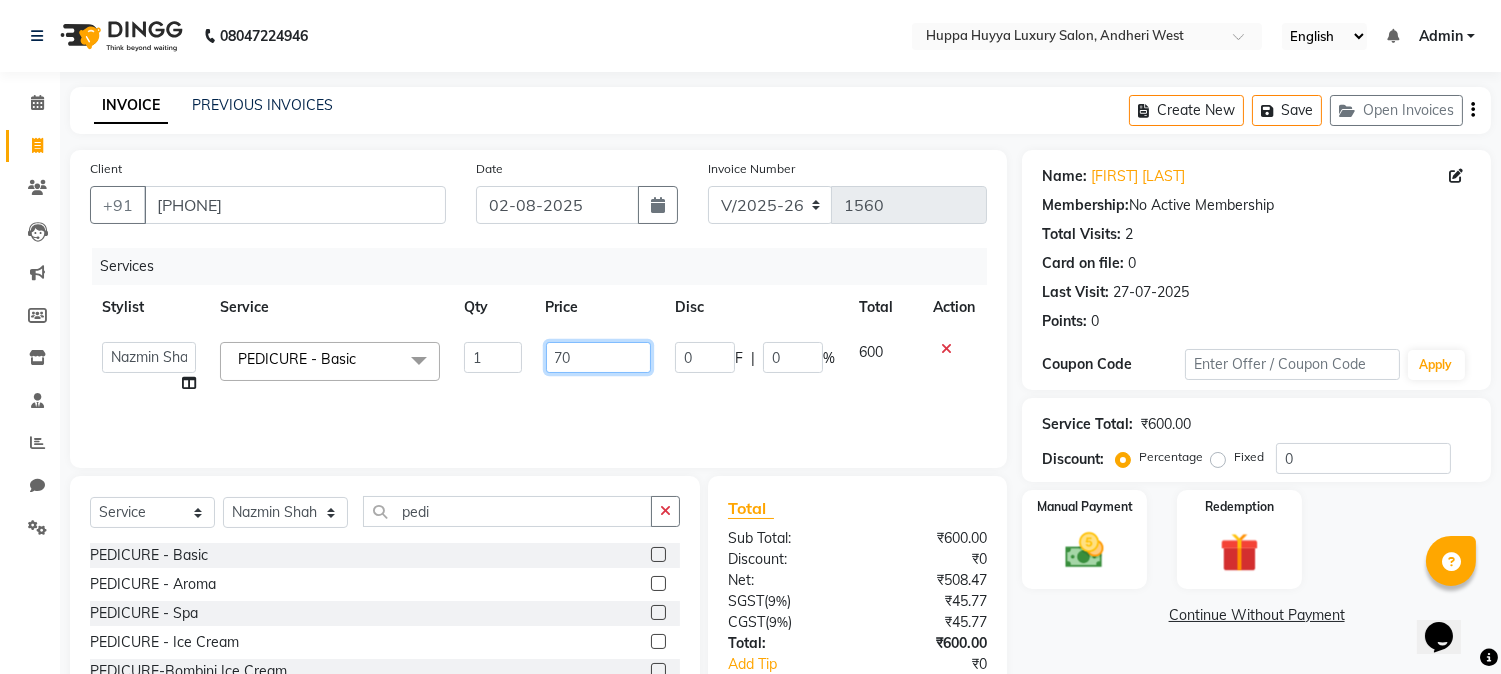 type on "700" 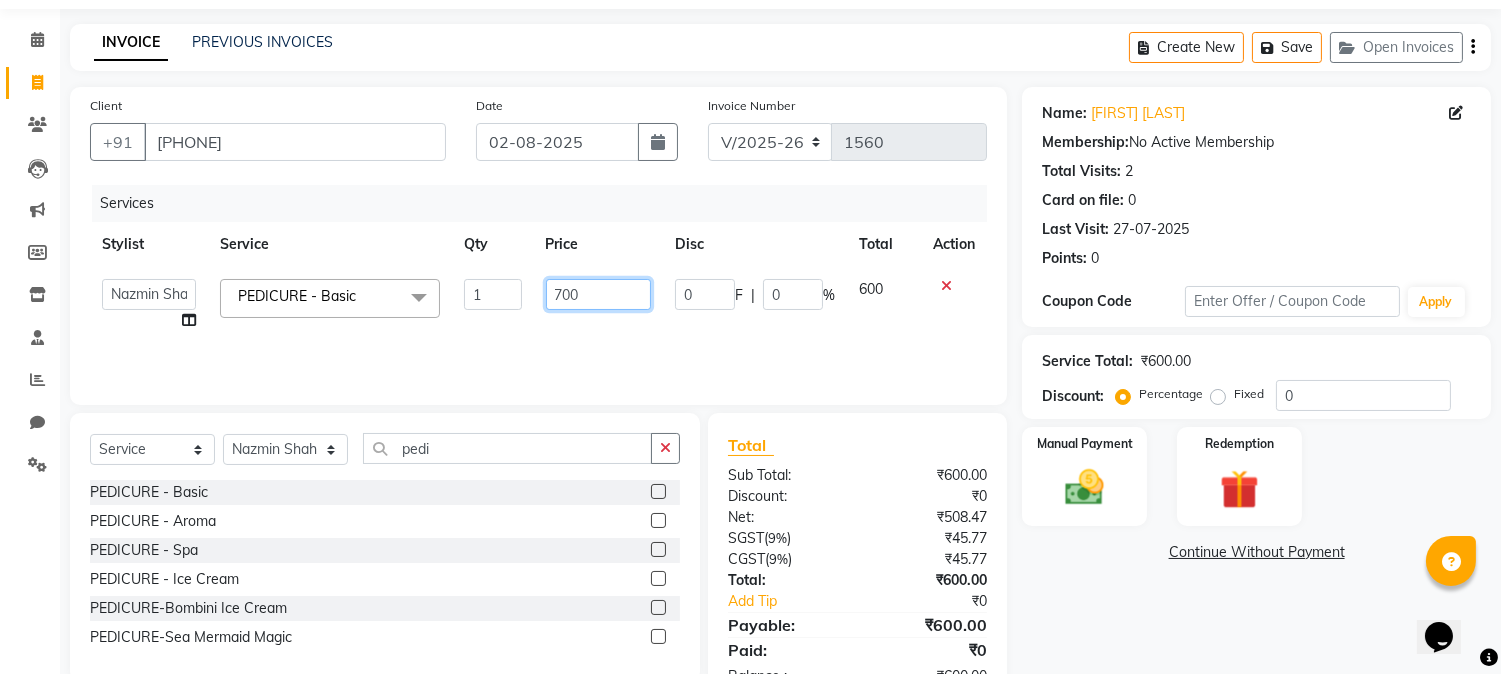 scroll, scrollTop: 125, scrollLeft: 0, axis: vertical 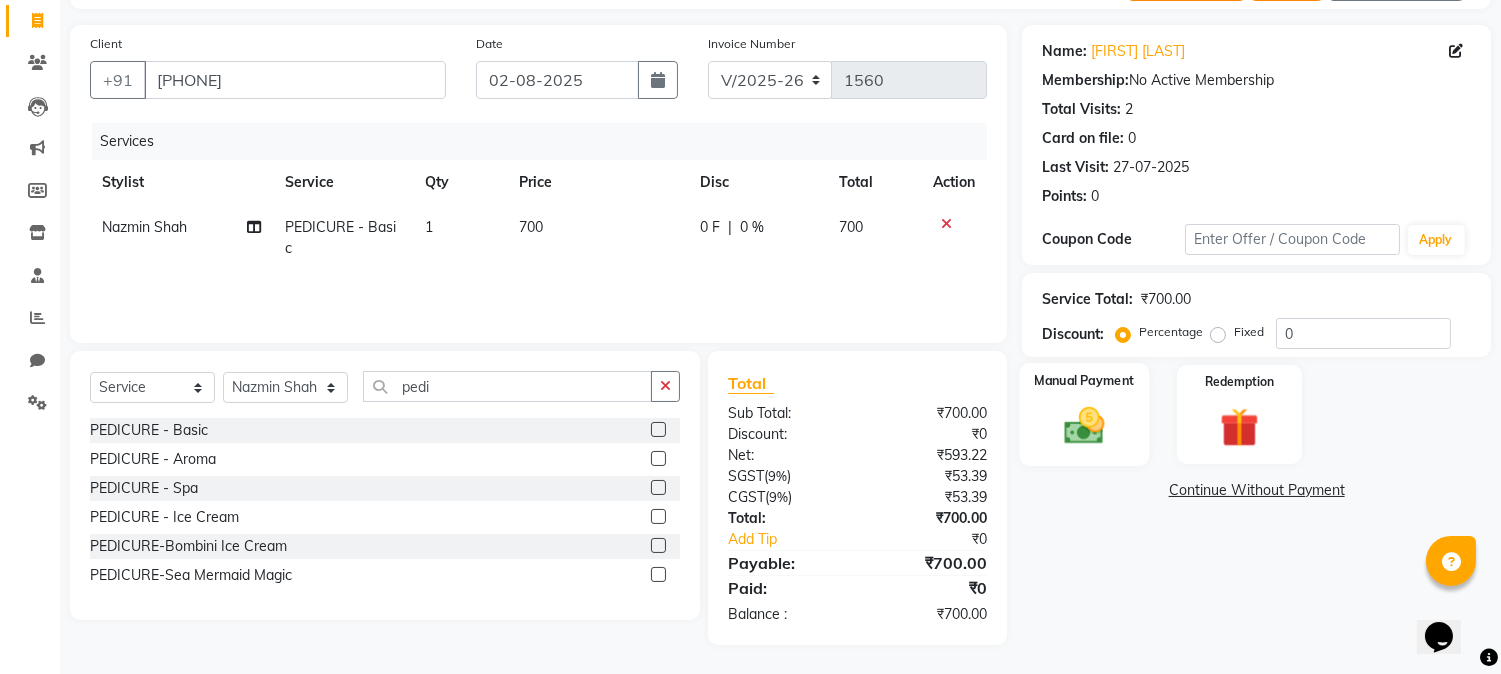 click 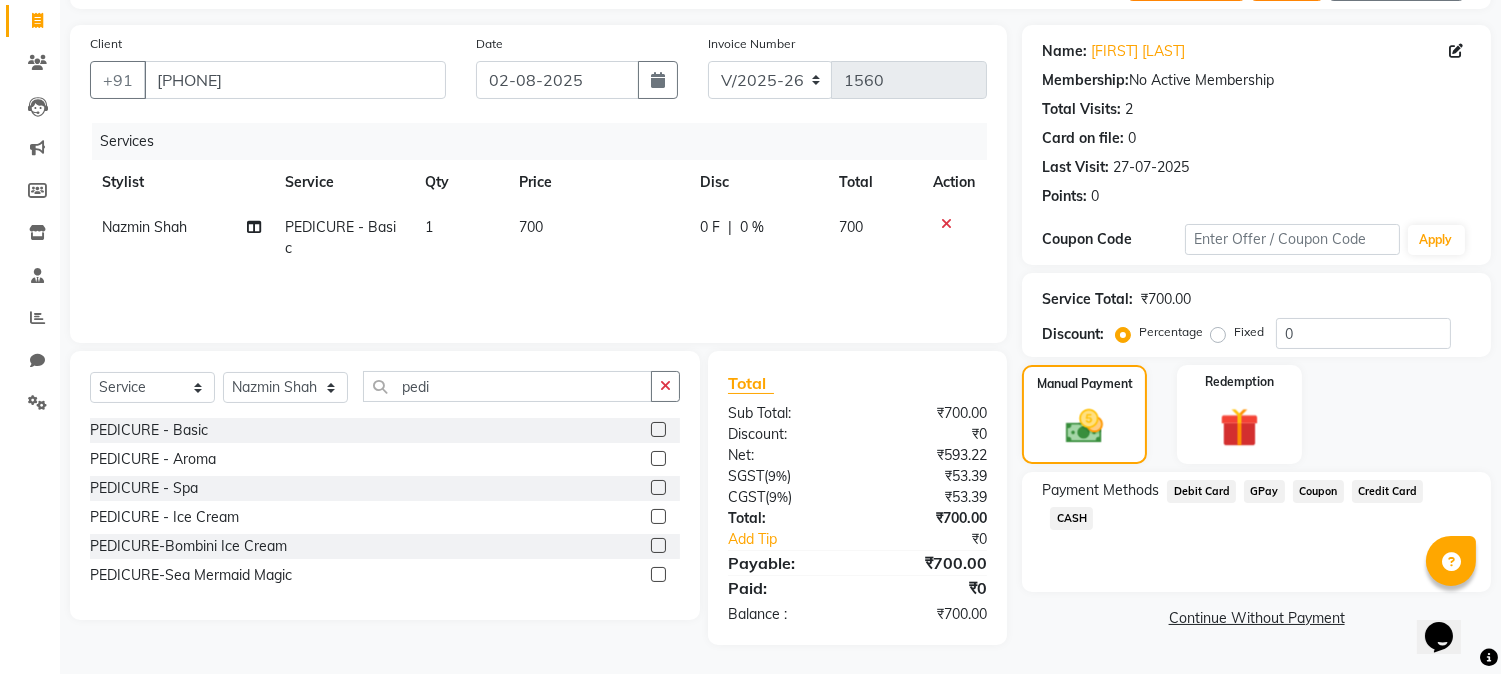 click on "GPay" 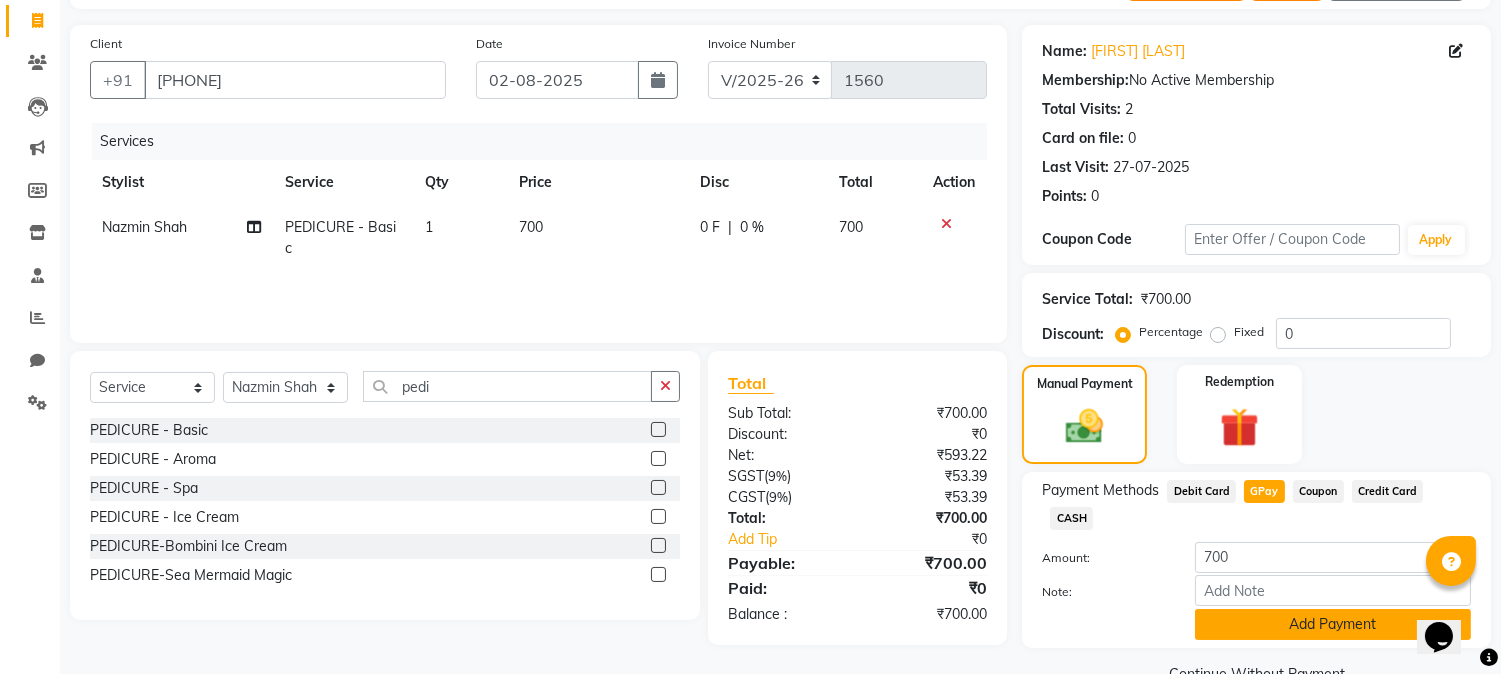 click on "Add Payment" 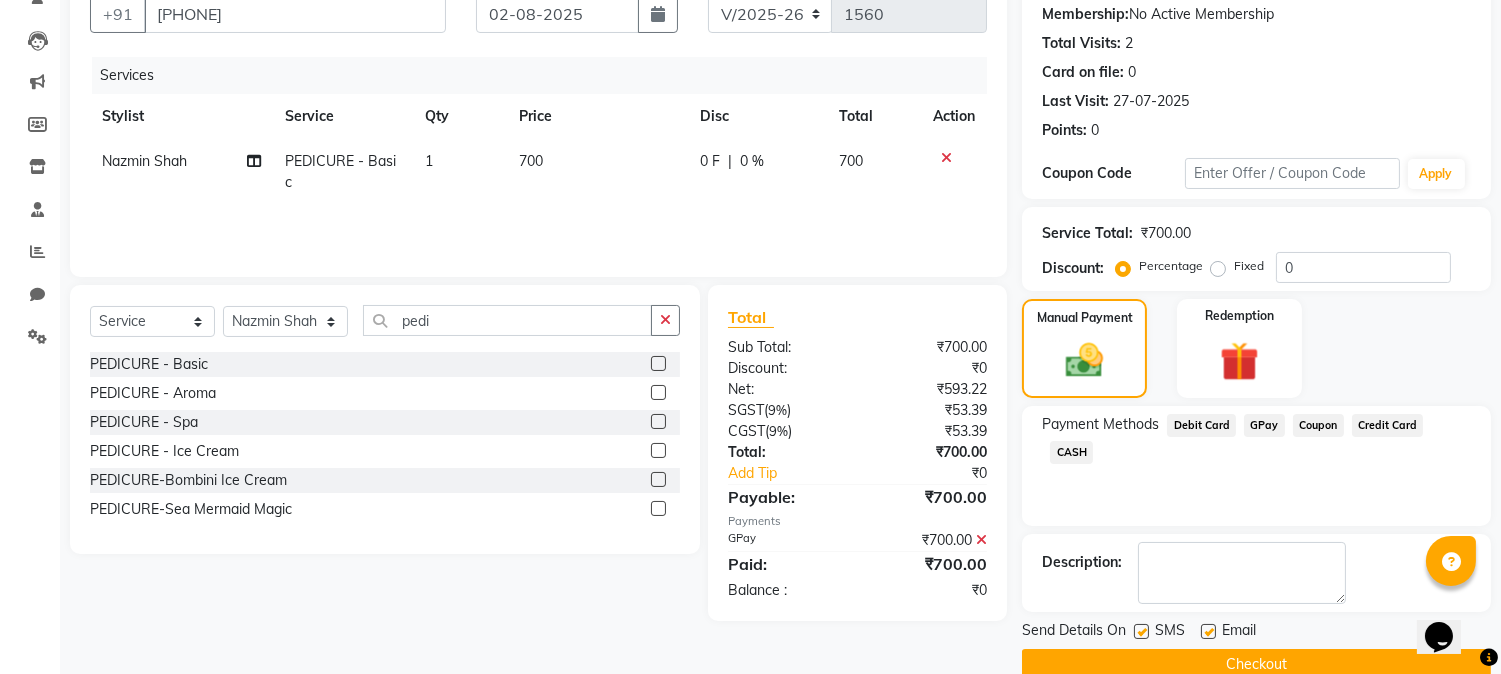 scroll, scrollTop: 225, scrollLeft: 0, axis: vertical 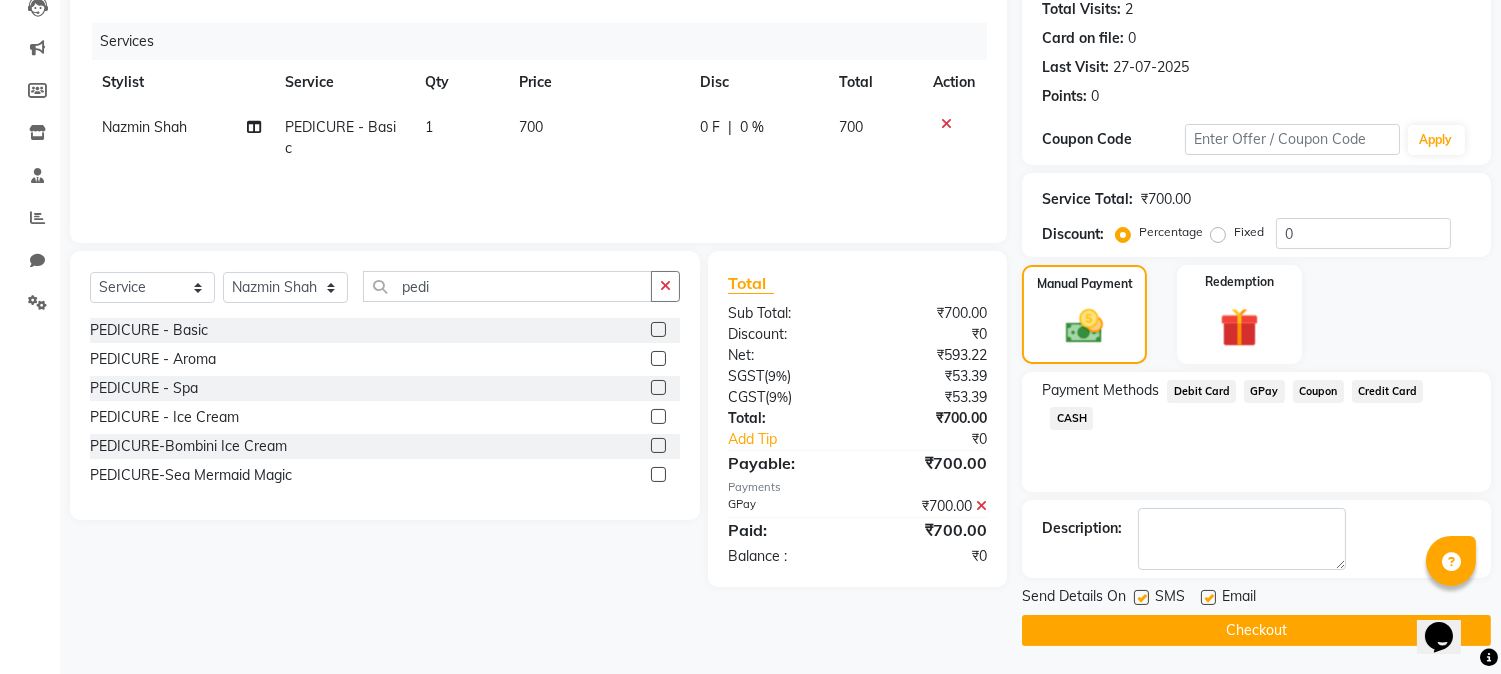 click on "Checkout" 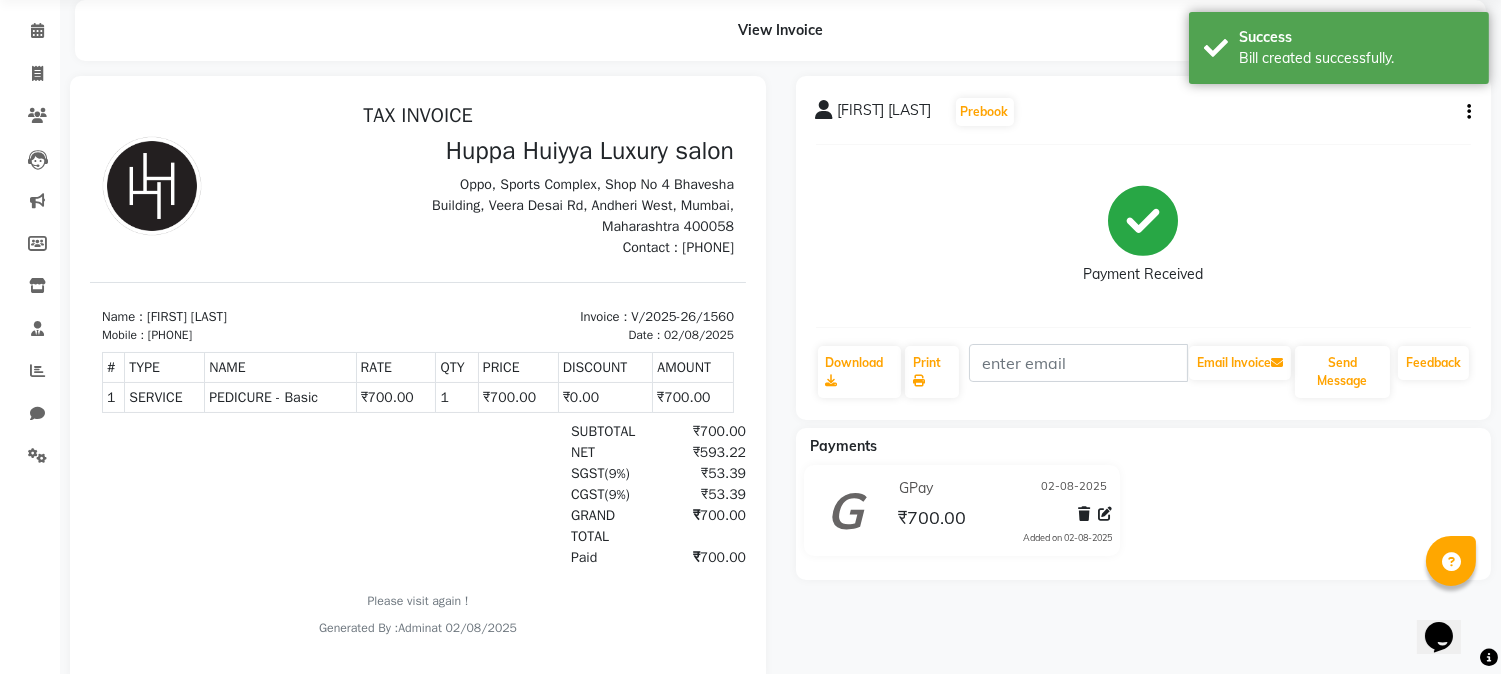 scroll, scrollTop: 111, scrollLeft: 0, axis: vertical 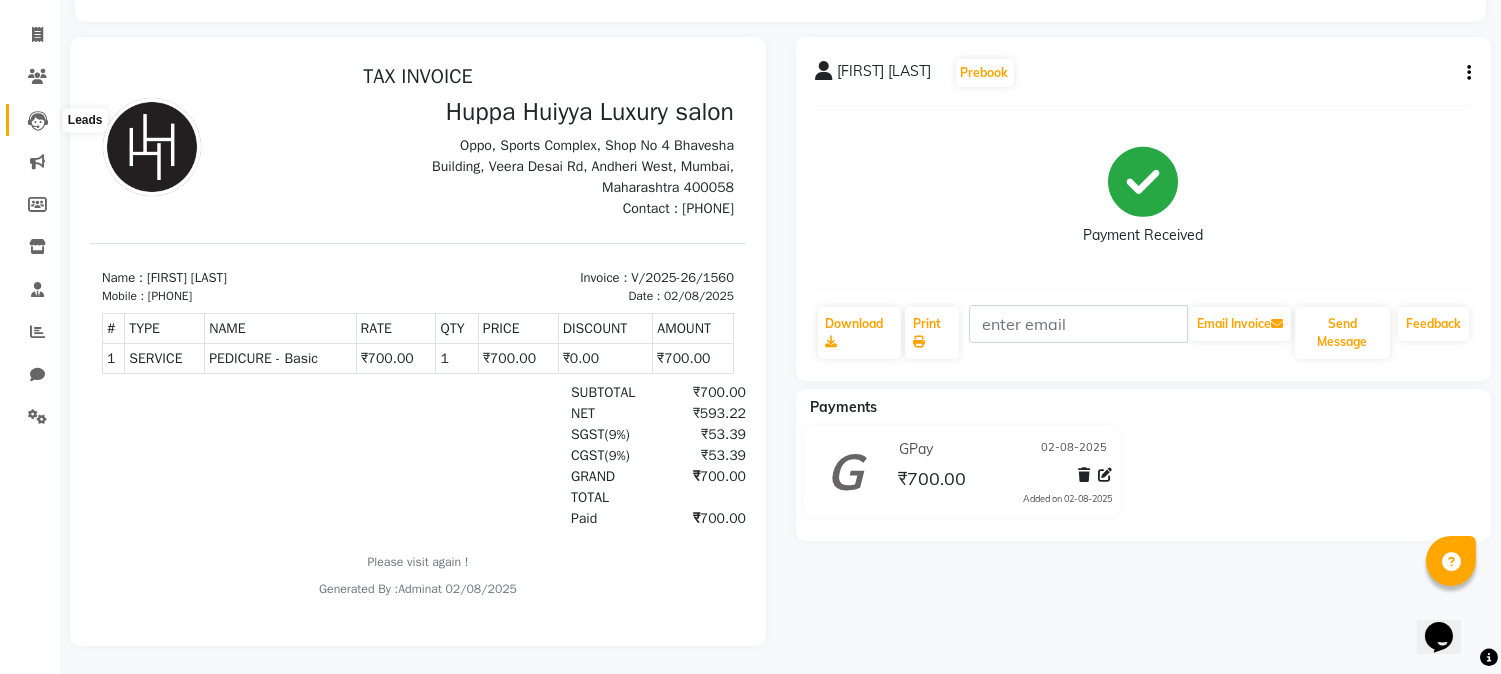 click 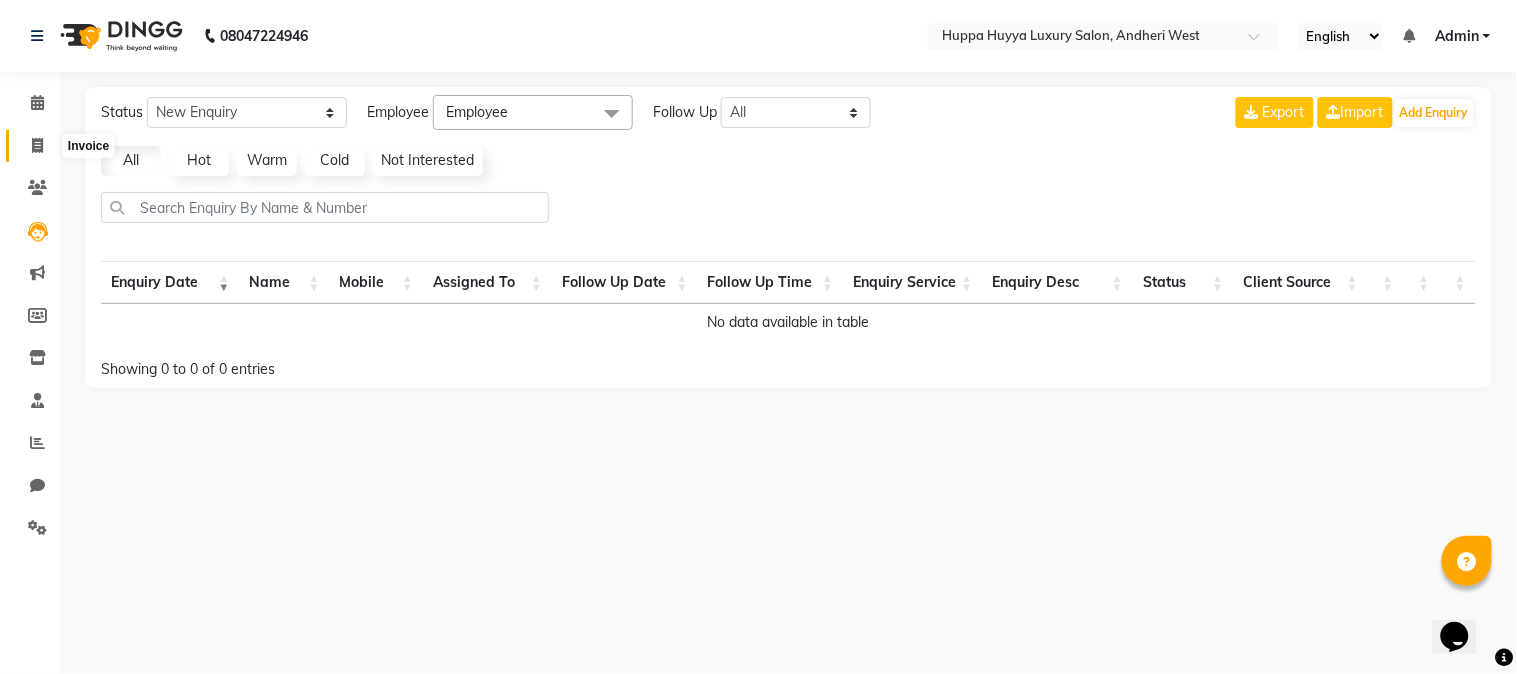 click 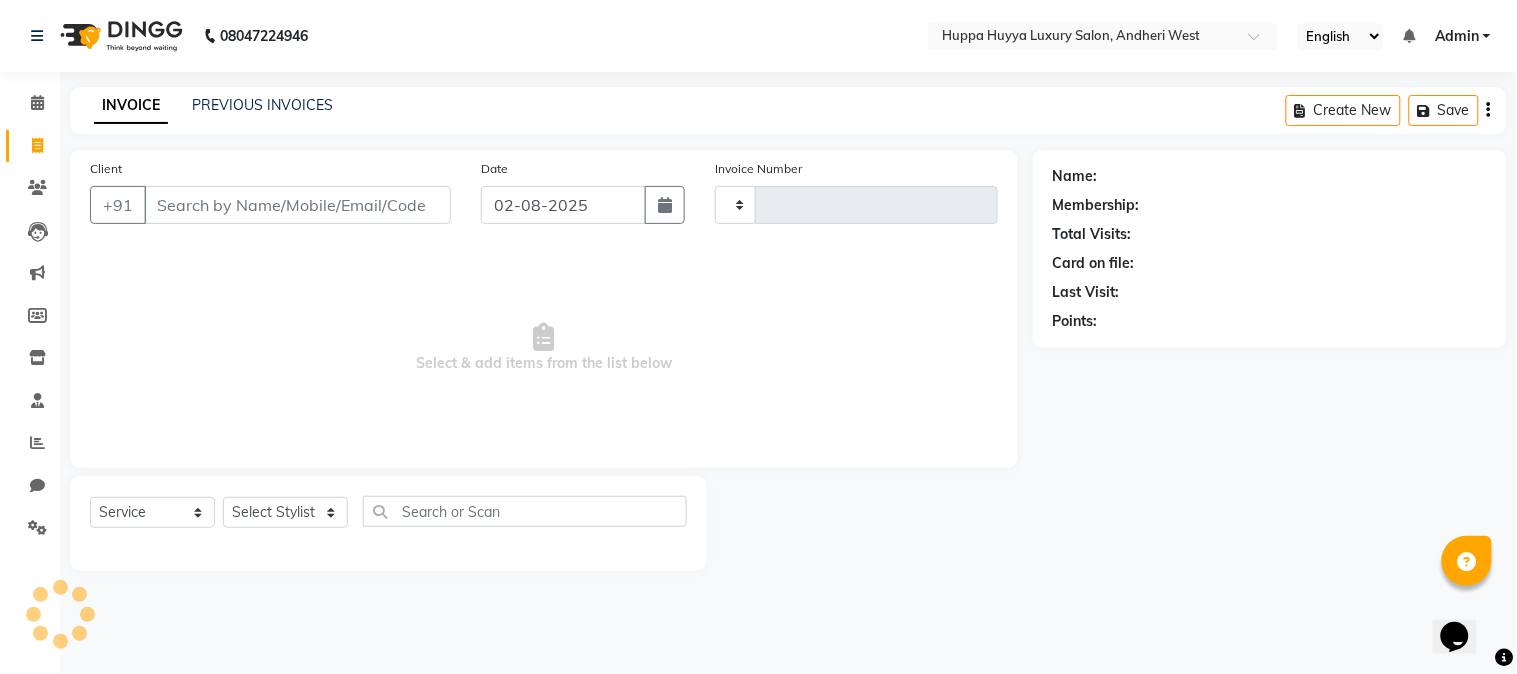 type on "1561" 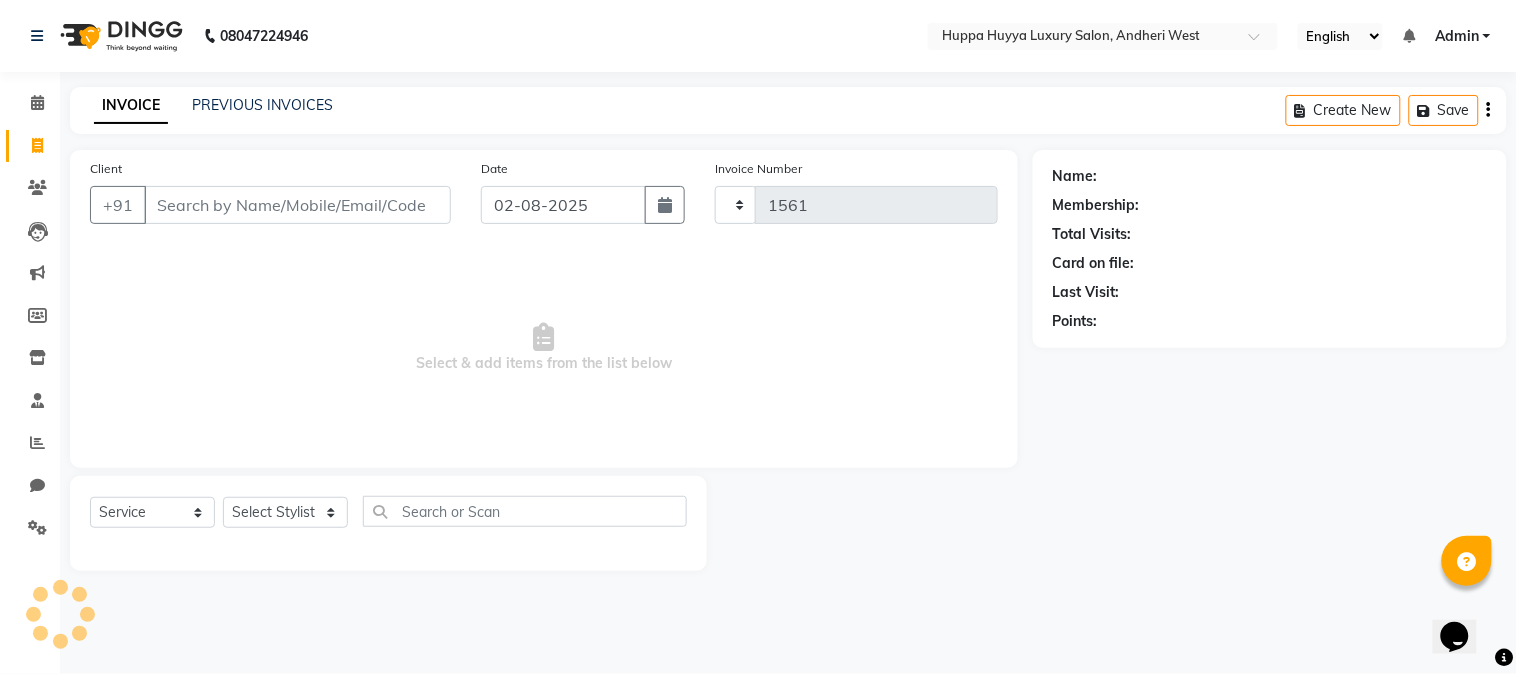 select on "7752" 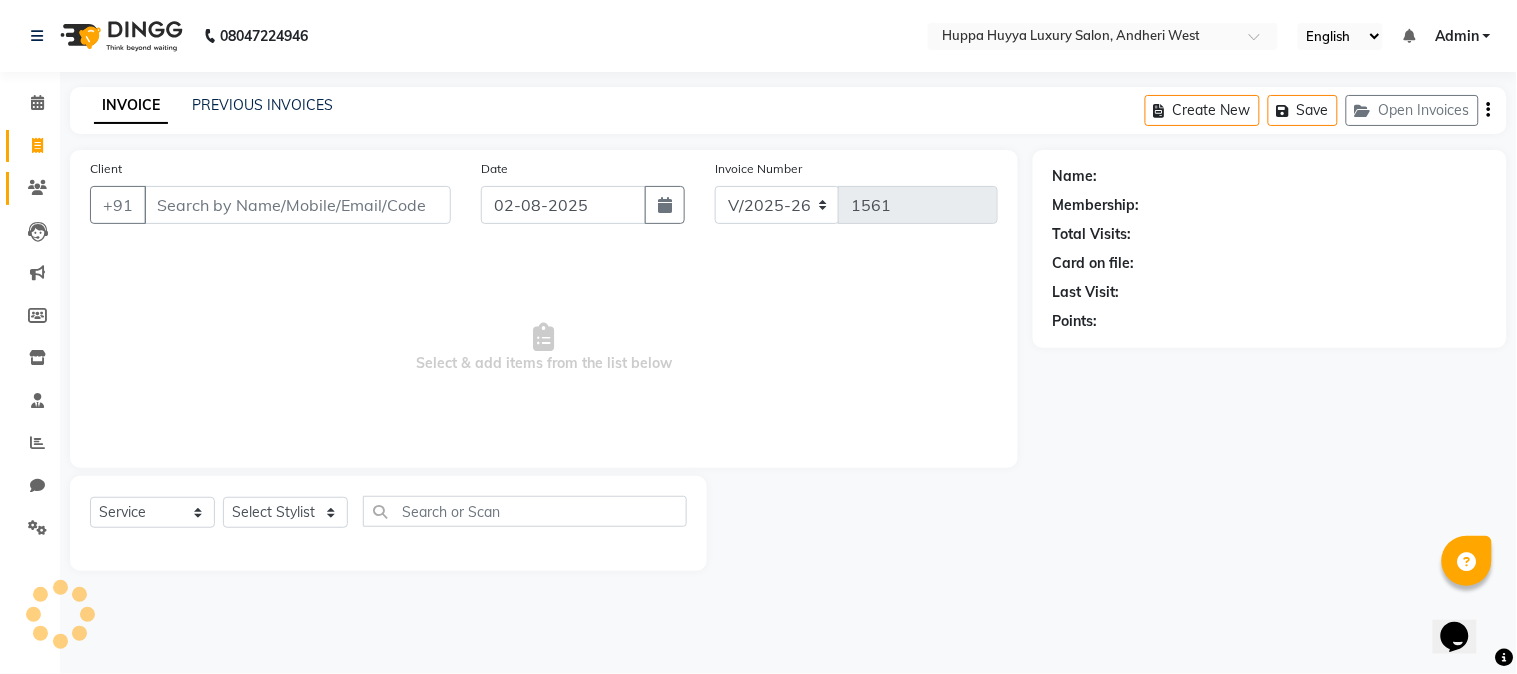 click on "Clients" 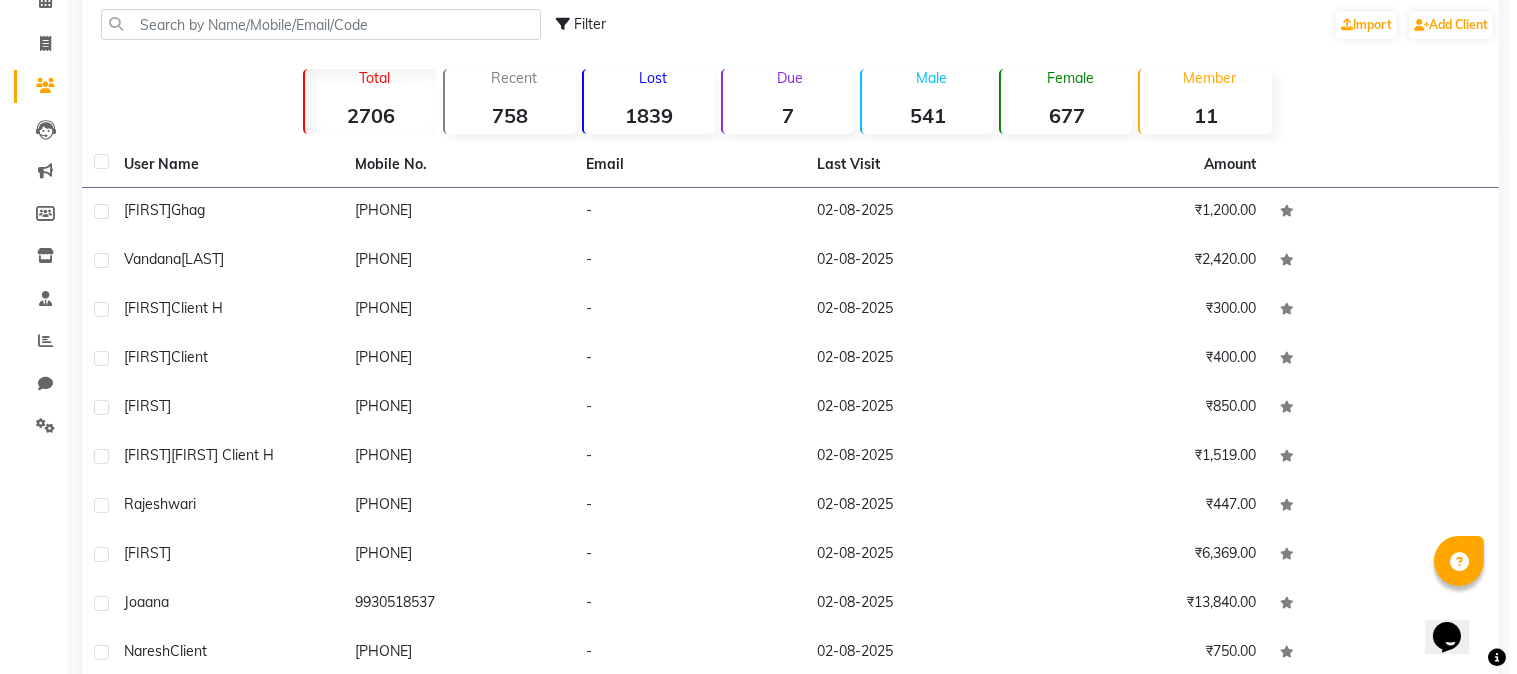 scroll, scrollTop: 0, scrollLeft: 0, axis: both 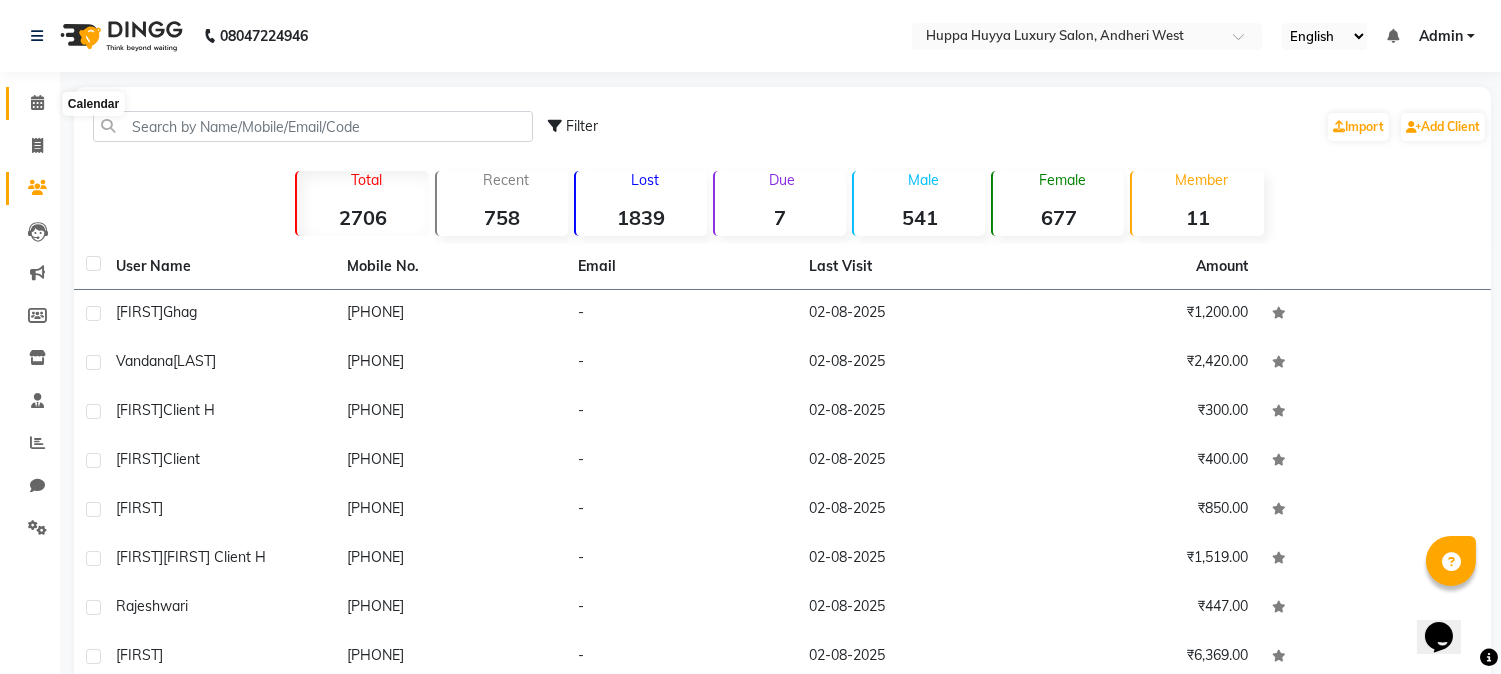 click 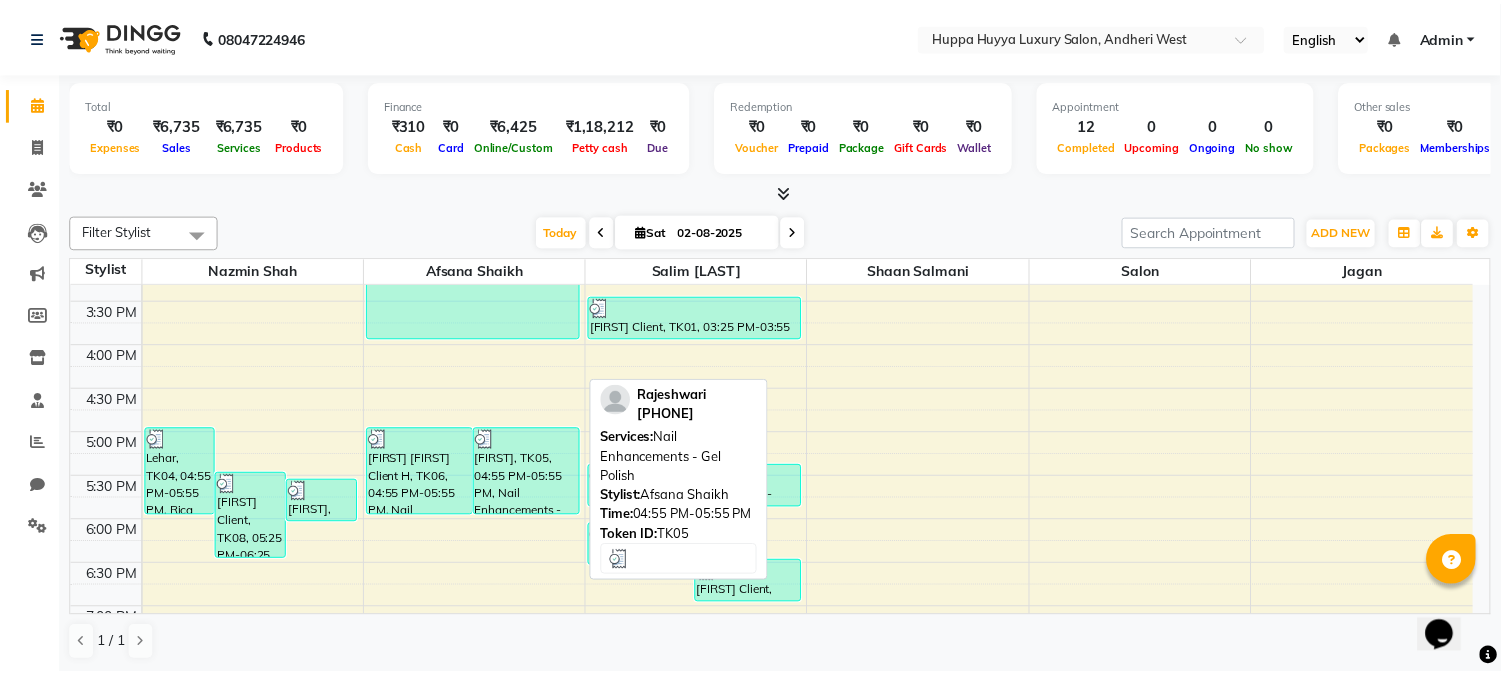 scroll, scrollTop: 888, scrollLeft: 0, axis: vertical 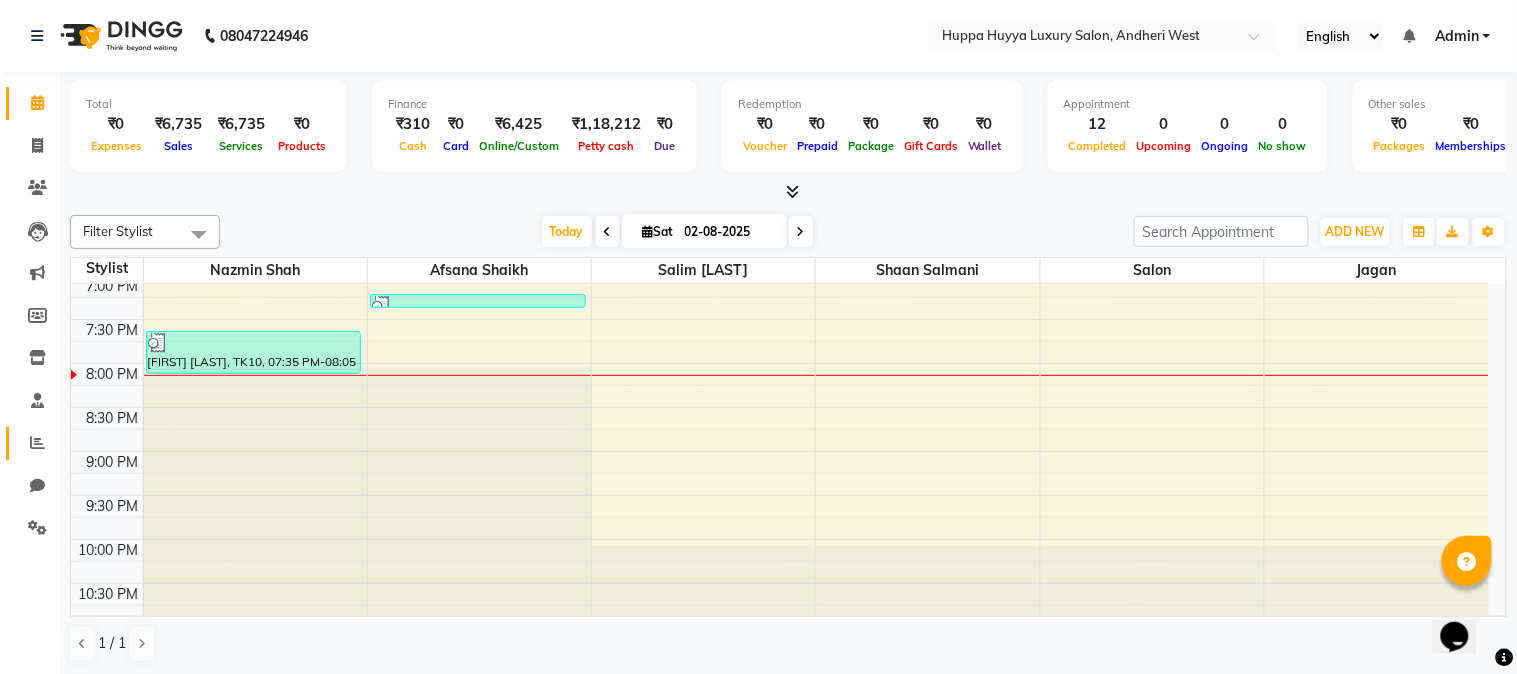 click on "Reports" 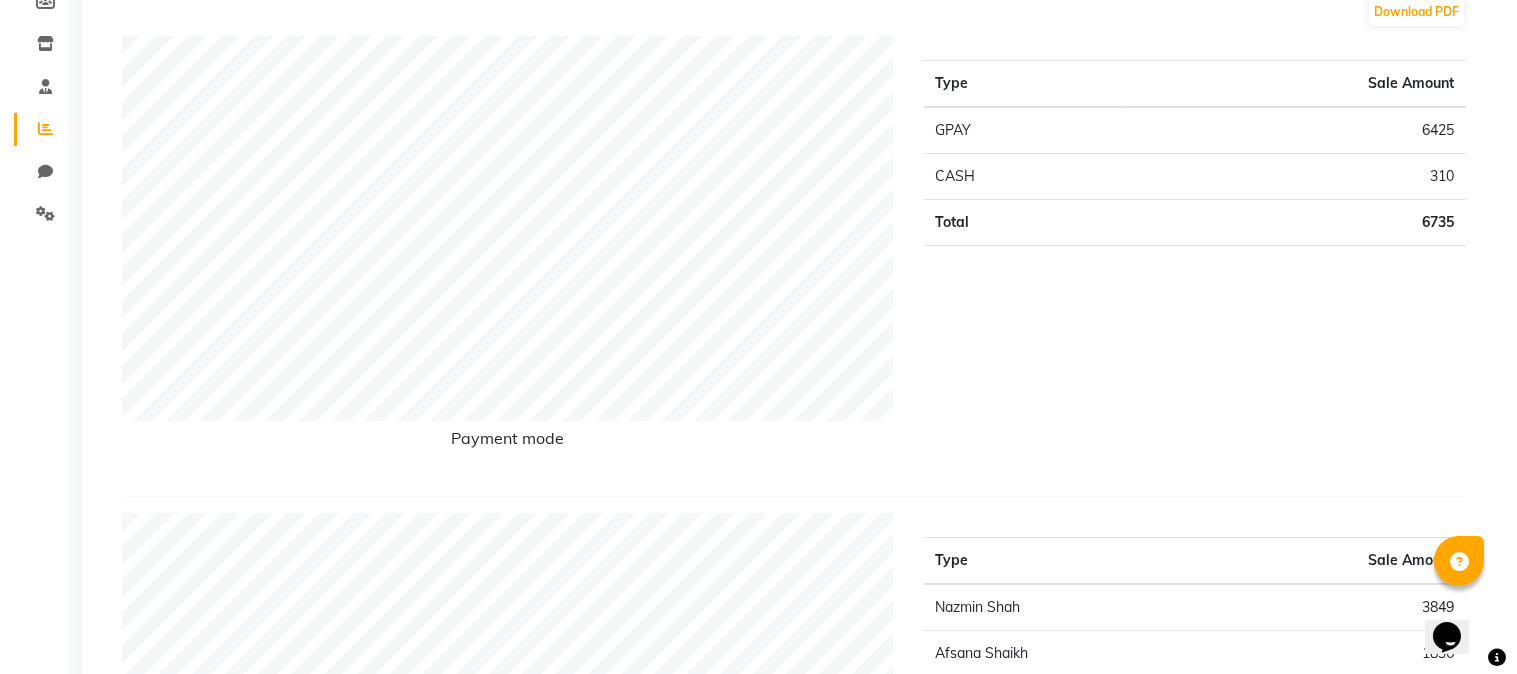 scroll, scrollTop: 0, scrollLeft: 0, axis: both 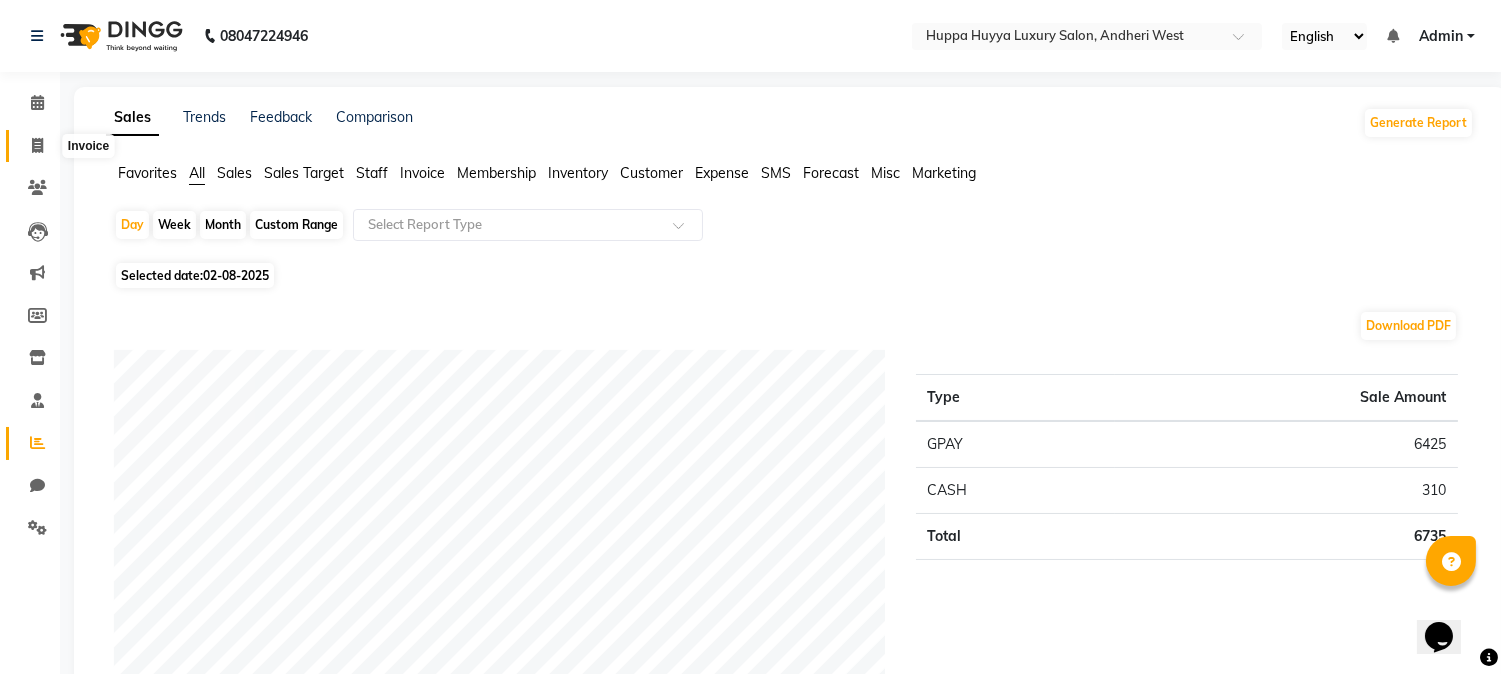click 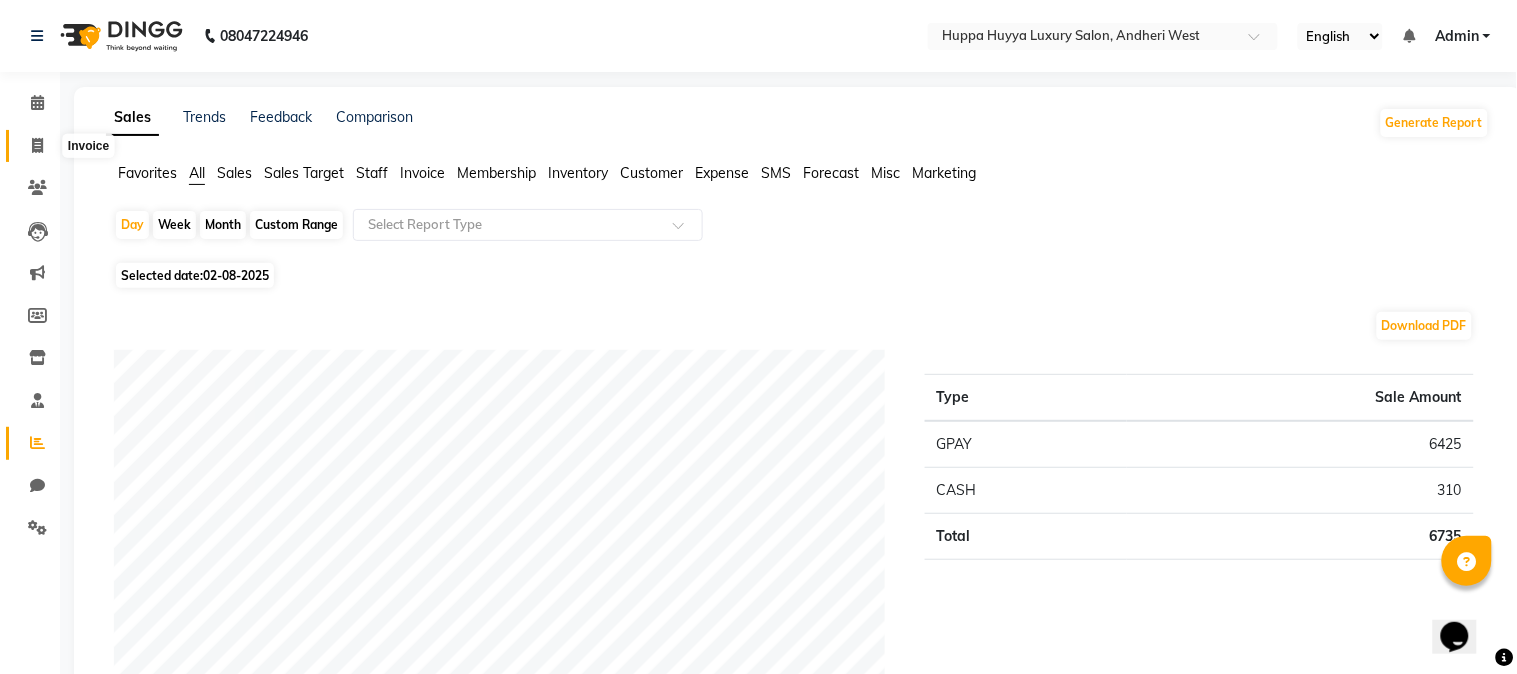 select on "7752" 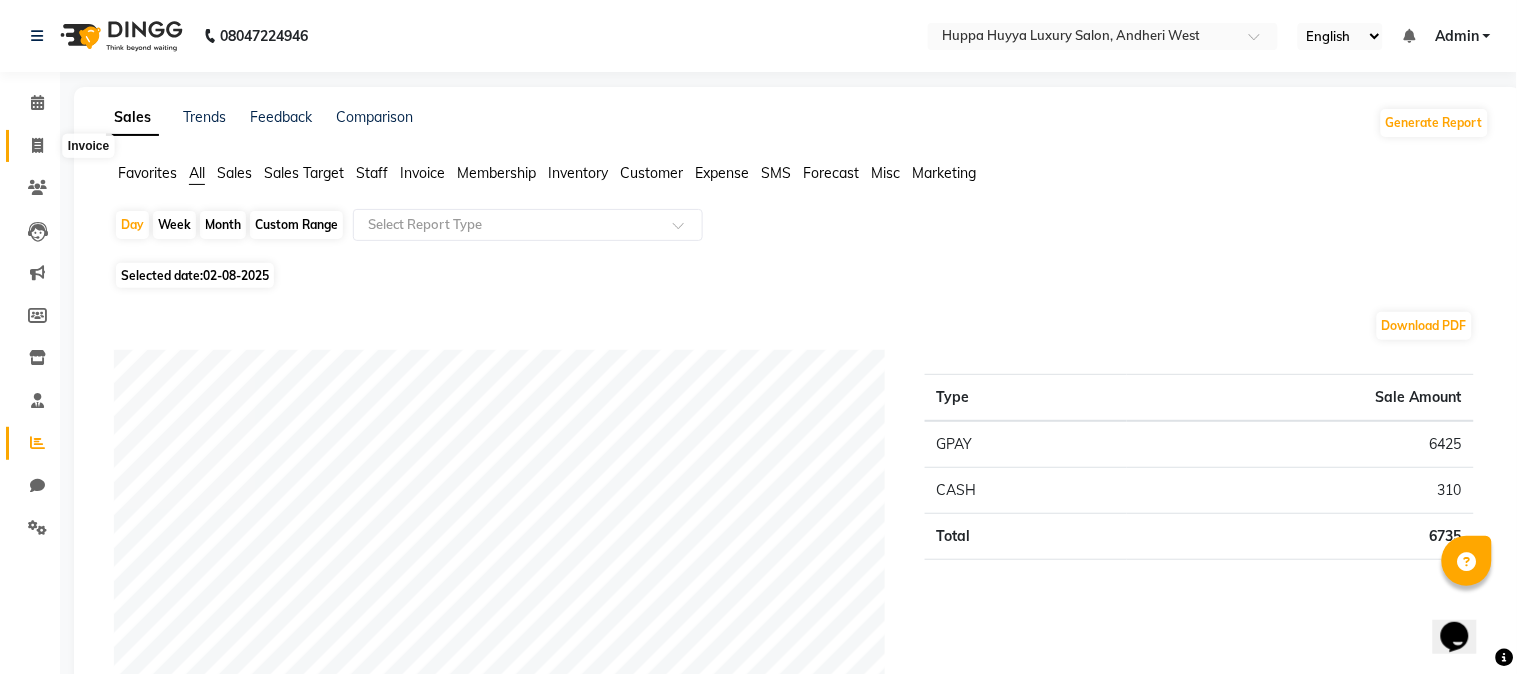 select on "service" 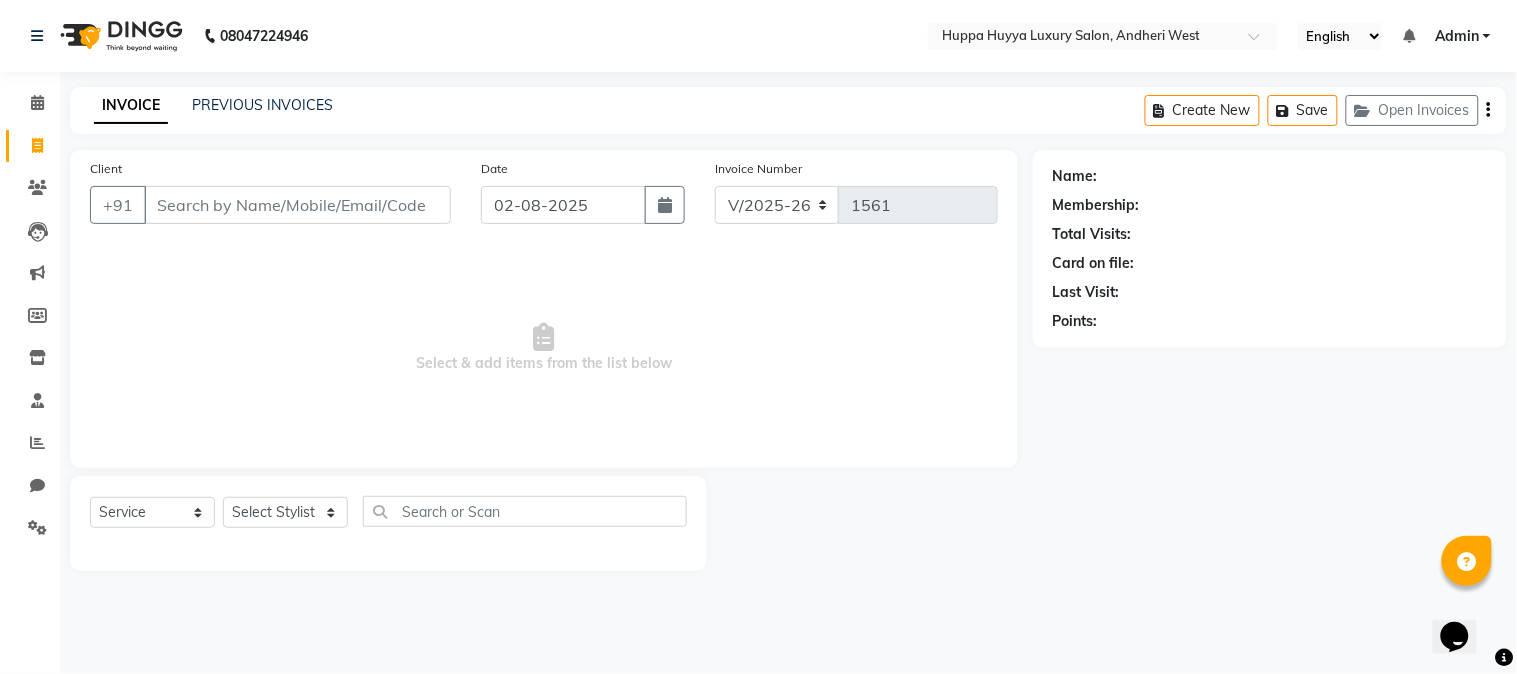 click on "Client" at bounding box center (297, 205) 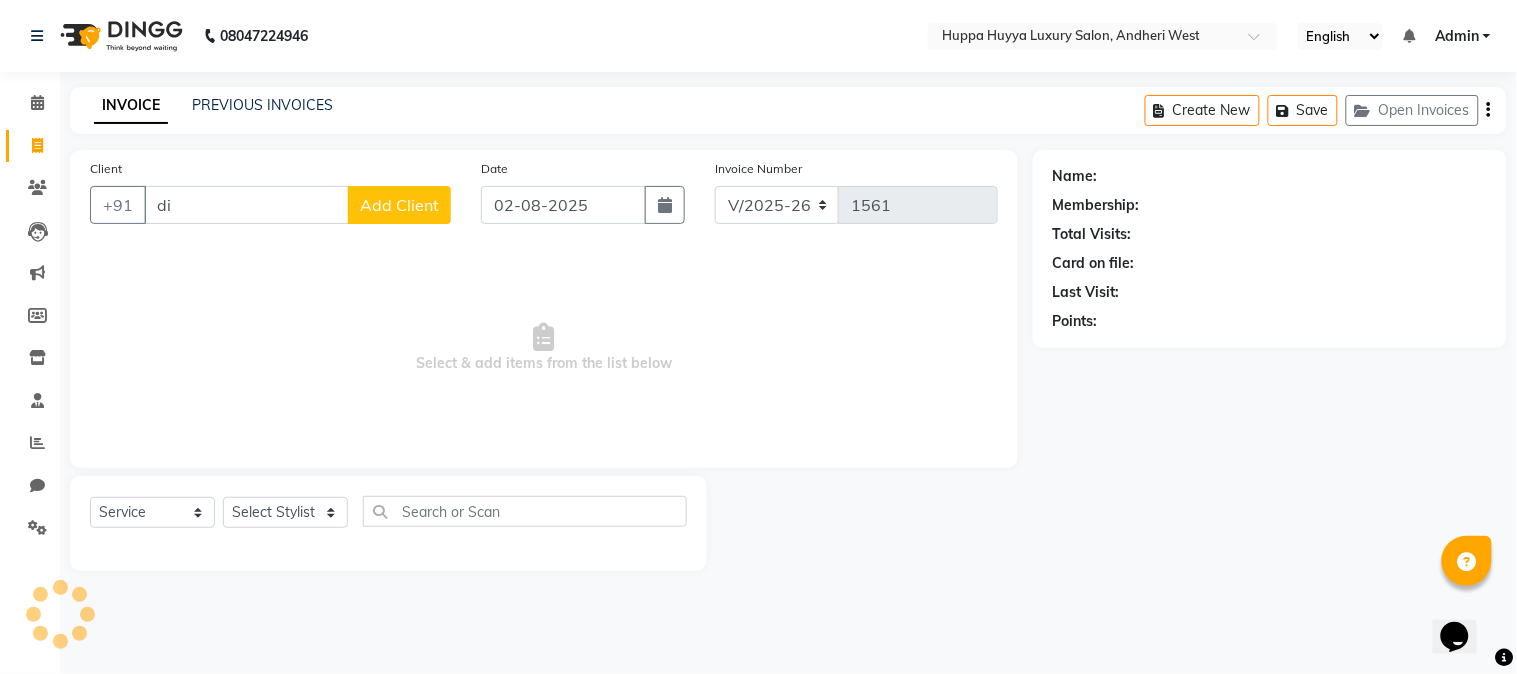 type on "d" 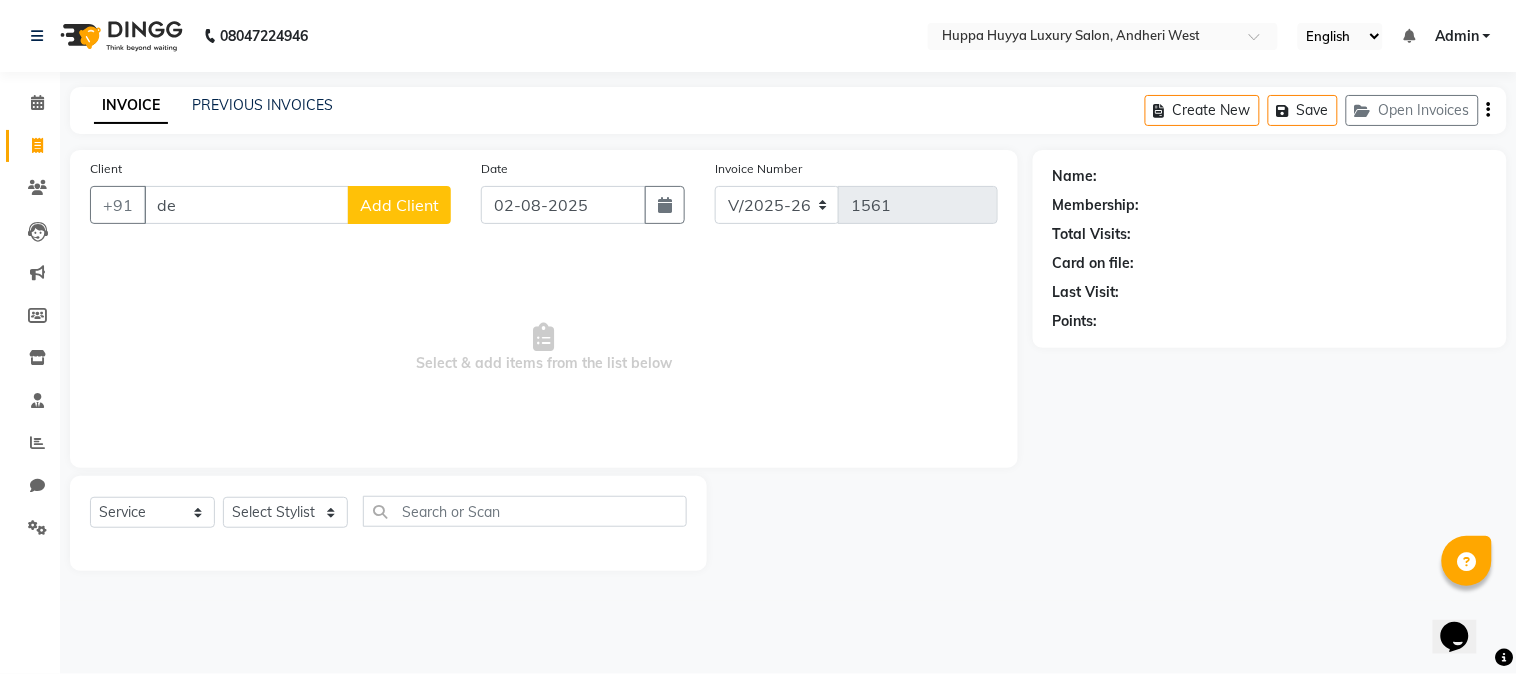 type on "d" 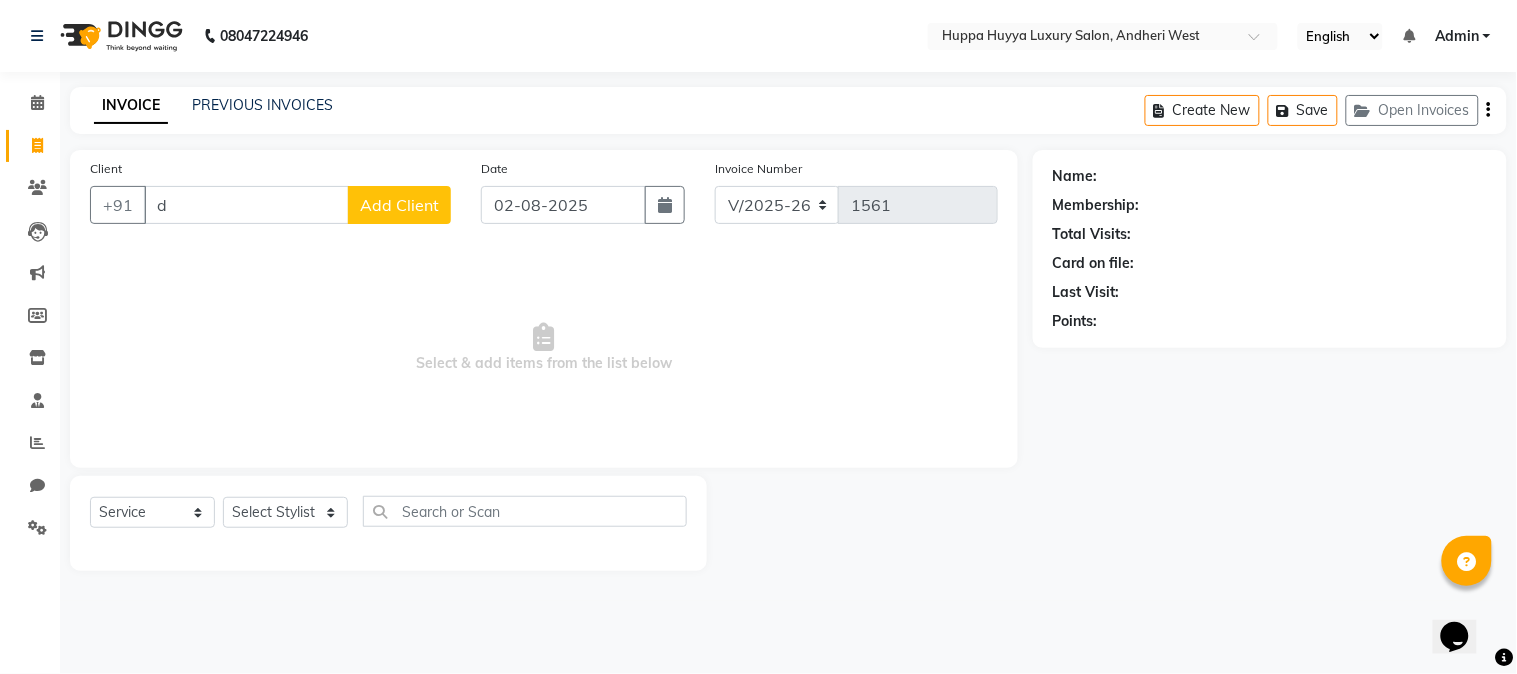 type 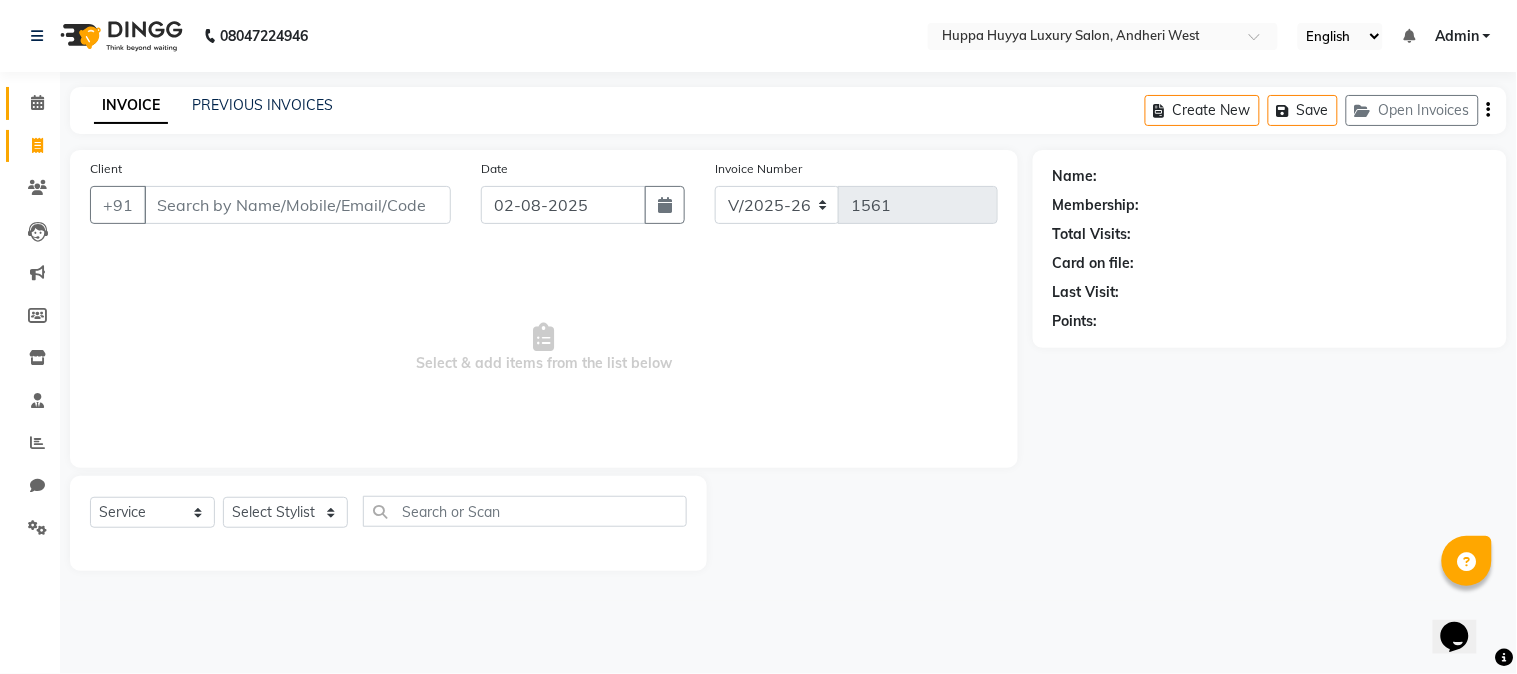 click on "Calendar" 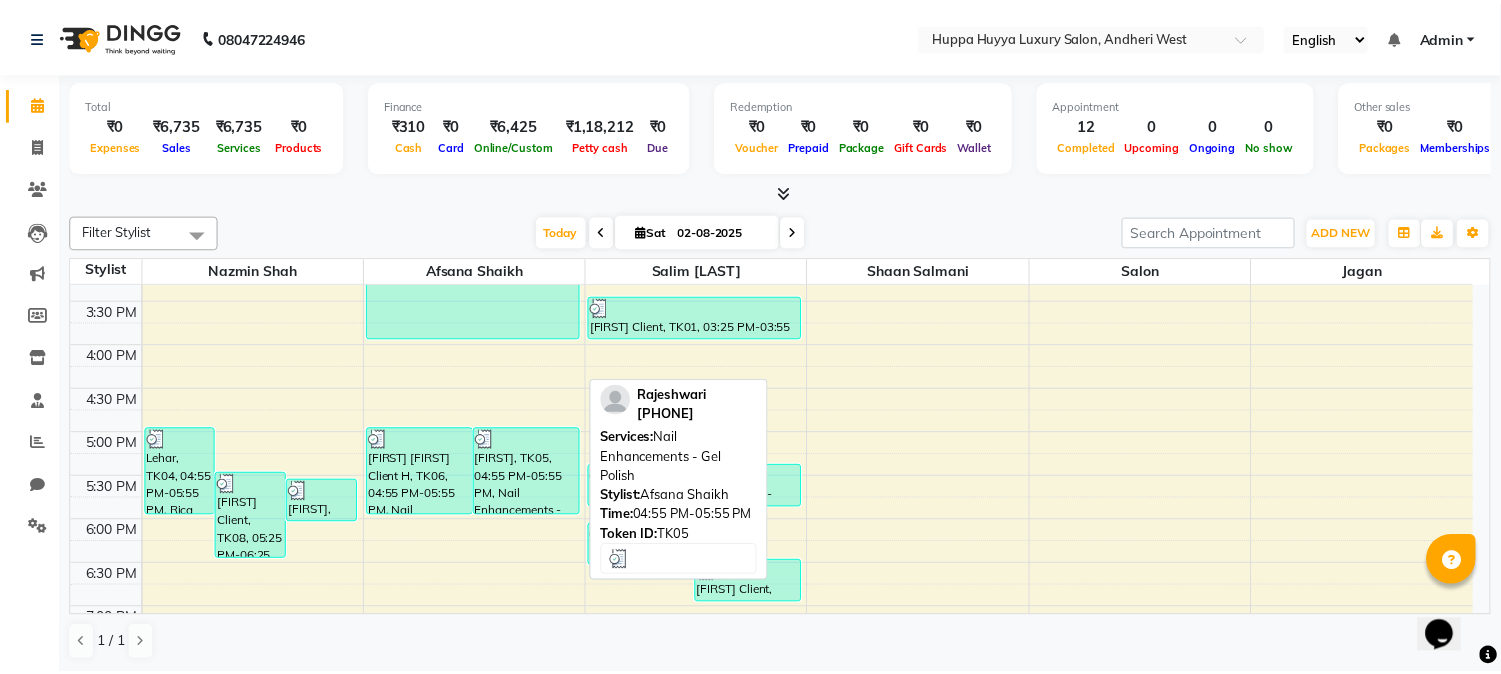scroll, scrollTop: 888, scrollLeft: 0, axis: vertical 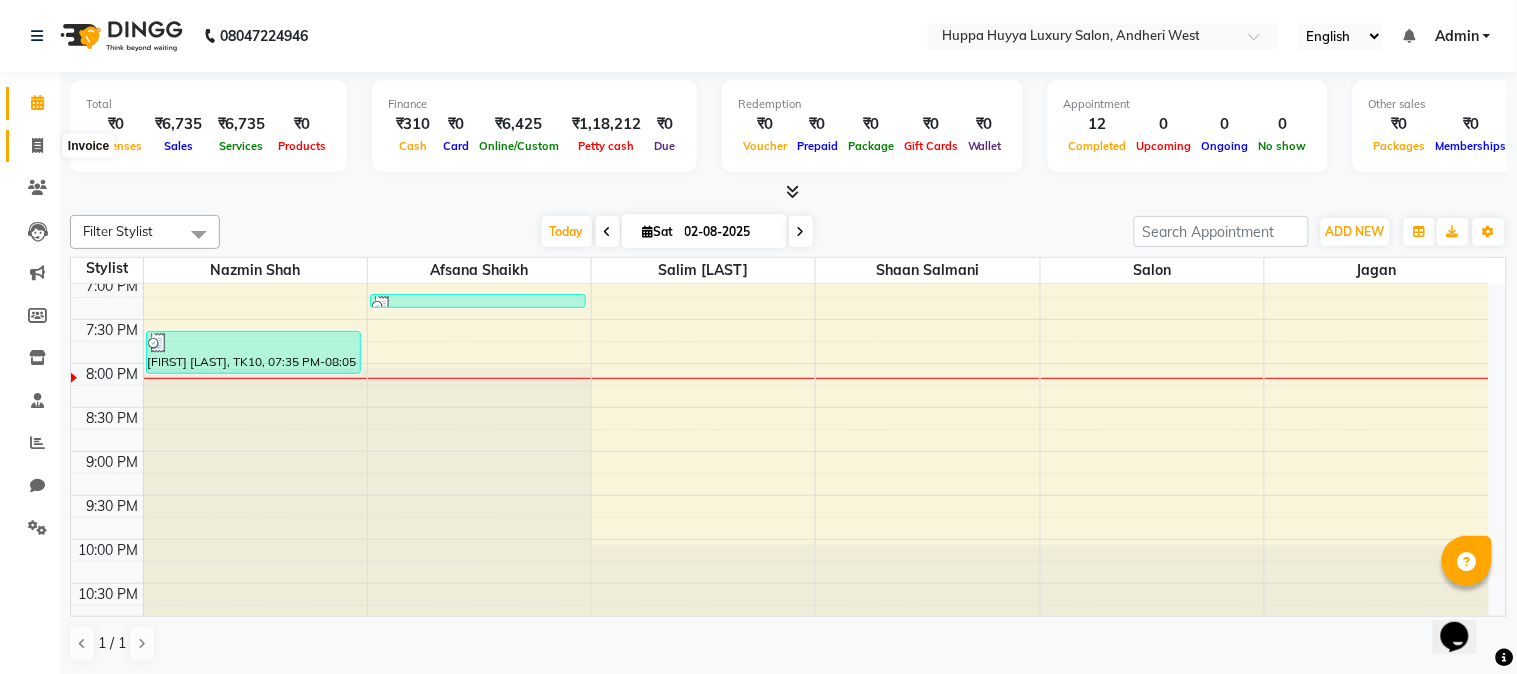 click 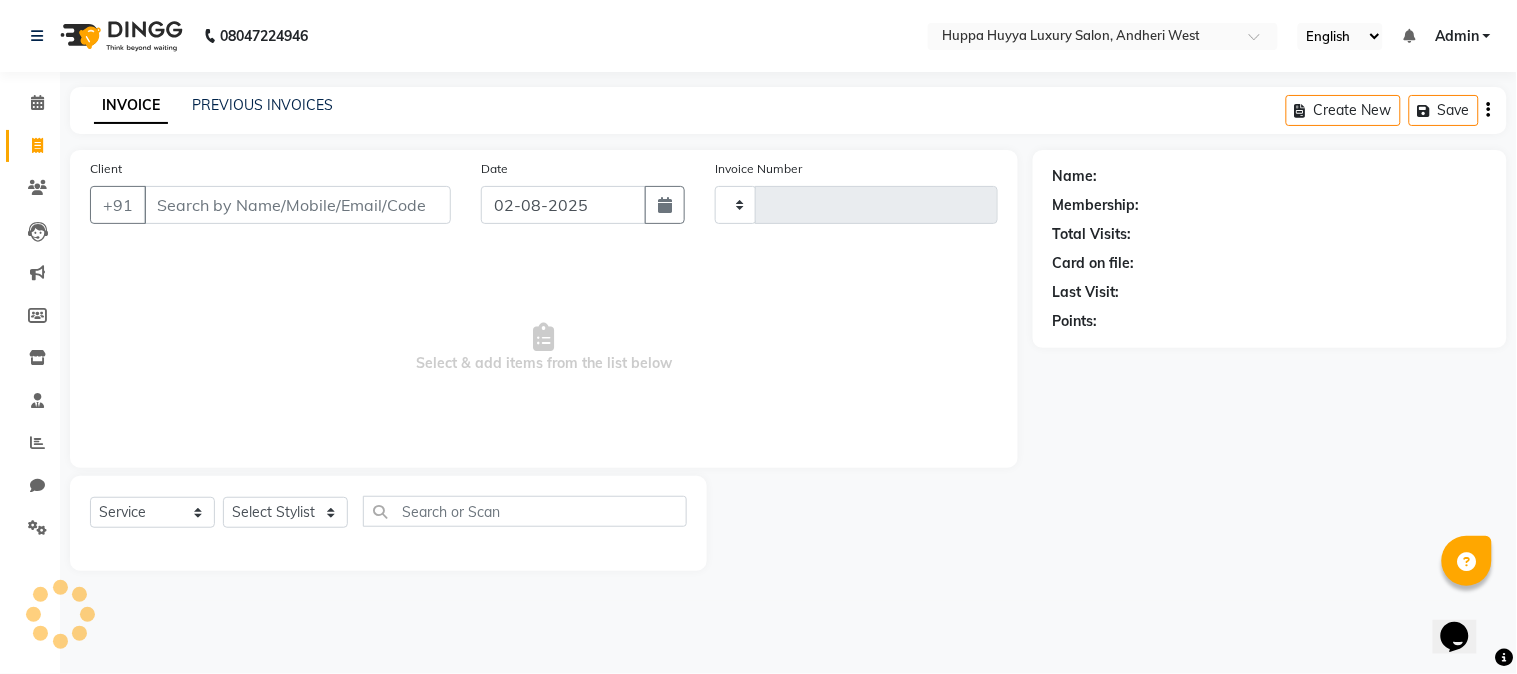 type on "1561" 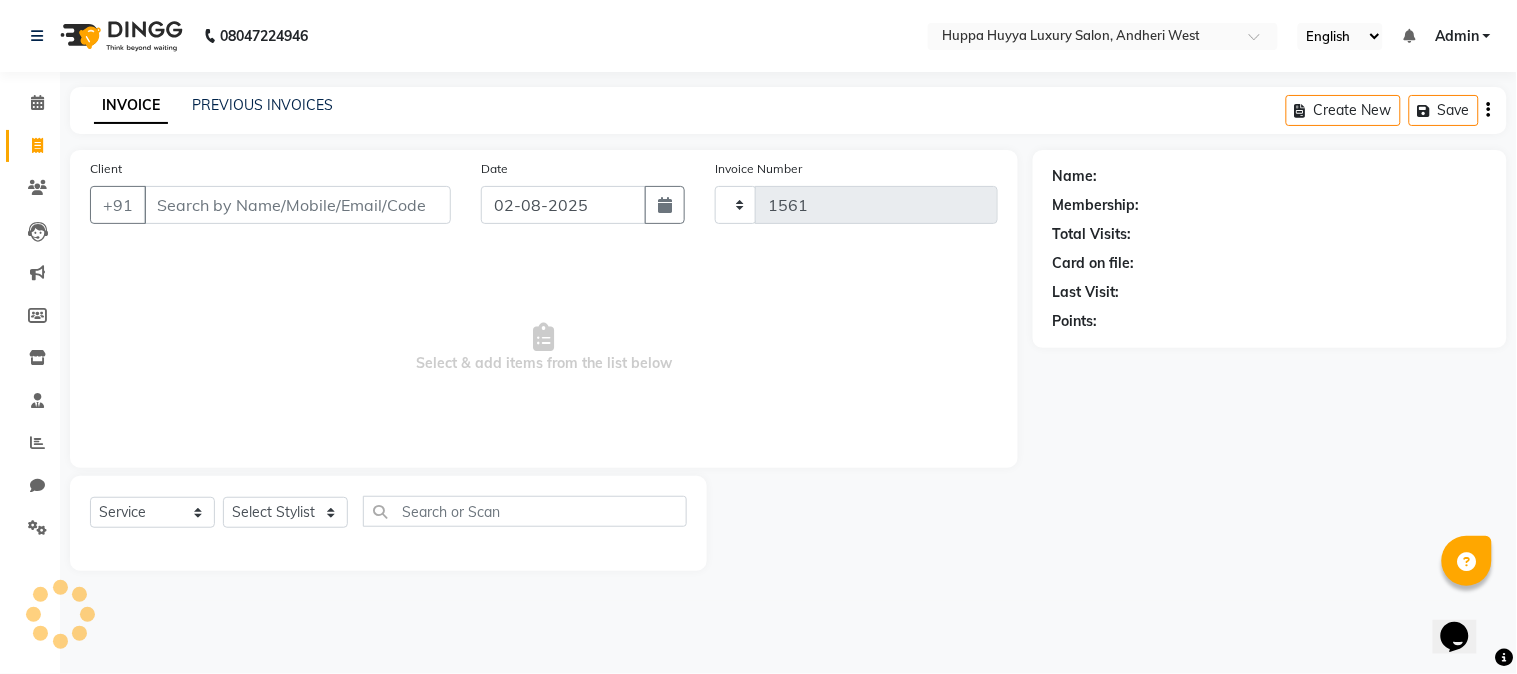select on "7752" 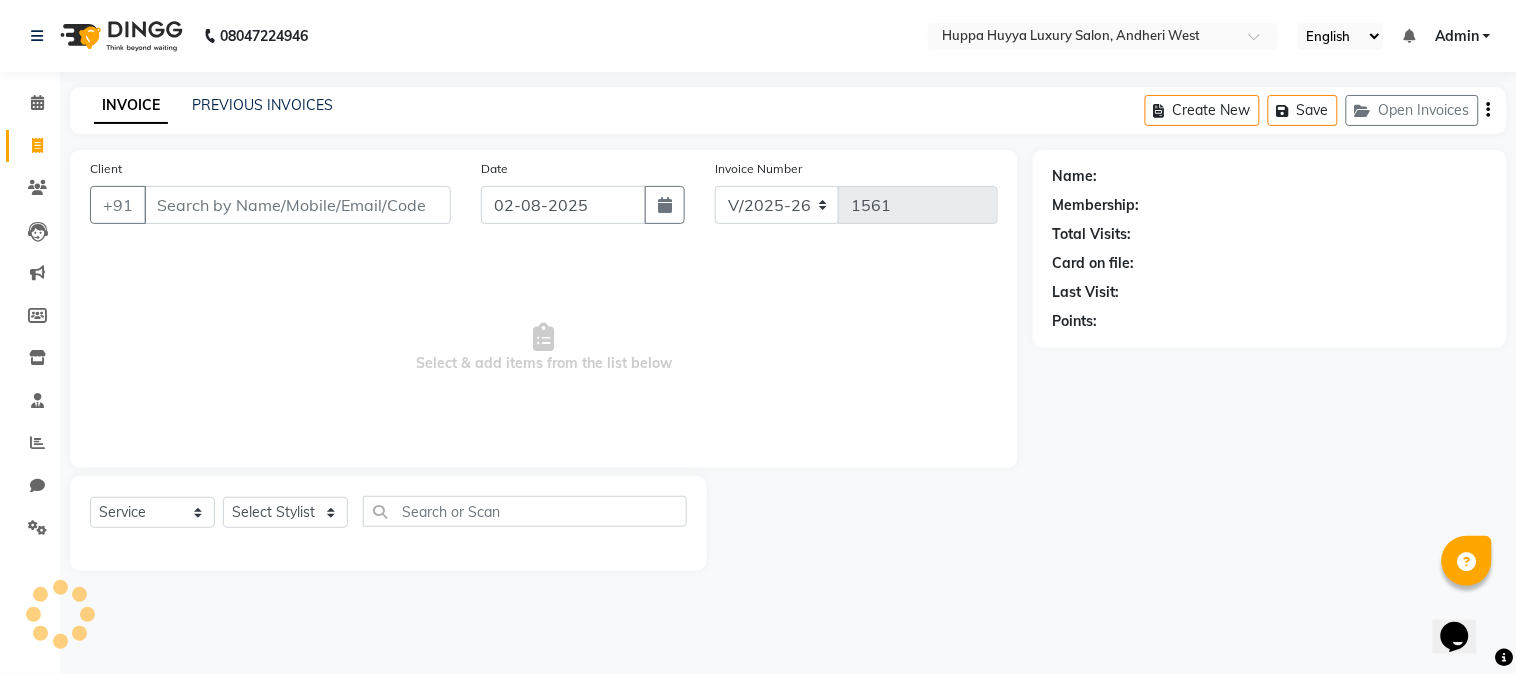 click on "Client" at bounding box center [297, 205] 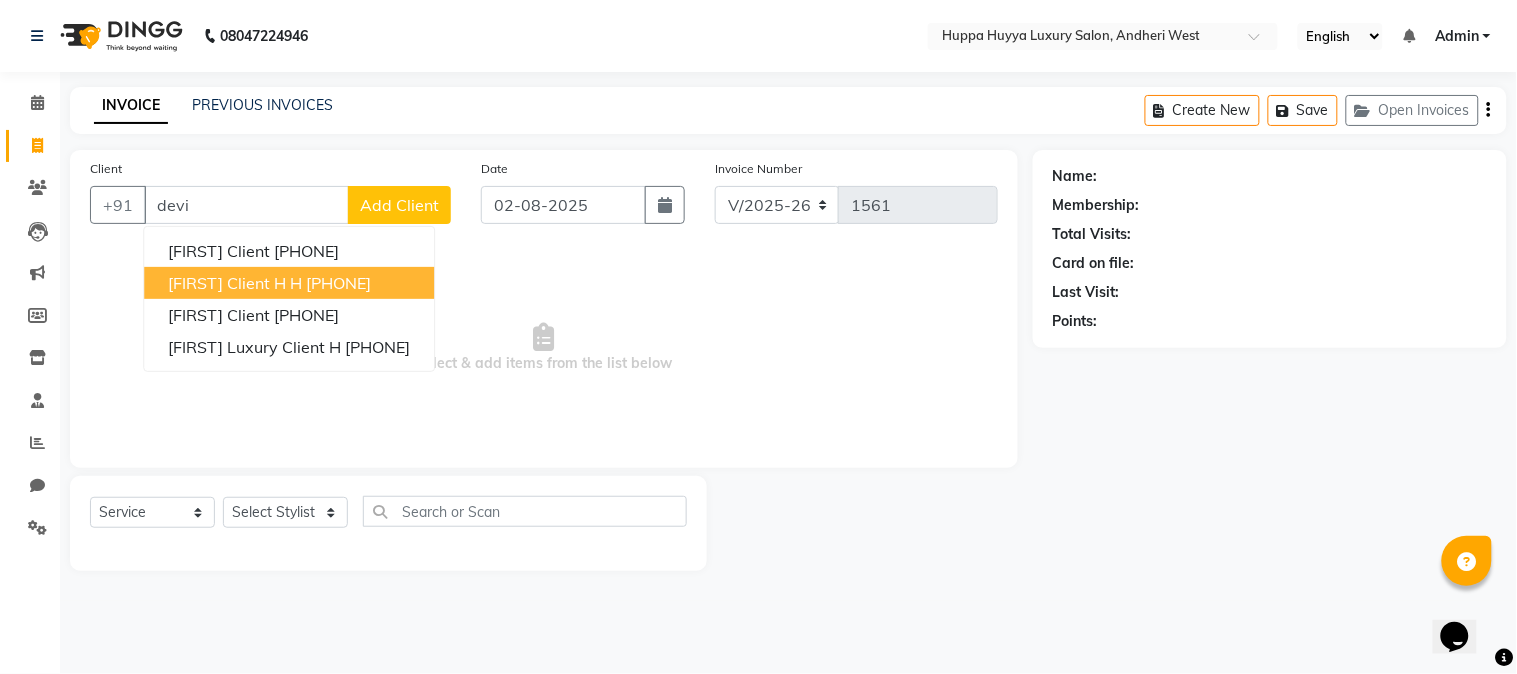 click on "[FIRST] Client H H" at bounding box center (235, 283) 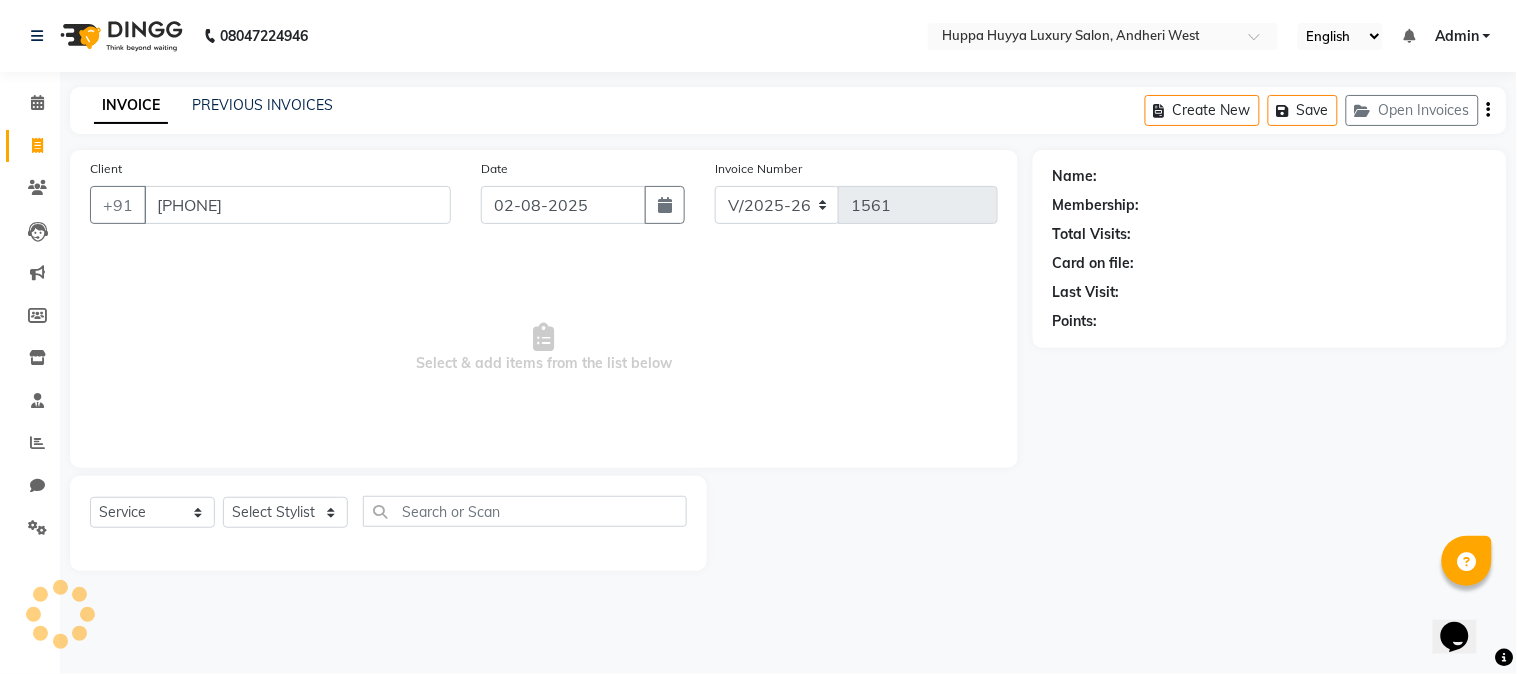 type on "[PHONE]" 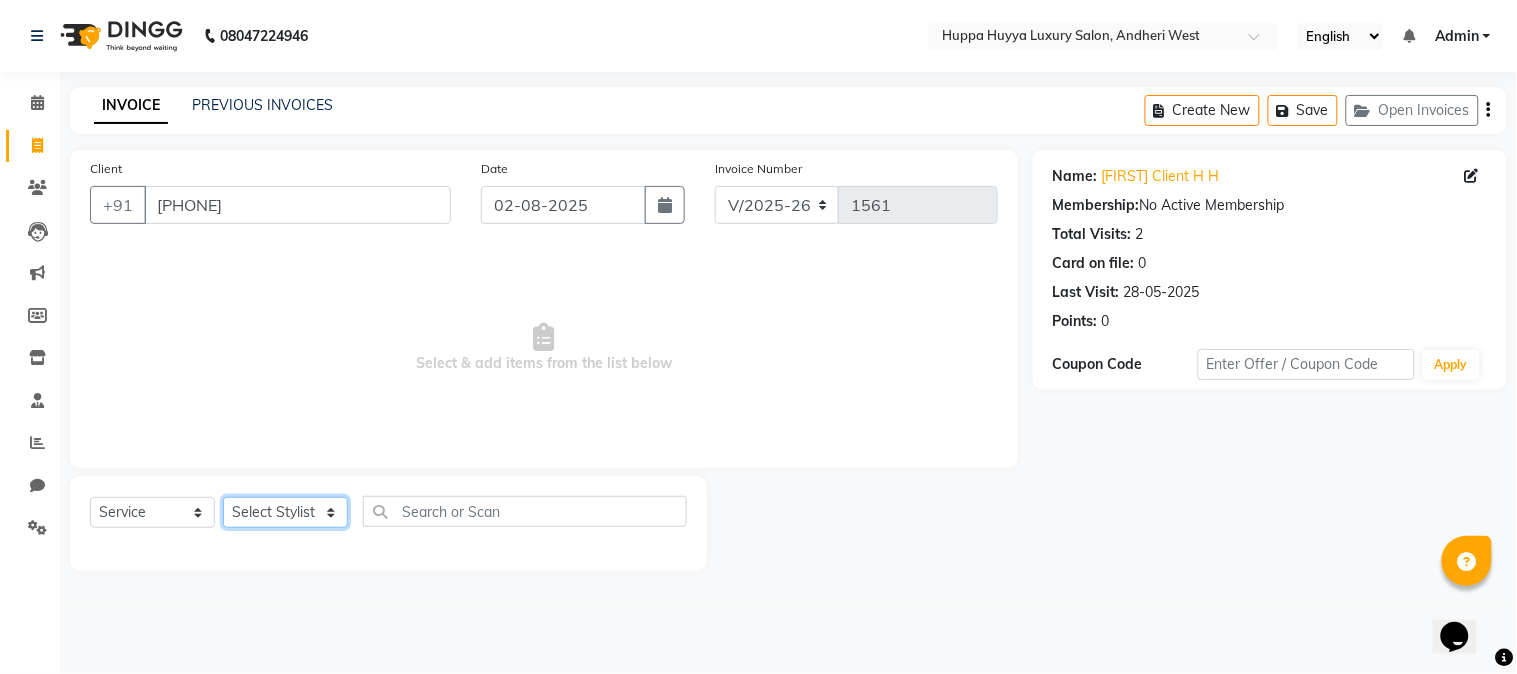 click on "Select Stylist [FIRST] [LAST] Jagan Nazmin Shah Salim  Mansoori Salon Shaan Salmani" 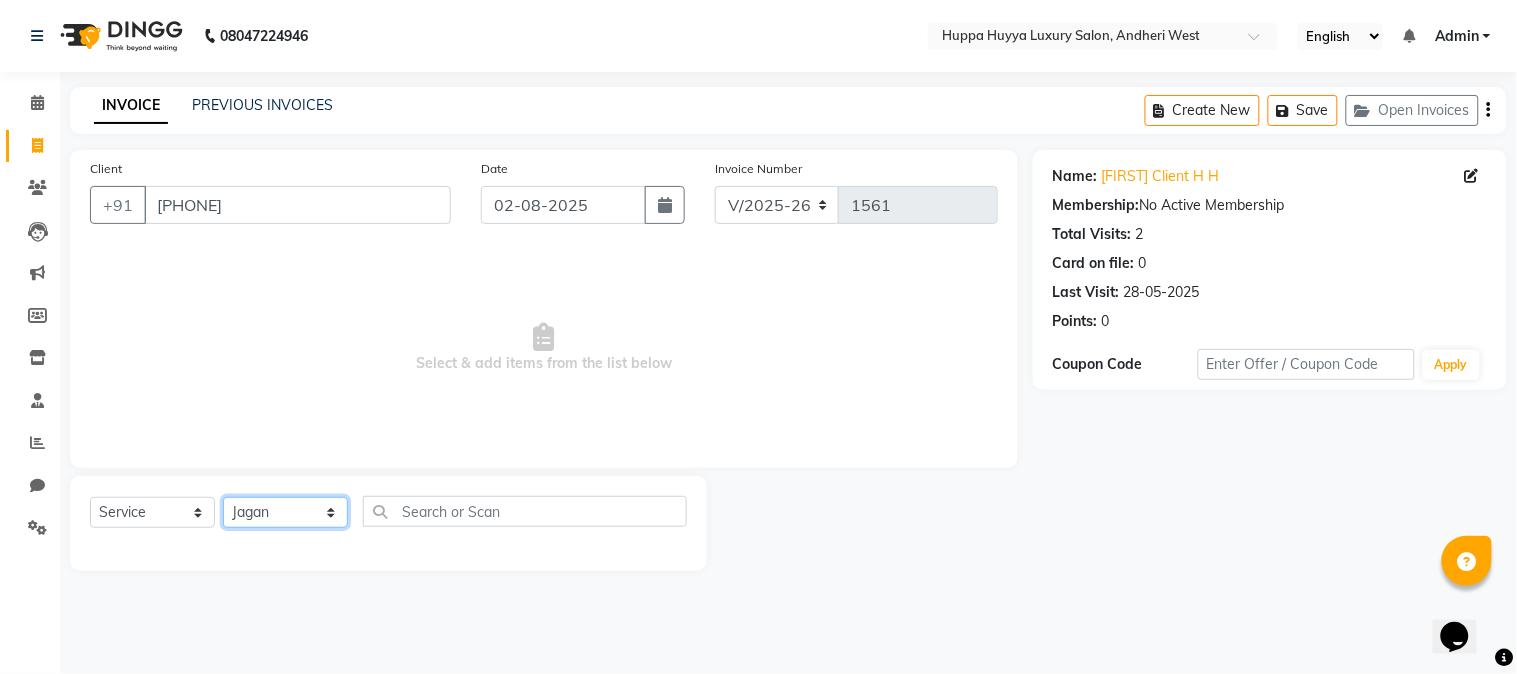 click on "Select Stylist [FIRST] [LAST] Jagan Nazmin Shah Salim  Mansoori Salon Shaan Salmani" 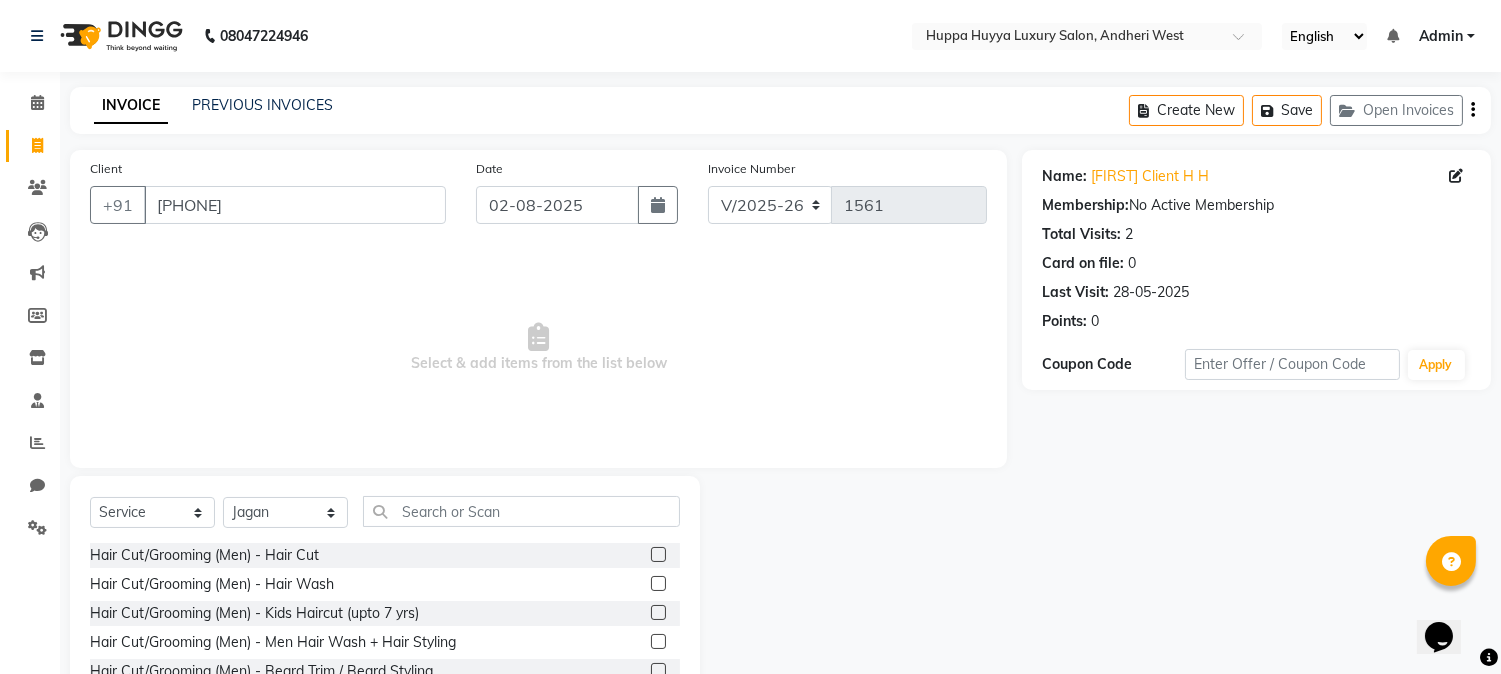 click on "Select  Service  Product  Membership  Package Voucher Prepaid Gift Card  Select Stylist [FIRST] [LAST] Jagan Nazmin Shah Salim  Mansoori Salon Shaan Salmani Hair Cut/Grooming (Men) - Hair Cut  Hair Cut/Grooming (Men) - Hair Wash  Hair Cut/Grooming (Men) - Kids Haircut (upto 7 yrs)  Hair Cut/Grooming (Men) - Men Hair Wash + Hair Styling  Hair Cut/Grooming (Men) - Beard Trim / Beard Styling  Hair Cut/Grooming (Men) - Shave  Hair Cut/Grooming (Men) - Basic Hair Spa - Men (Onward)*  Women Hair Styling  Hair Colouring (Men) Majirel - Global Colouring (Onwards)*  Hair Colouring (Men) Majirel - Highlights  Hair Colouring (Men) Majirel - Beard Colour  Hair Colouring (Men) - Inoa Ammonia Free - Global Colouring - (Onward)*  Hair Colouring (Men) - Inoa Ammonia Free - Hightlights  Hair Colouring (Men) - Inoa Ammonia Free - Beard Colour  Hair Cut (Women) - Basic Hair Cut  Hair Cut (Women) - Advance Hair cut (Onwards)*  Hair Cut (Women) - Hair Wash (Onwards)*  Hair Cut (Women) - Advance Hair Wash (Onwards)*" 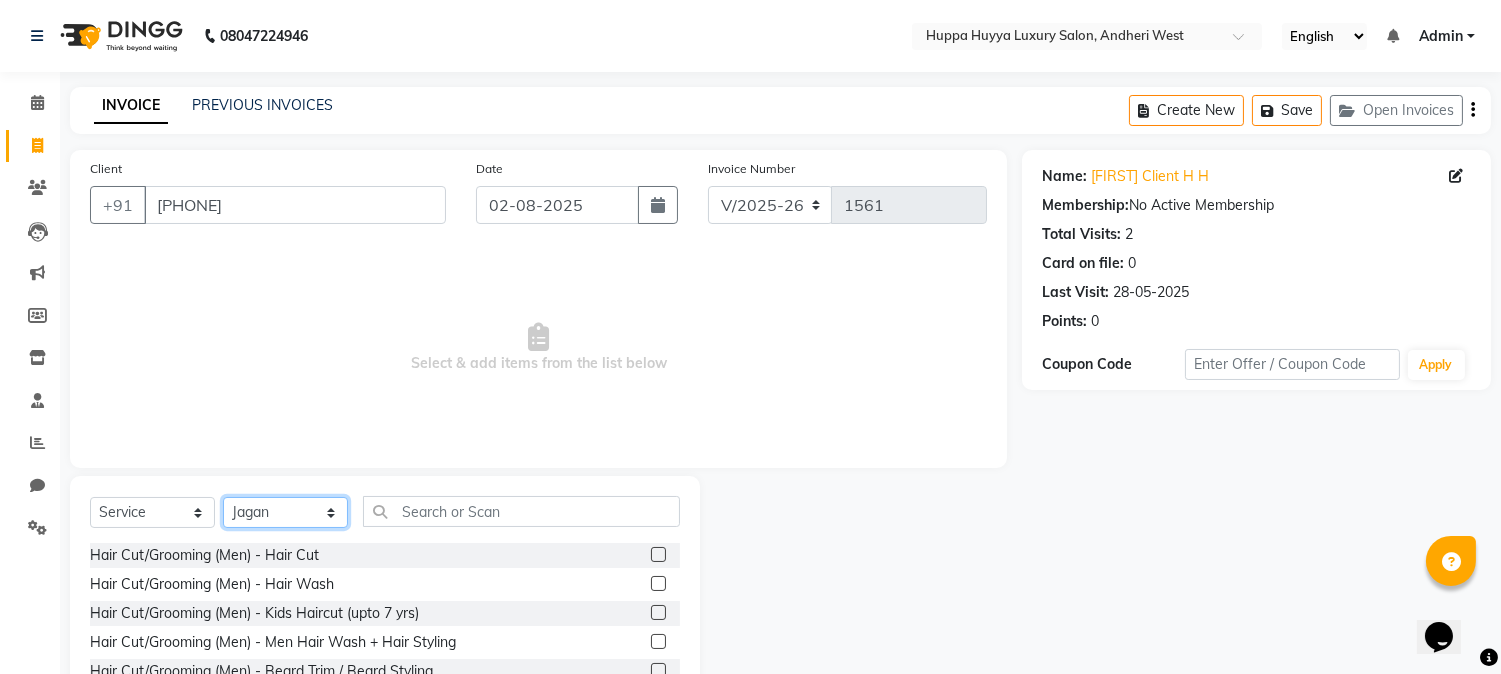 click on "Select Stylist [FIRST] [LAST] Jagan Nazmin Shah Salim  Mansoori Salon Shaan Salmani" 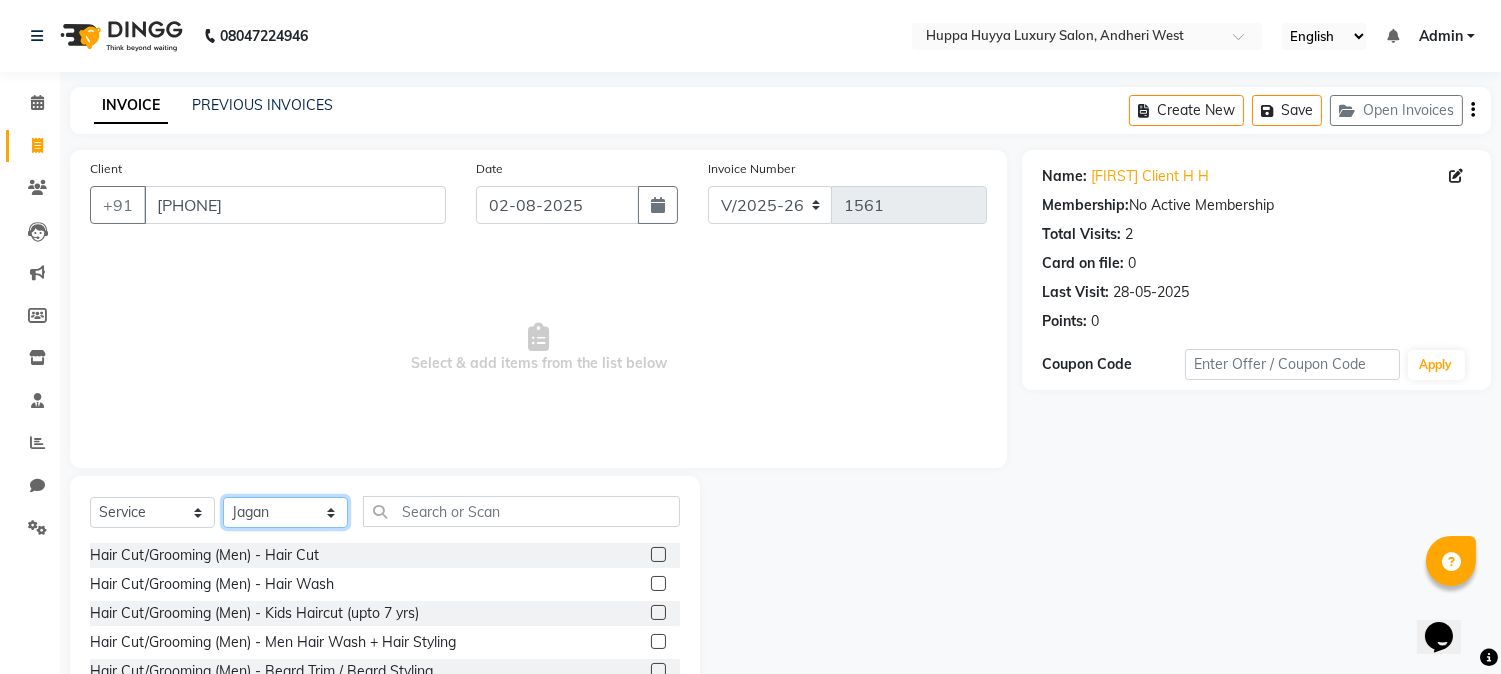 select on "69294" 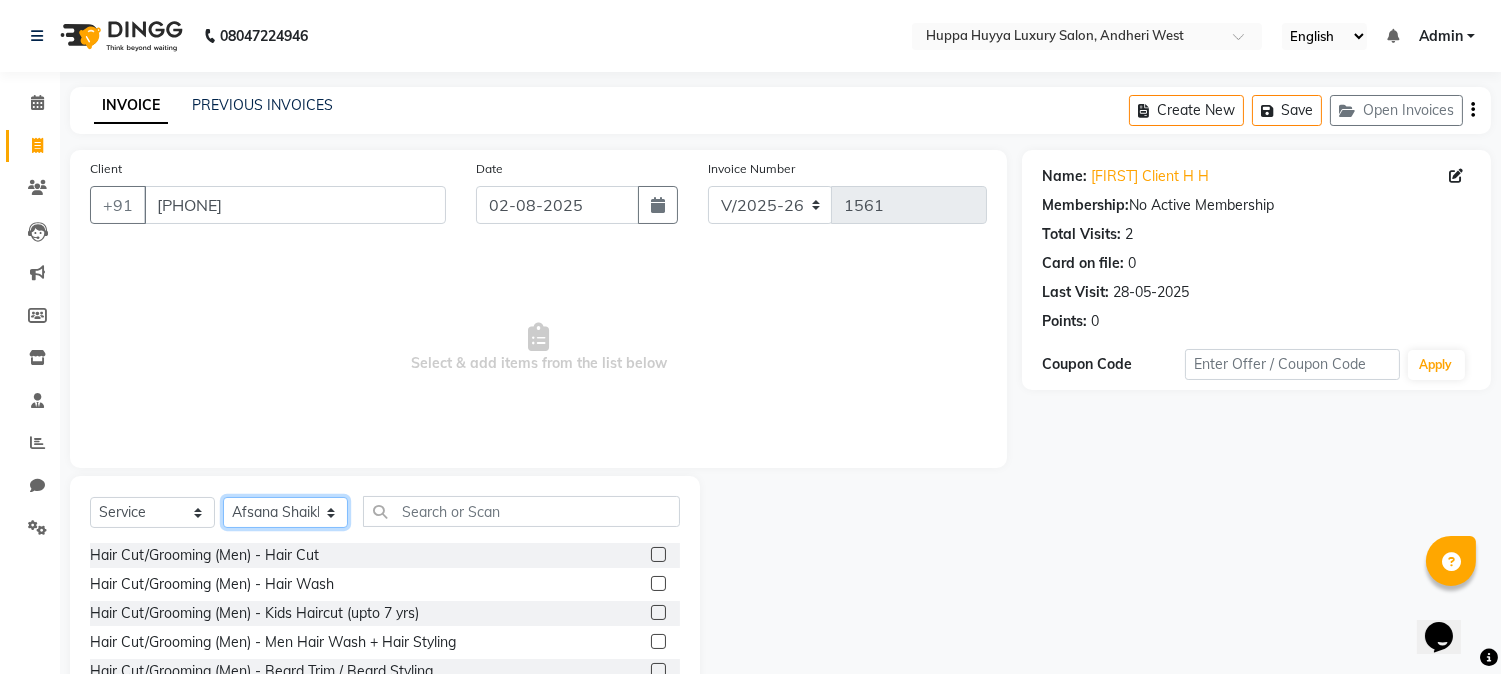 click on "Select Stylist [FIRST] [LAST] Jagan Nazmin Shah Salim  Mansoori Salon Shaan Salmani" 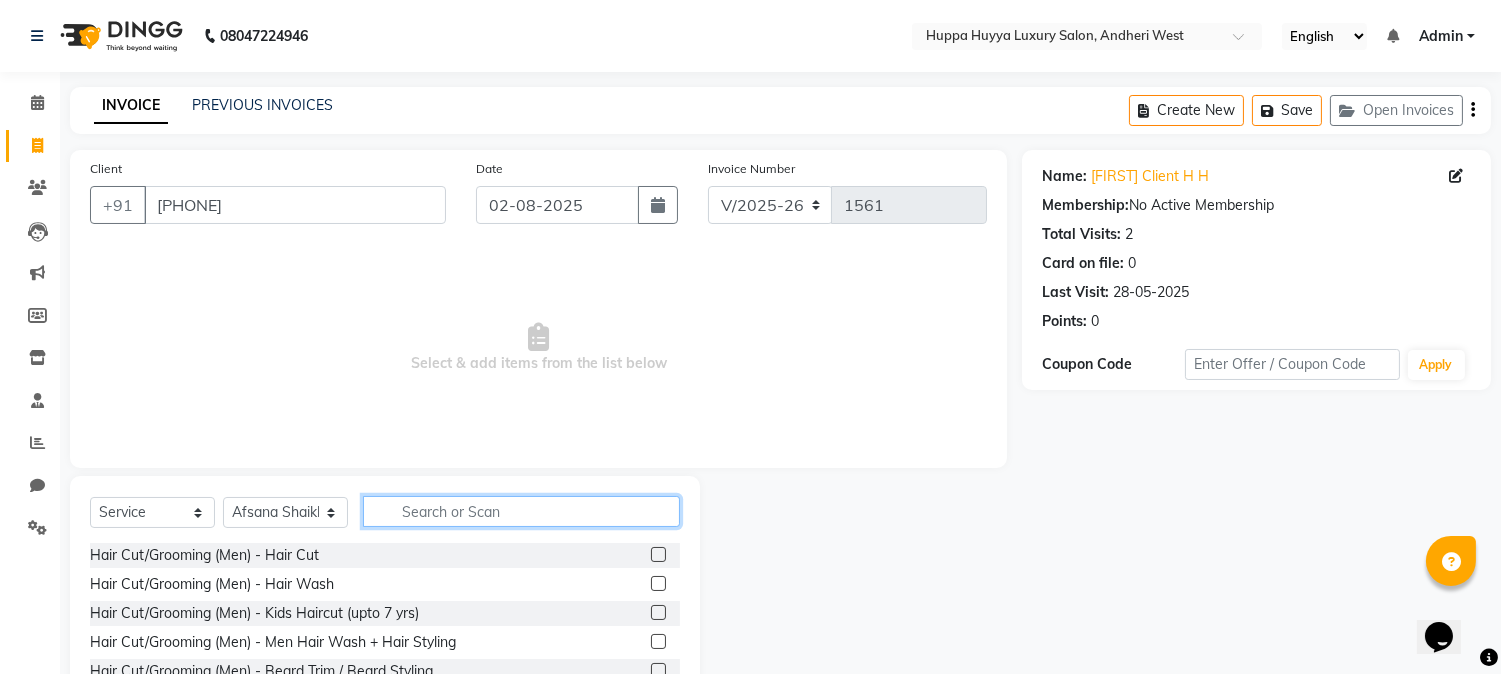 click 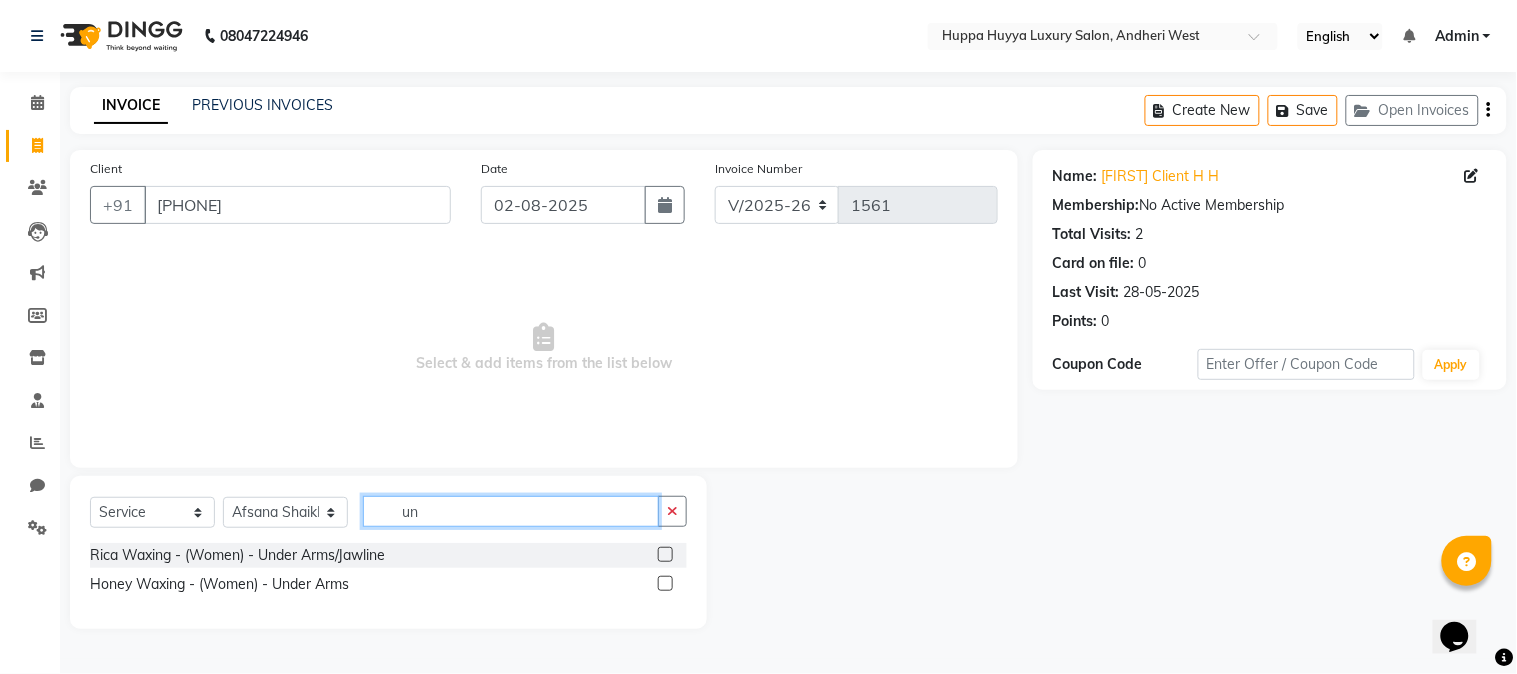 type on "un" 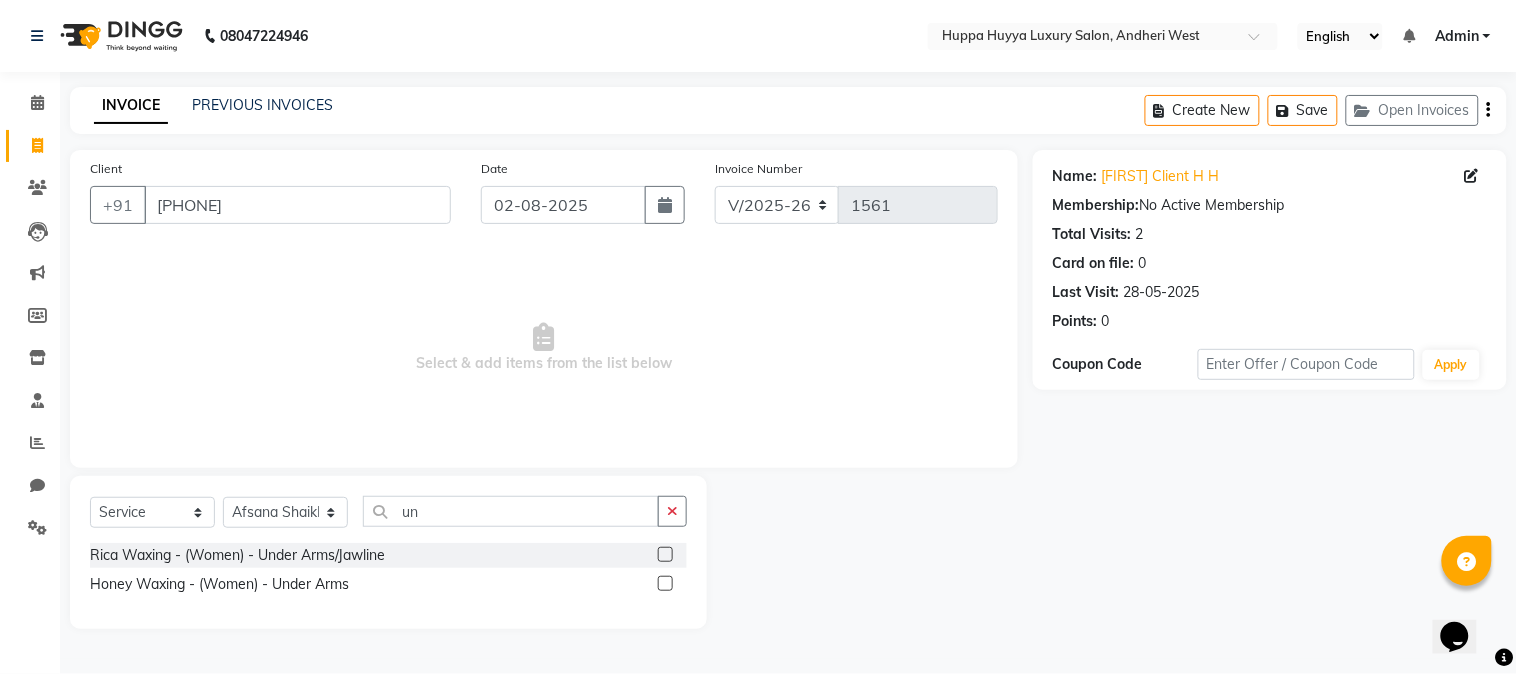 click 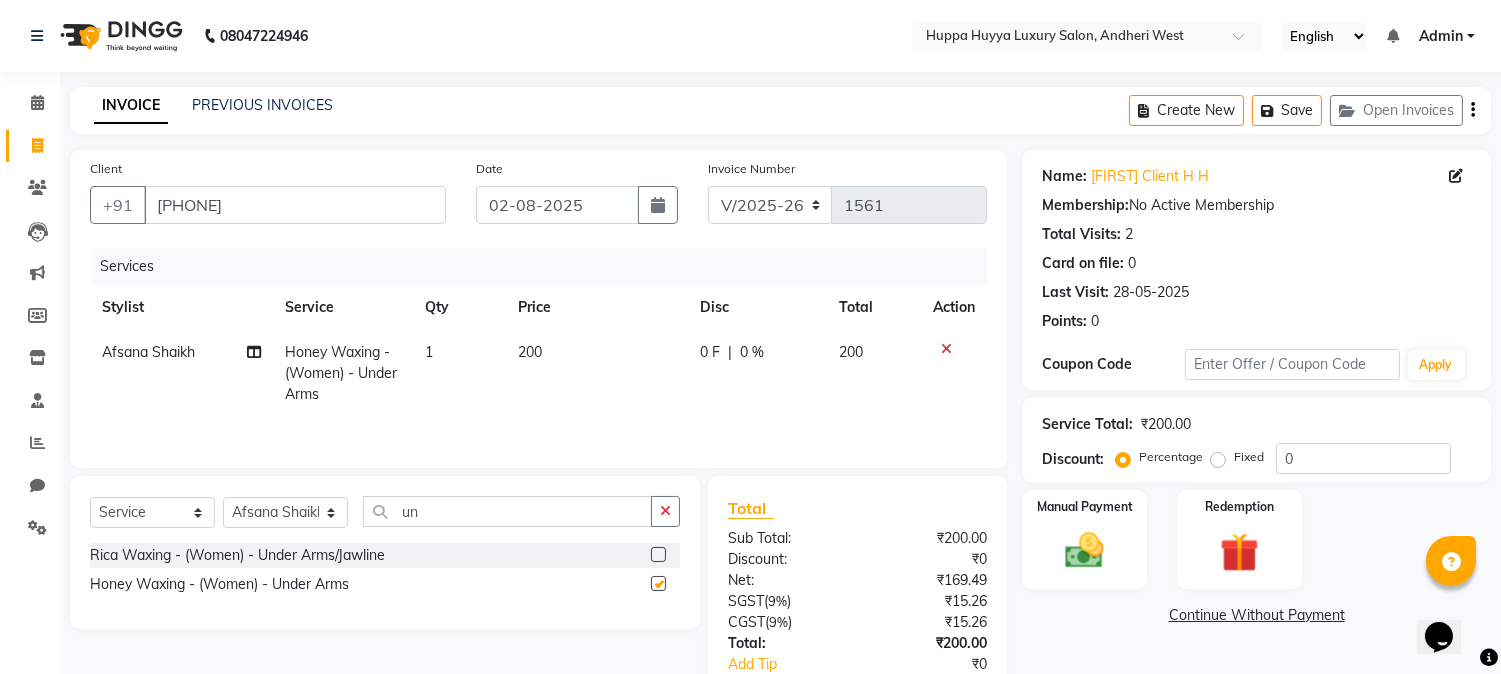 checkbox on "false" 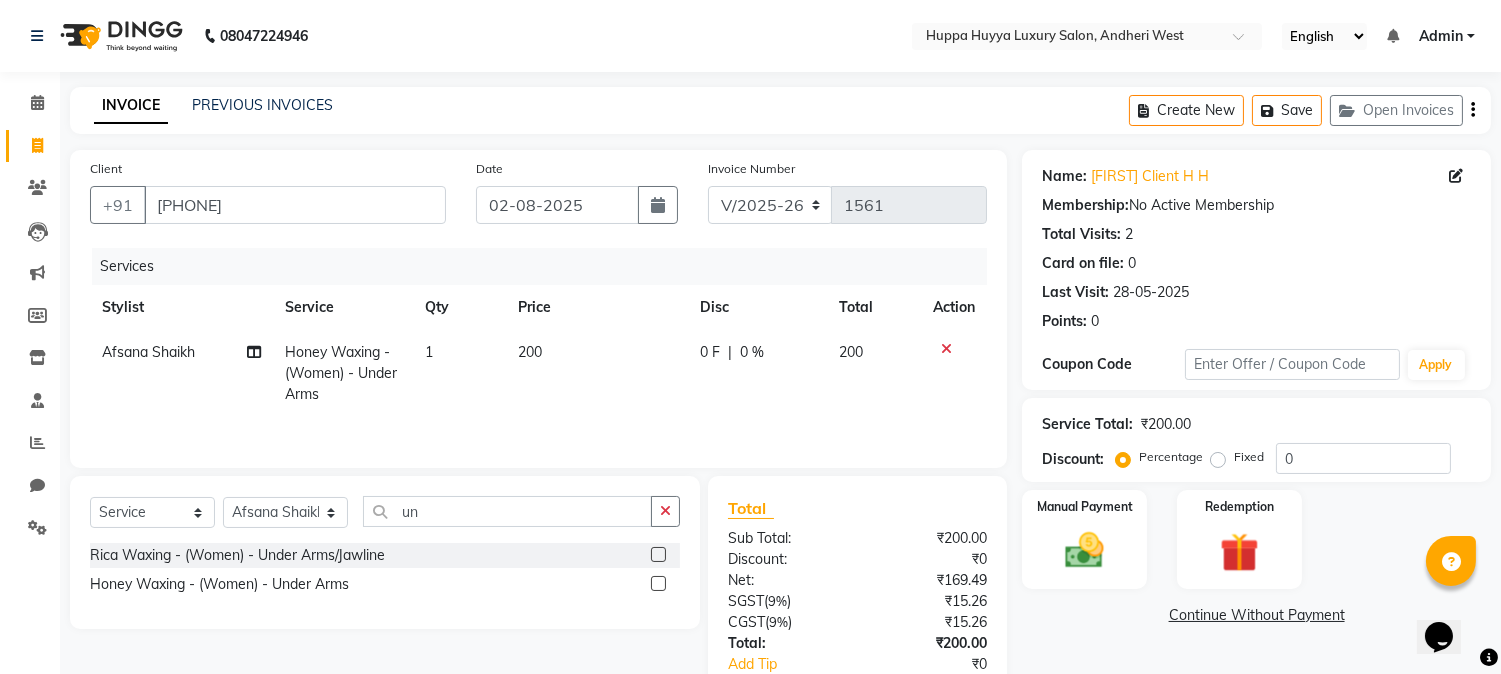 drag, startPoint x: 675, startPoint y: 507, endPoint x: 607, endPoint y: 506, distance: 68.007355 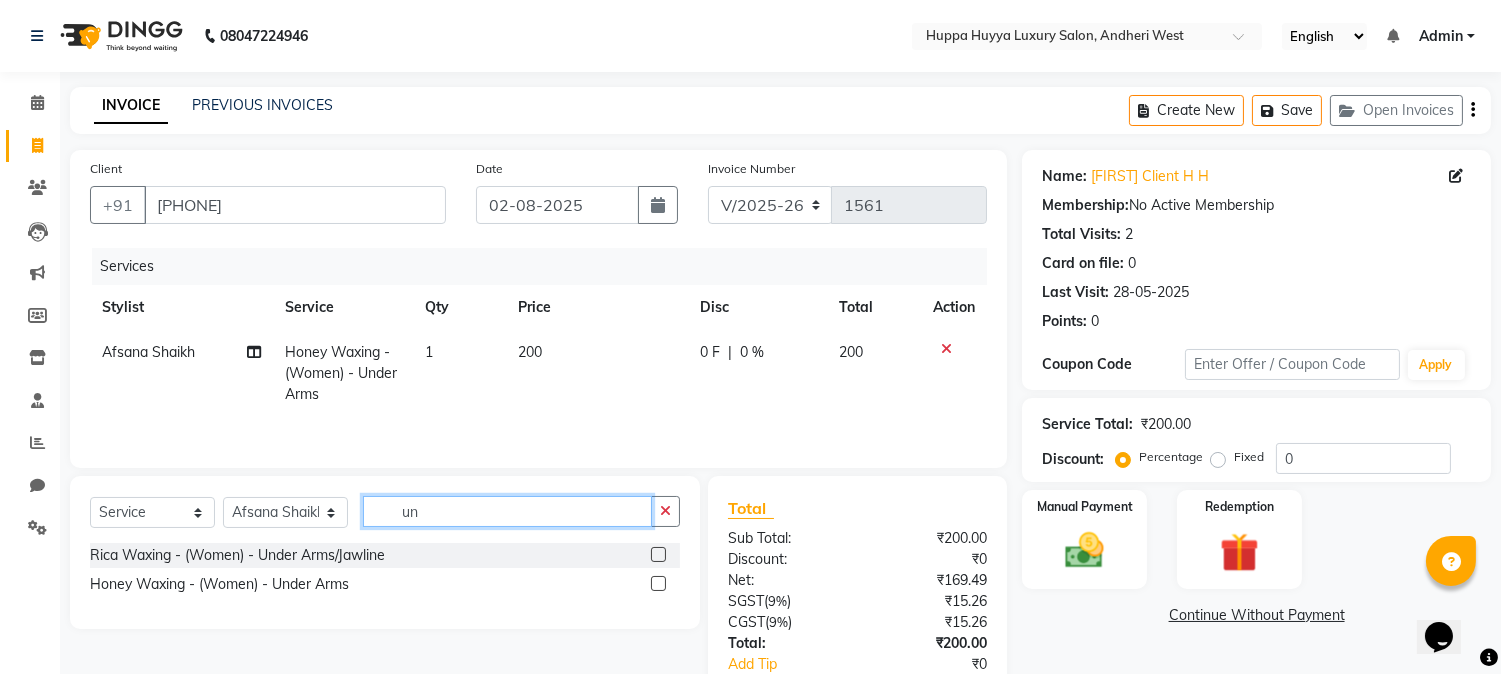 click on "un" 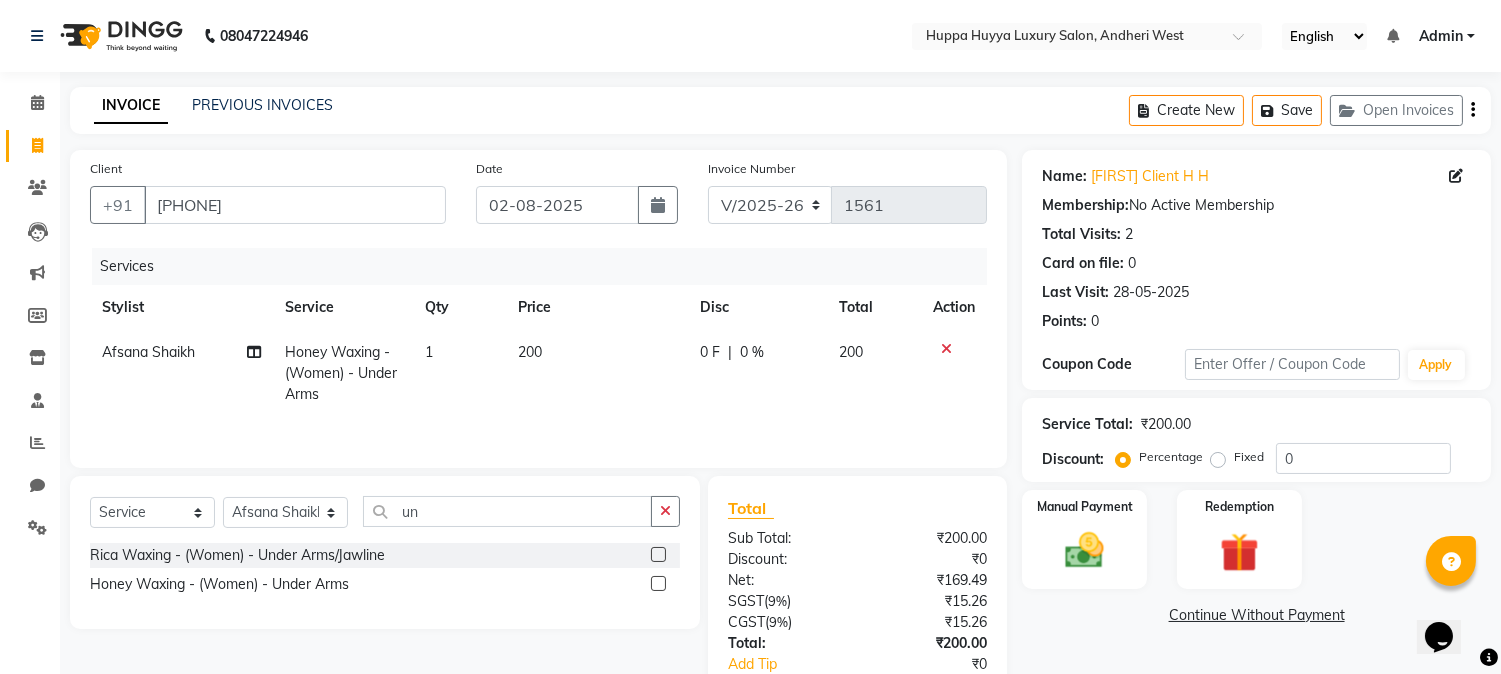 drag, startPoint x: 667, startPoint y: 522, endPoint x: 647, endPoint y: 514, distance: 21.540659 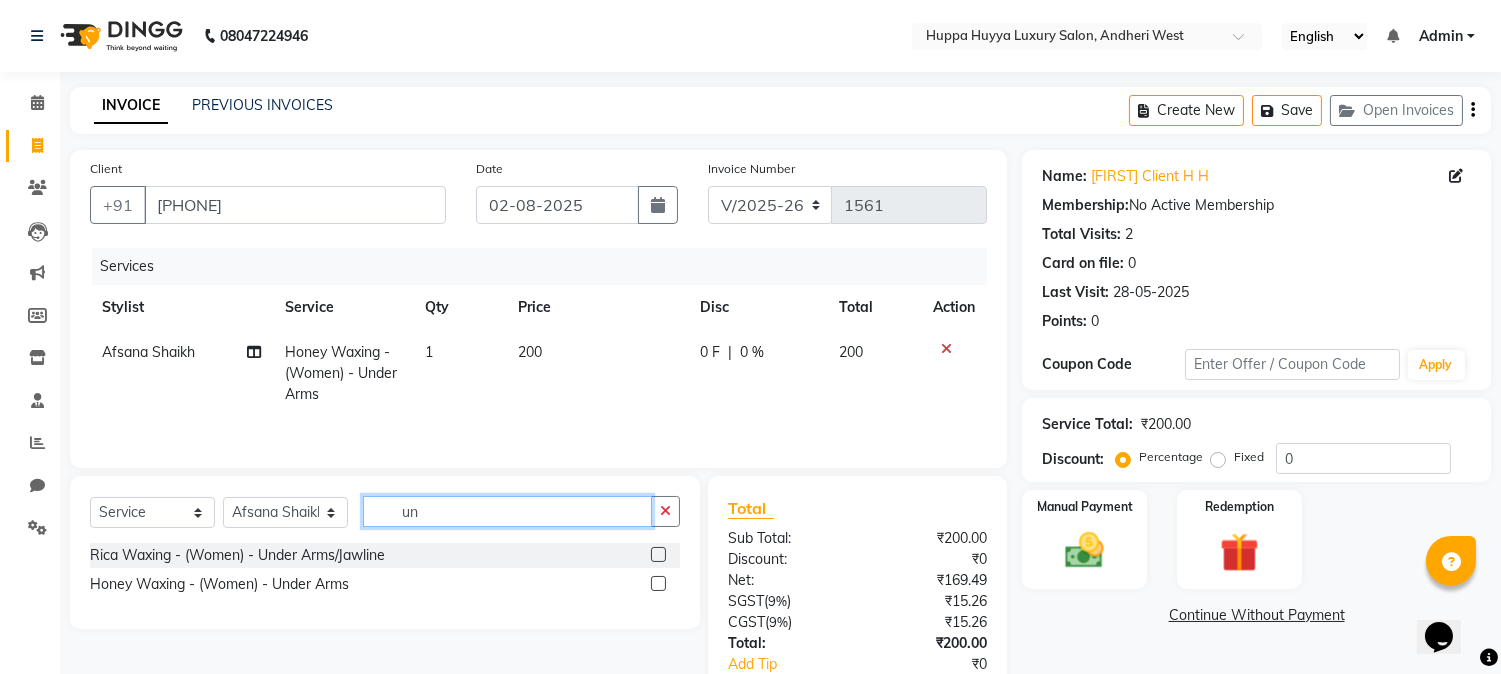click on "un" 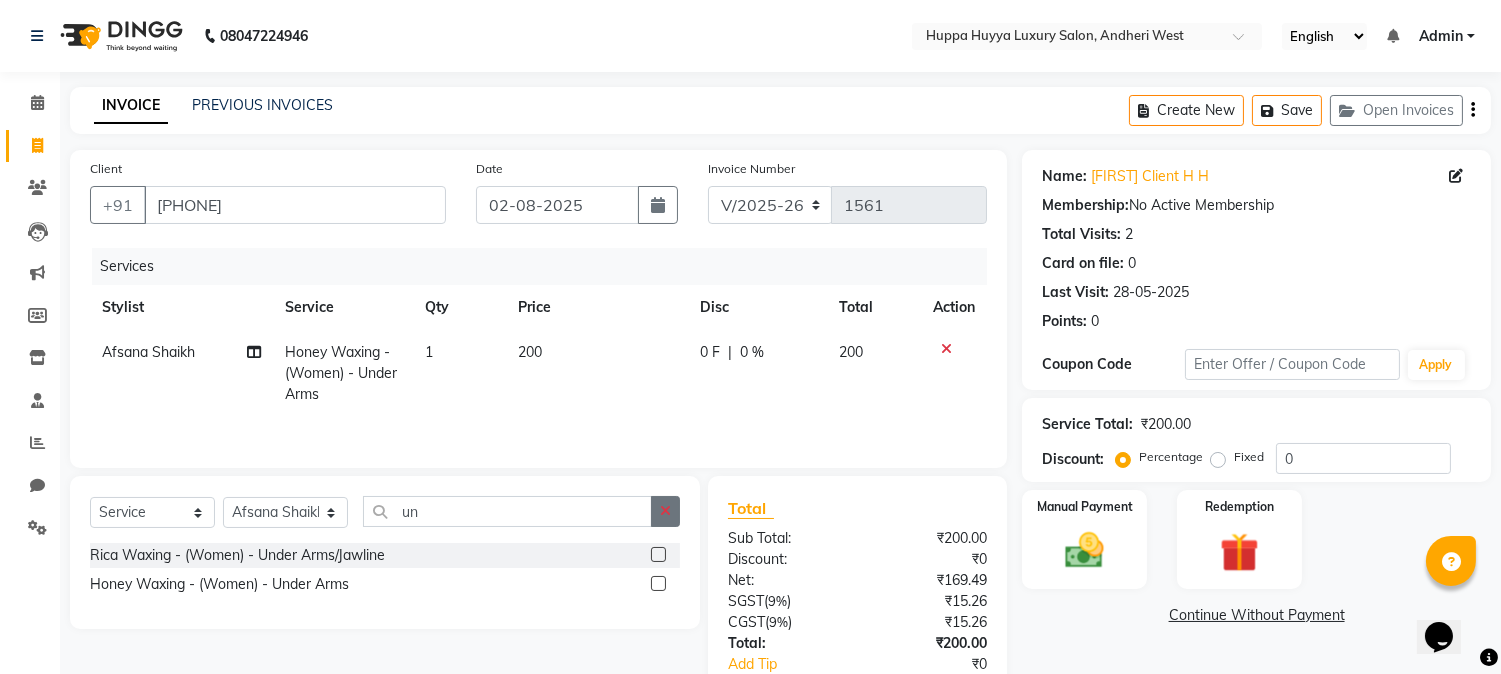 click 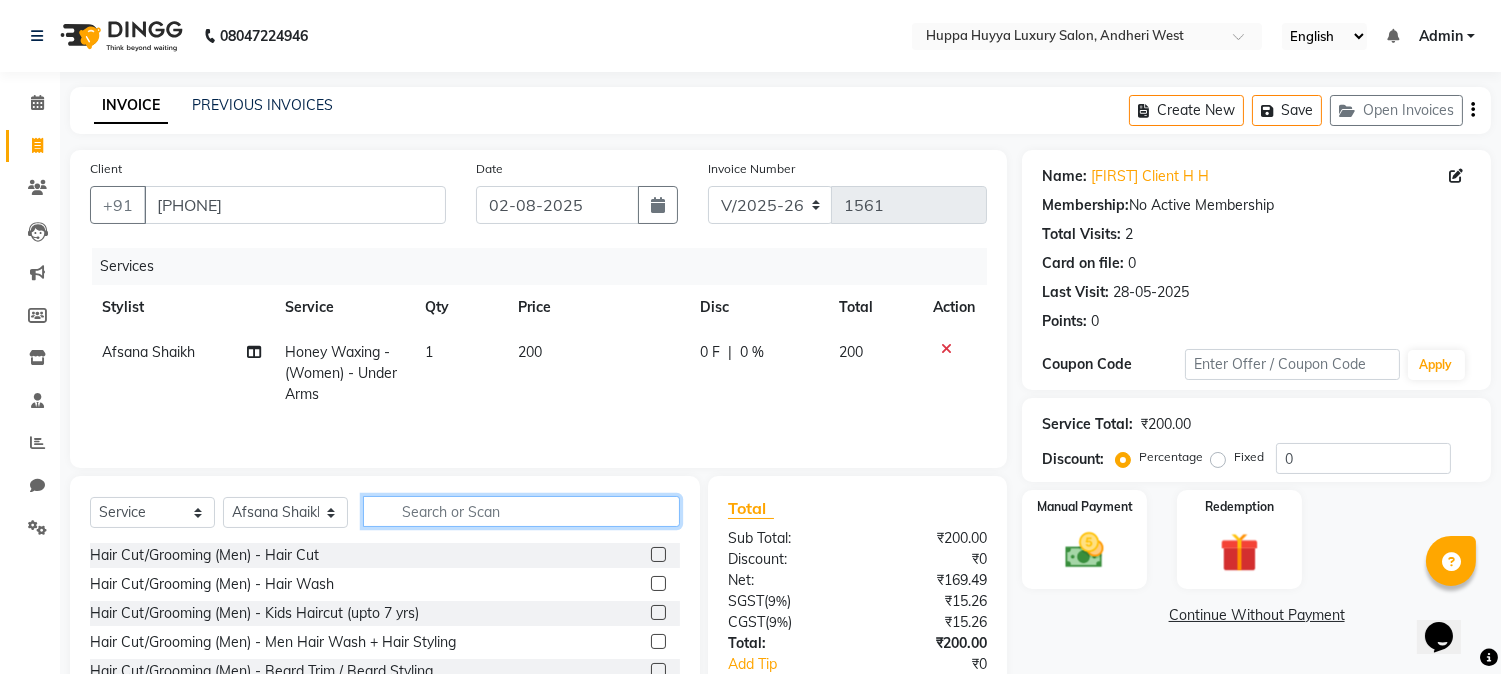 click 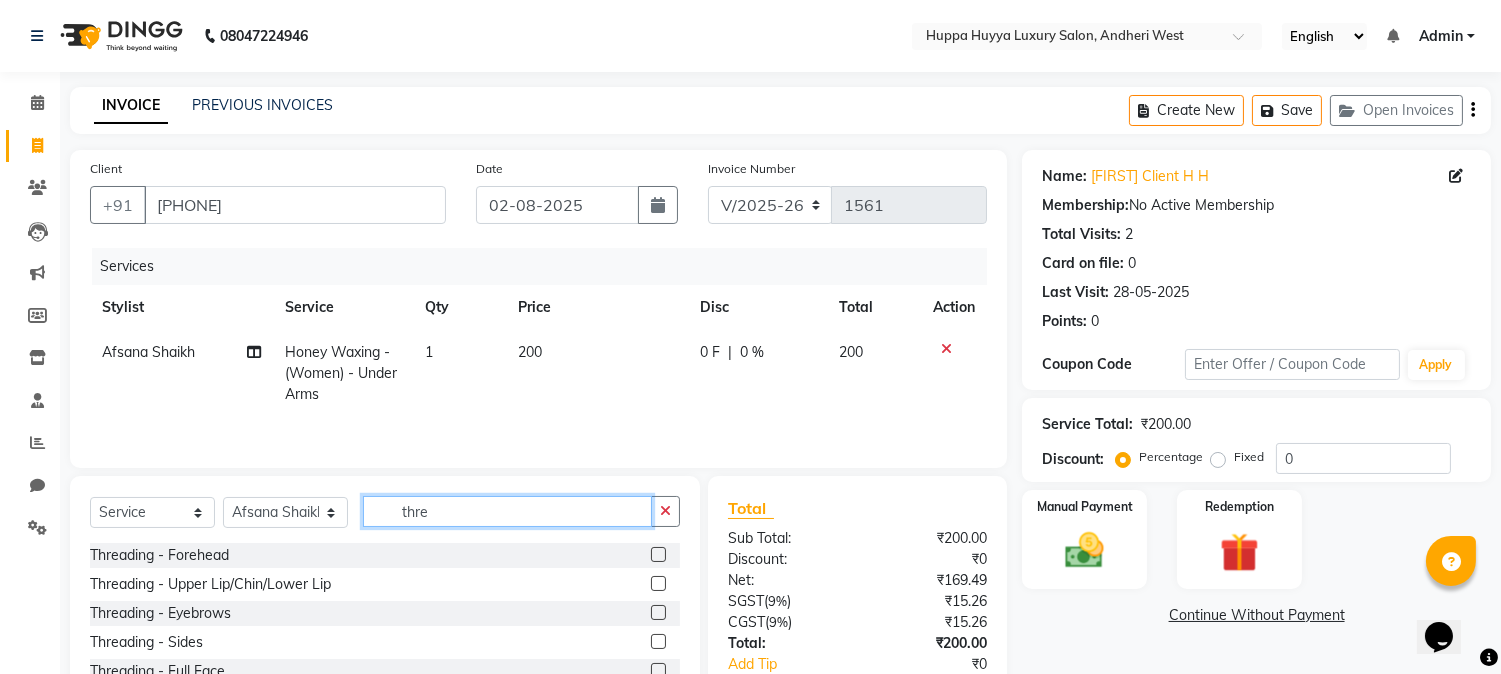type on "thre" 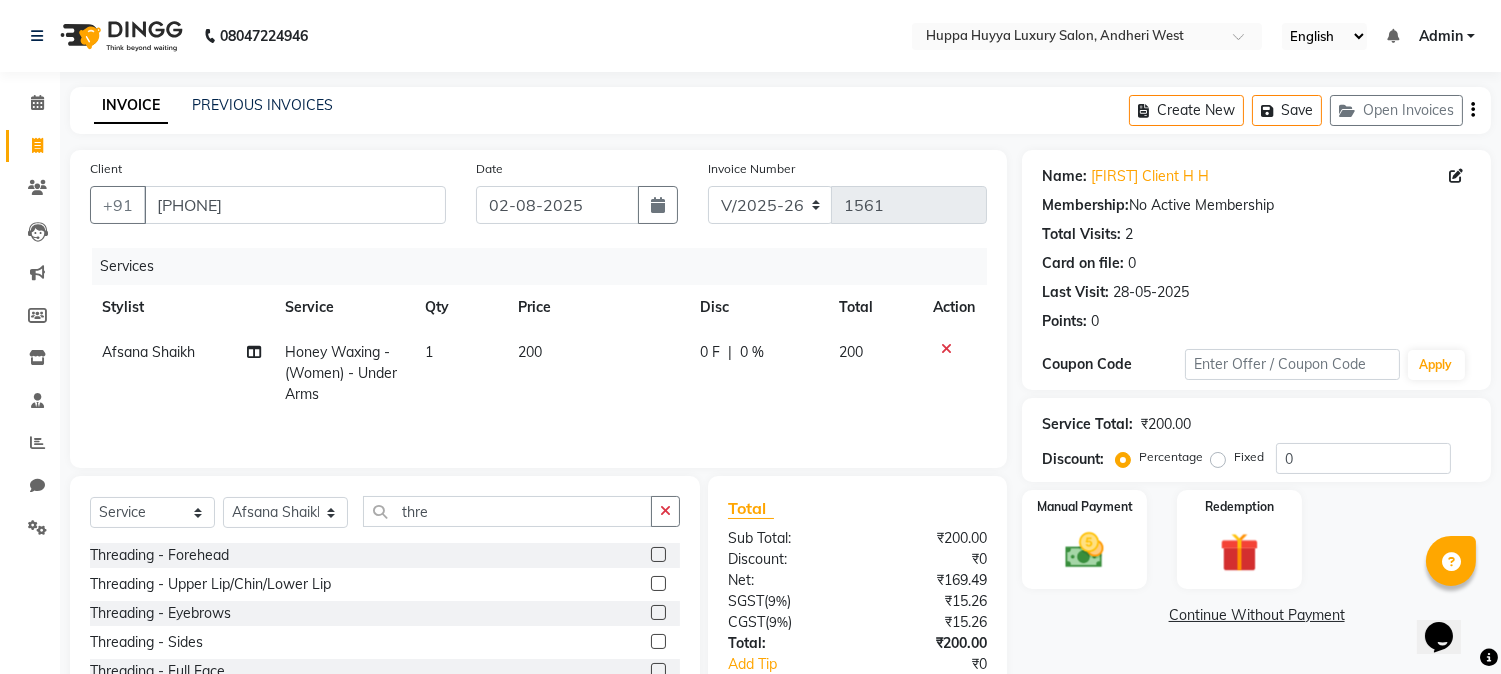 click on "Select  Service  Product  Membership  Package Voucher Prepaid Gift Card  Select Stylist [FIRST] [LAST] Jagan Nazmin Shah Salim  Mansoori Salon Shaan Salmani thre" 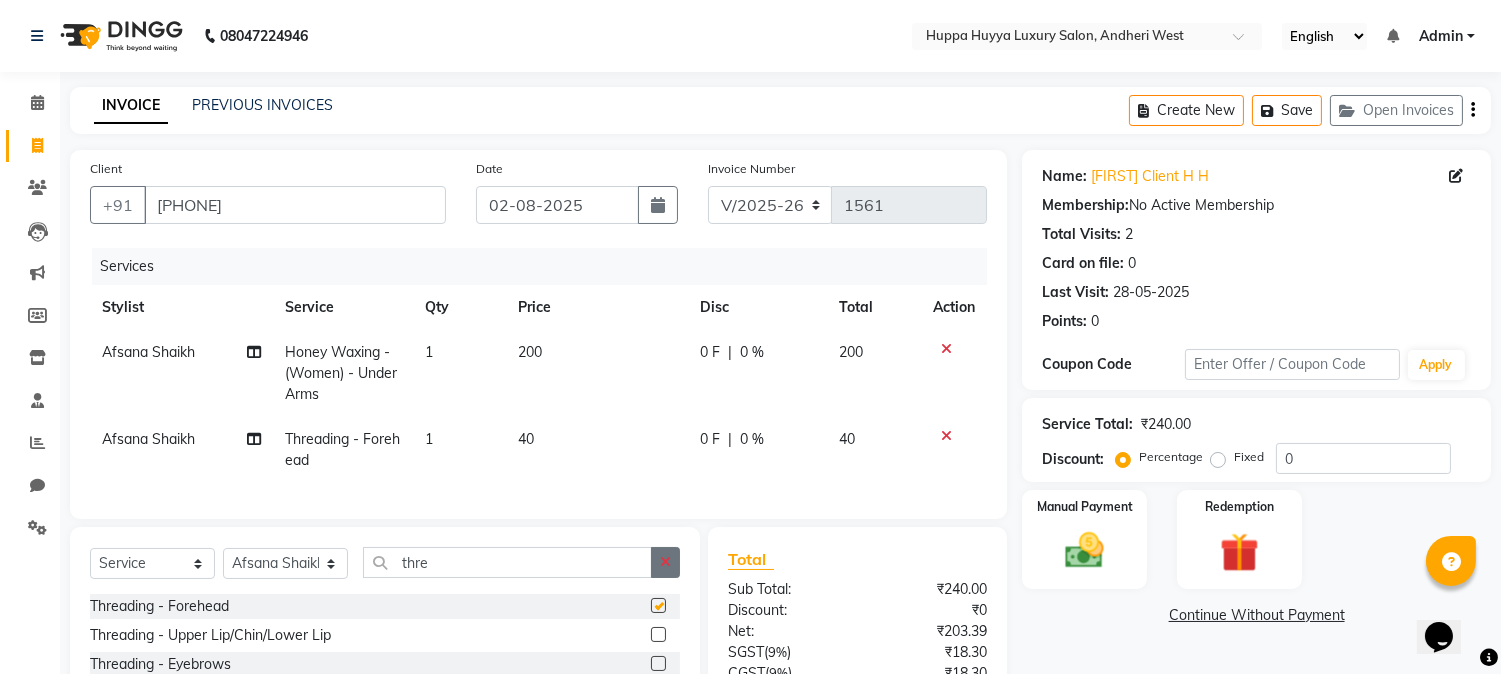 checkbox on "false" 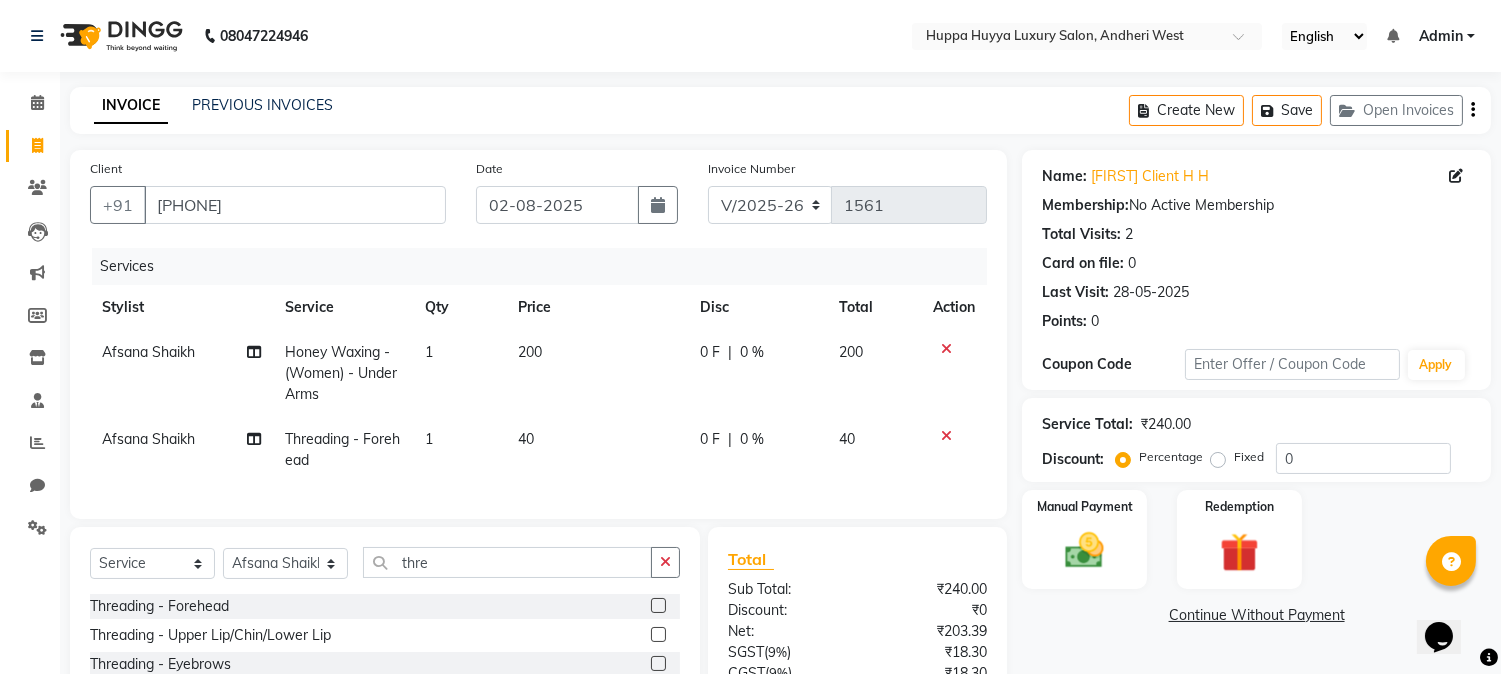 click 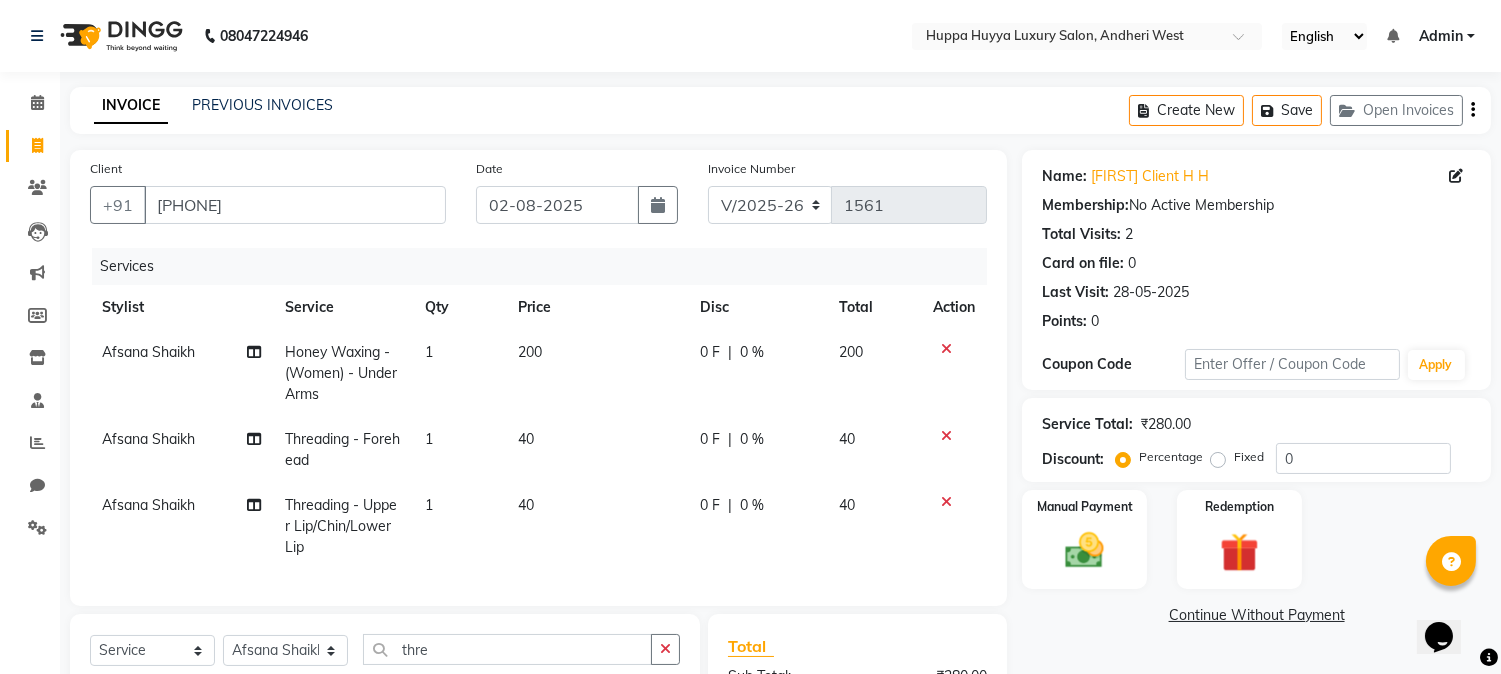 click on "Select  Service  Product  Membership  Package Voucher Prepaid Gift Card  Select Stylist [FIRST] [LAST] Jagan Nazmin Shah Salim  Mansoori Salon Shaan Salmani thre Threading - Forehead  Threading - Upper Lip/Chin/Lower Lip  Threading - Eyebrows  Threading - Sides  Threading - Full Face" 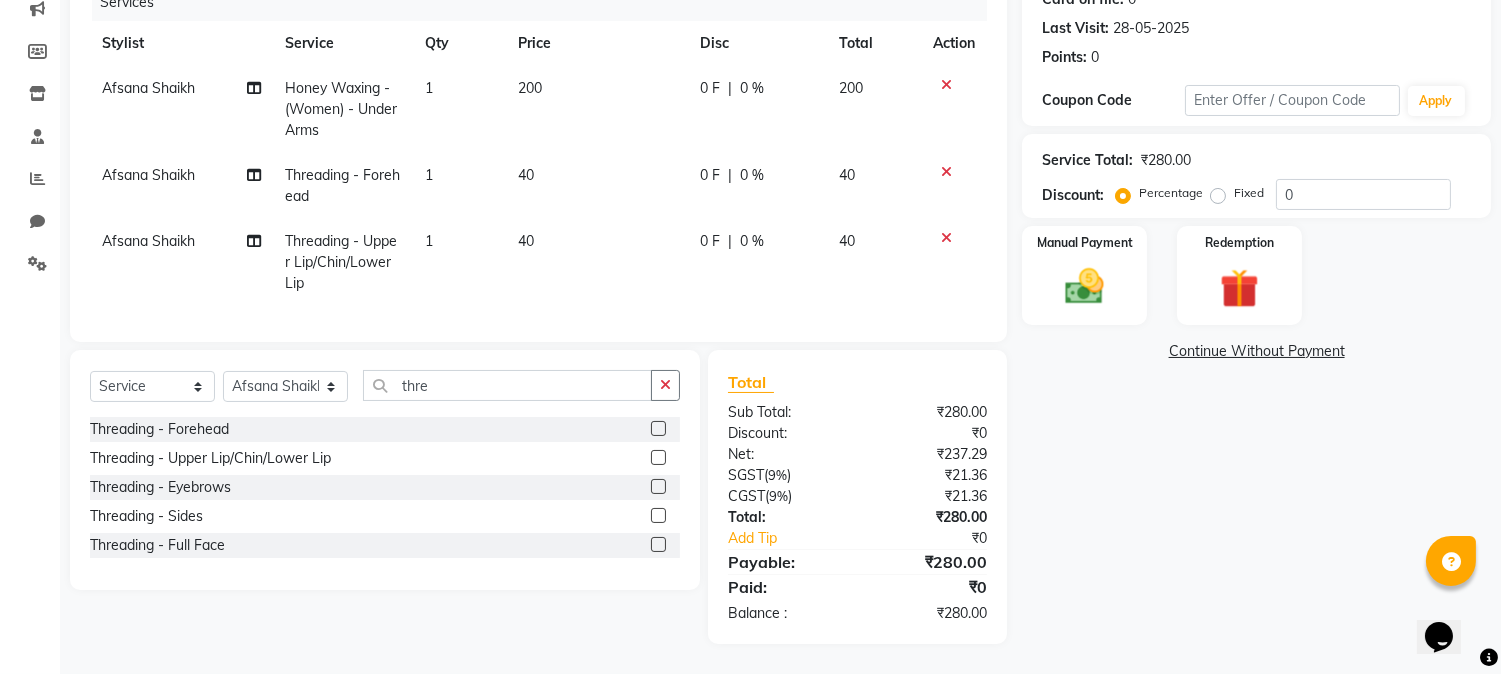 scroll, scrollTop: 280, scrollLeft: 0, axis: vertical 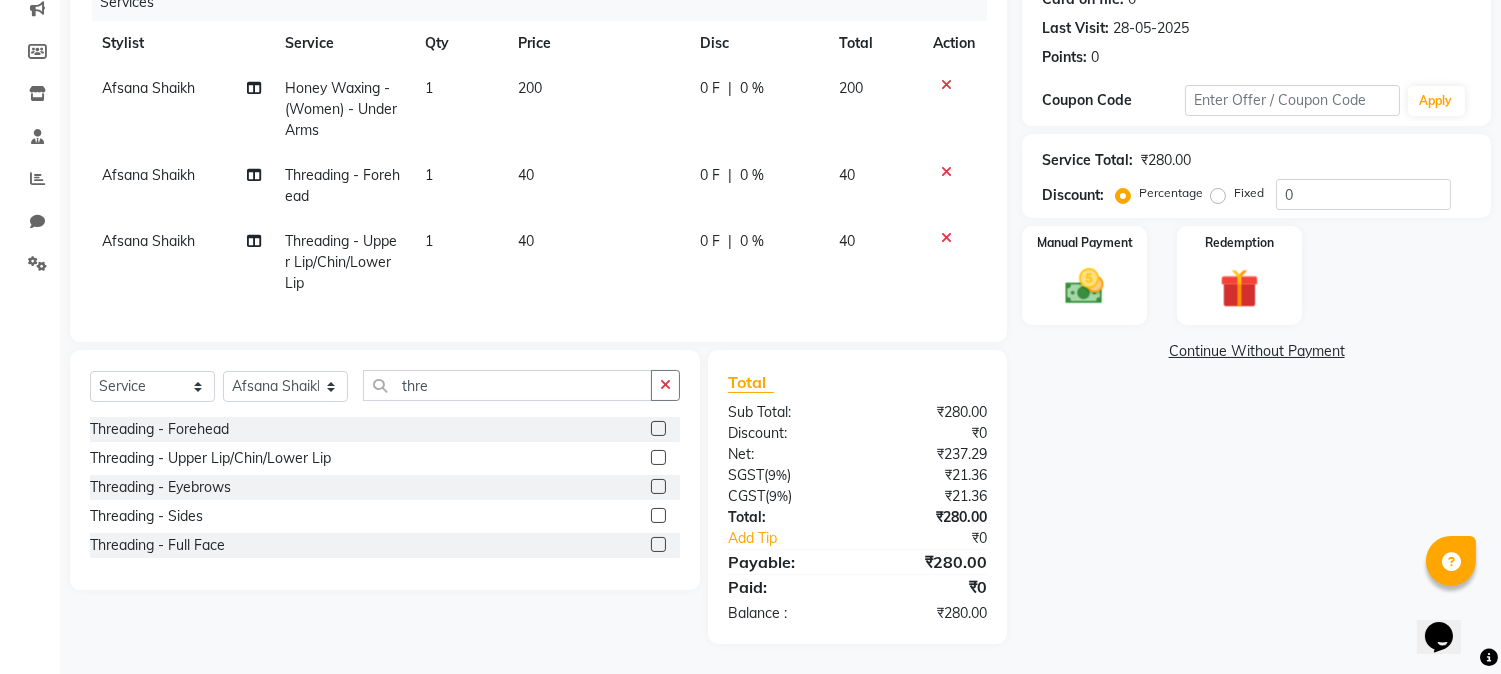 click 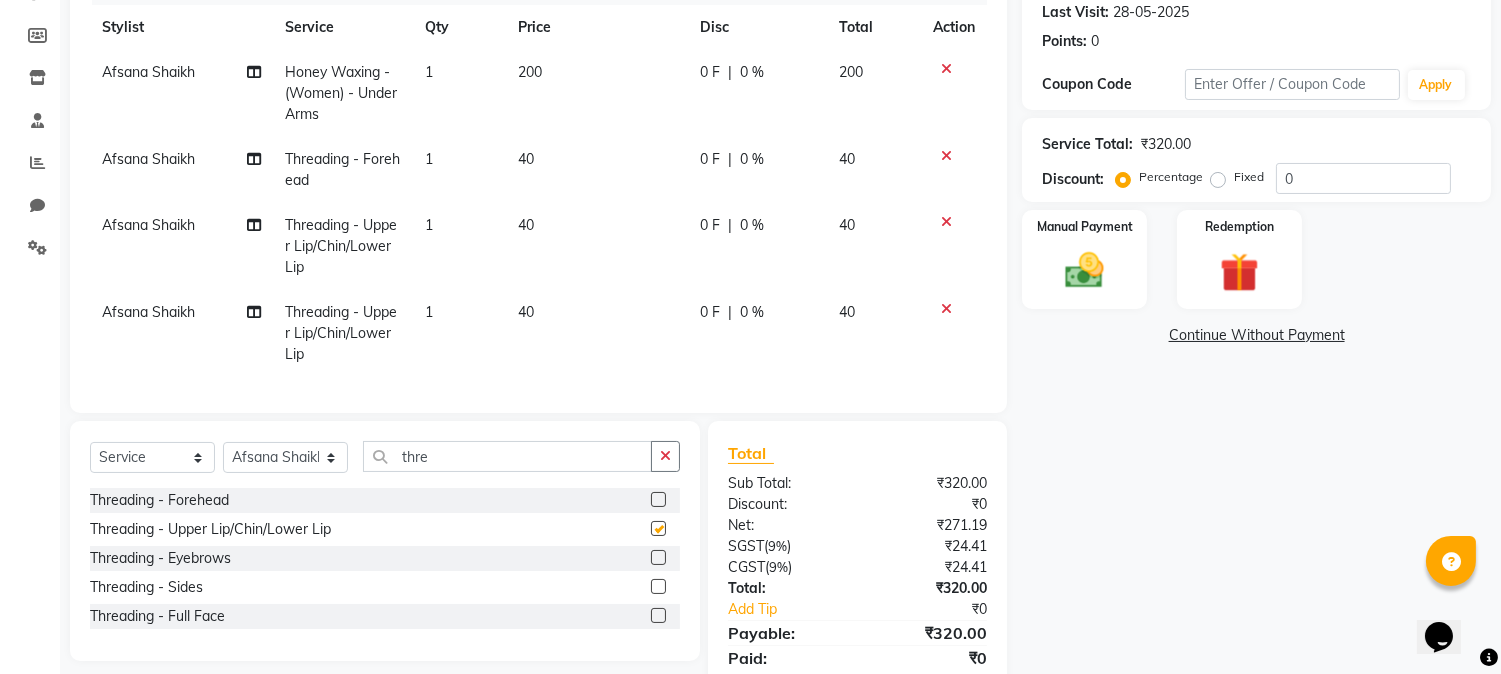 checkbox on "false" 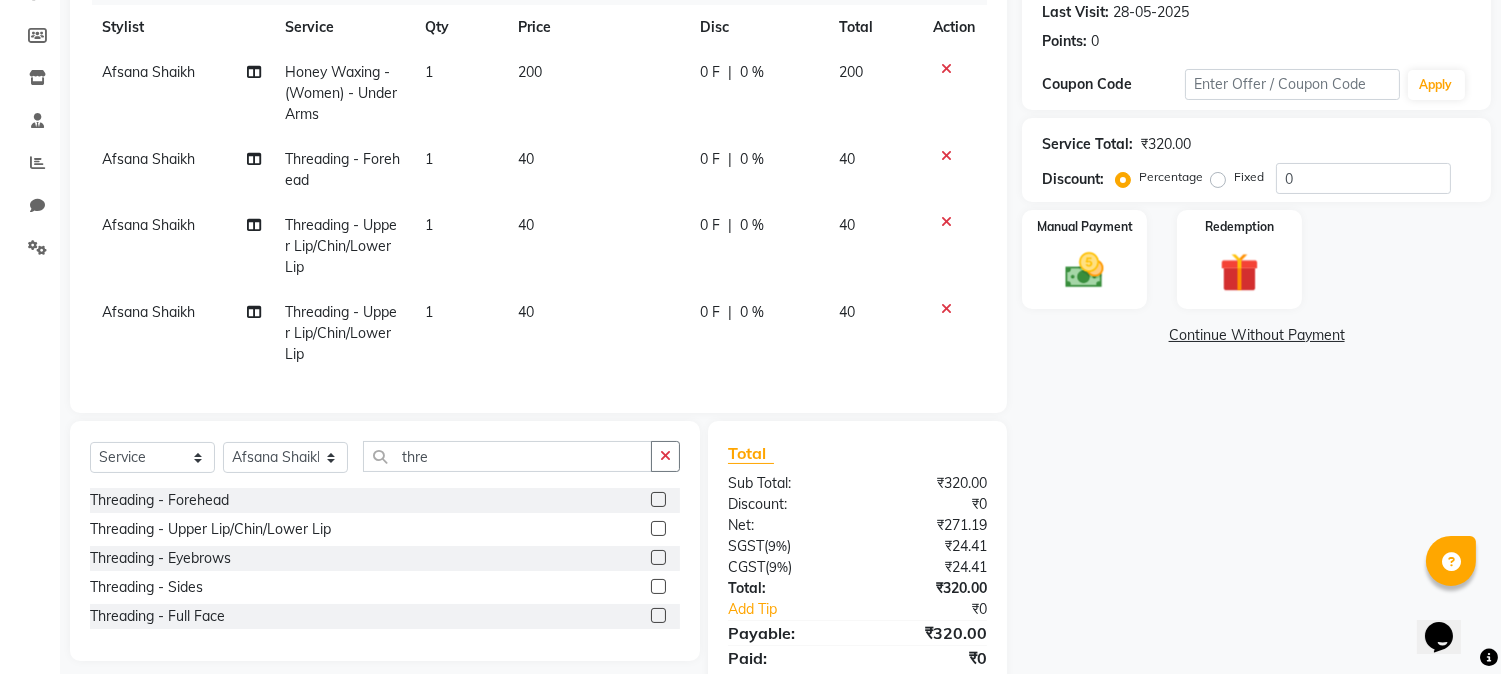 click 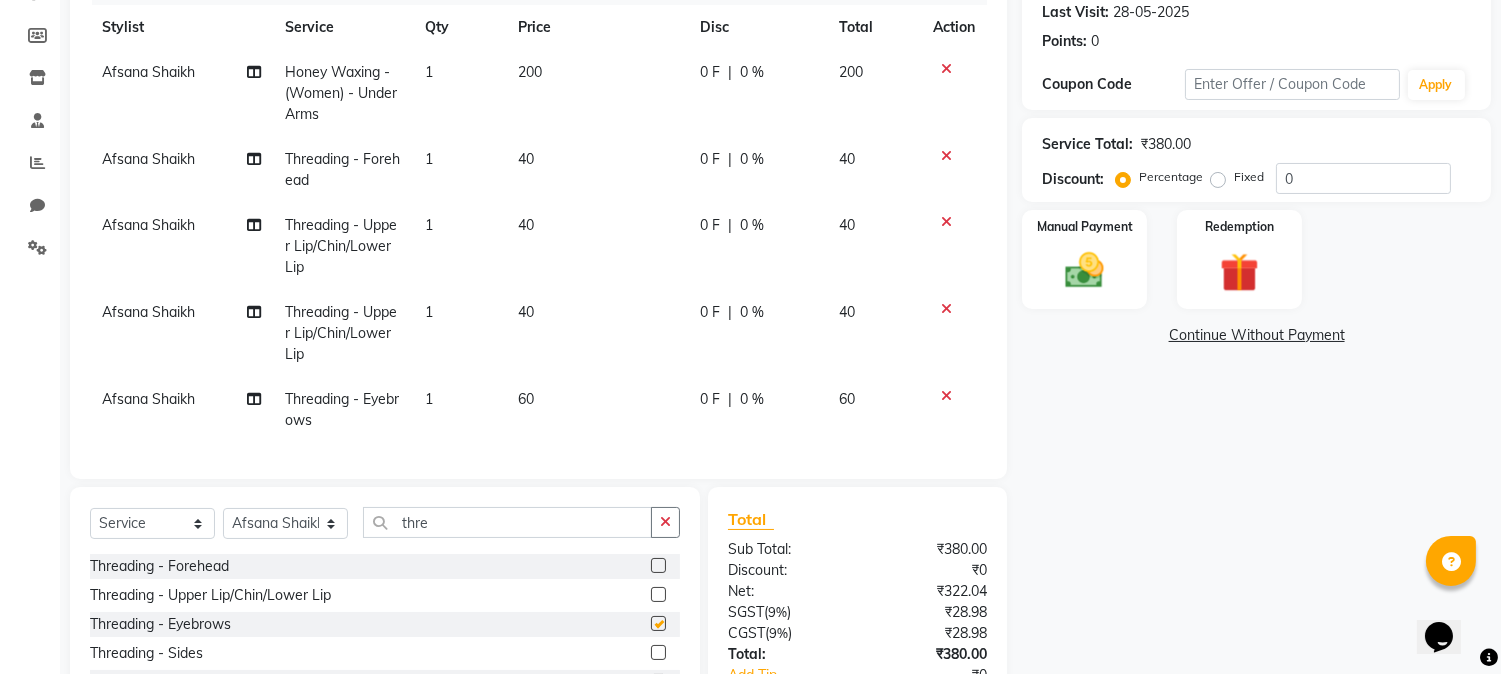 checkbox on "false" 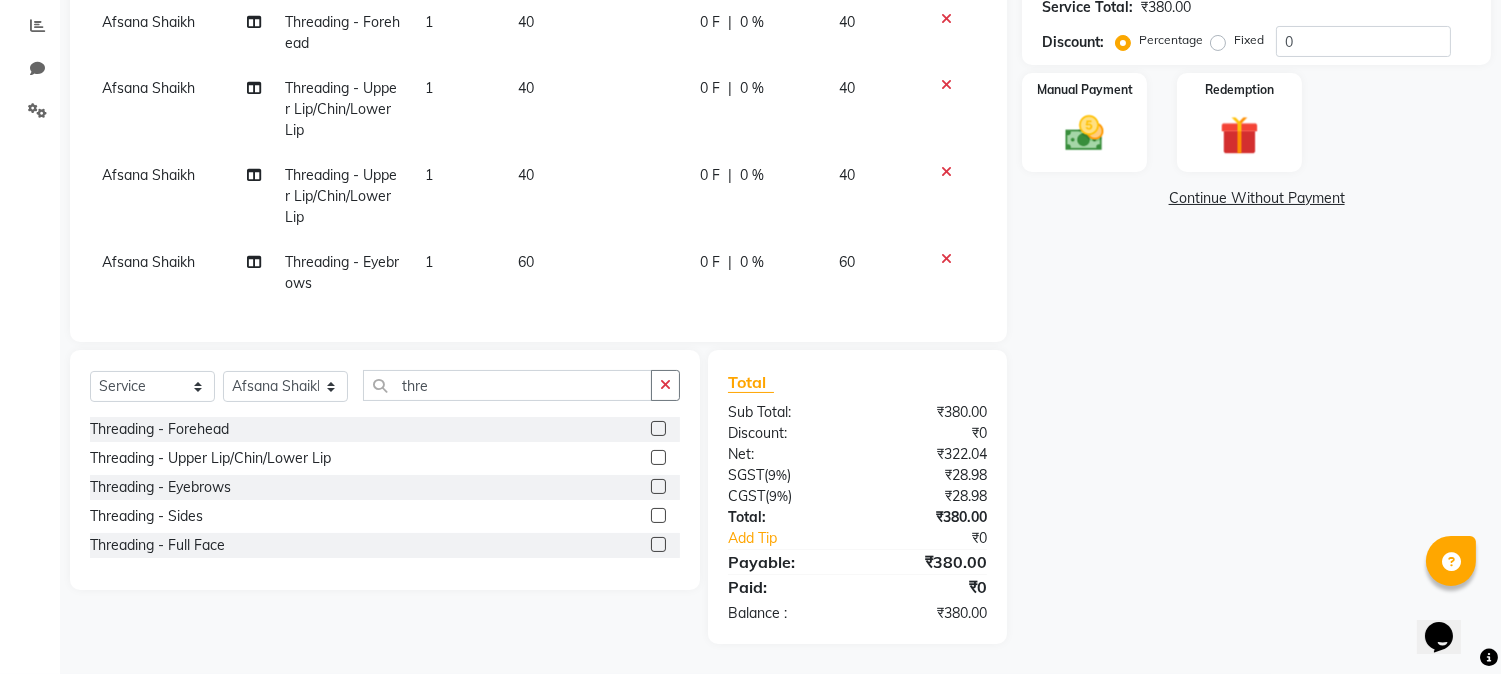 scroll, scrollTop: 425, scrollLeft: 0, axis: vertical 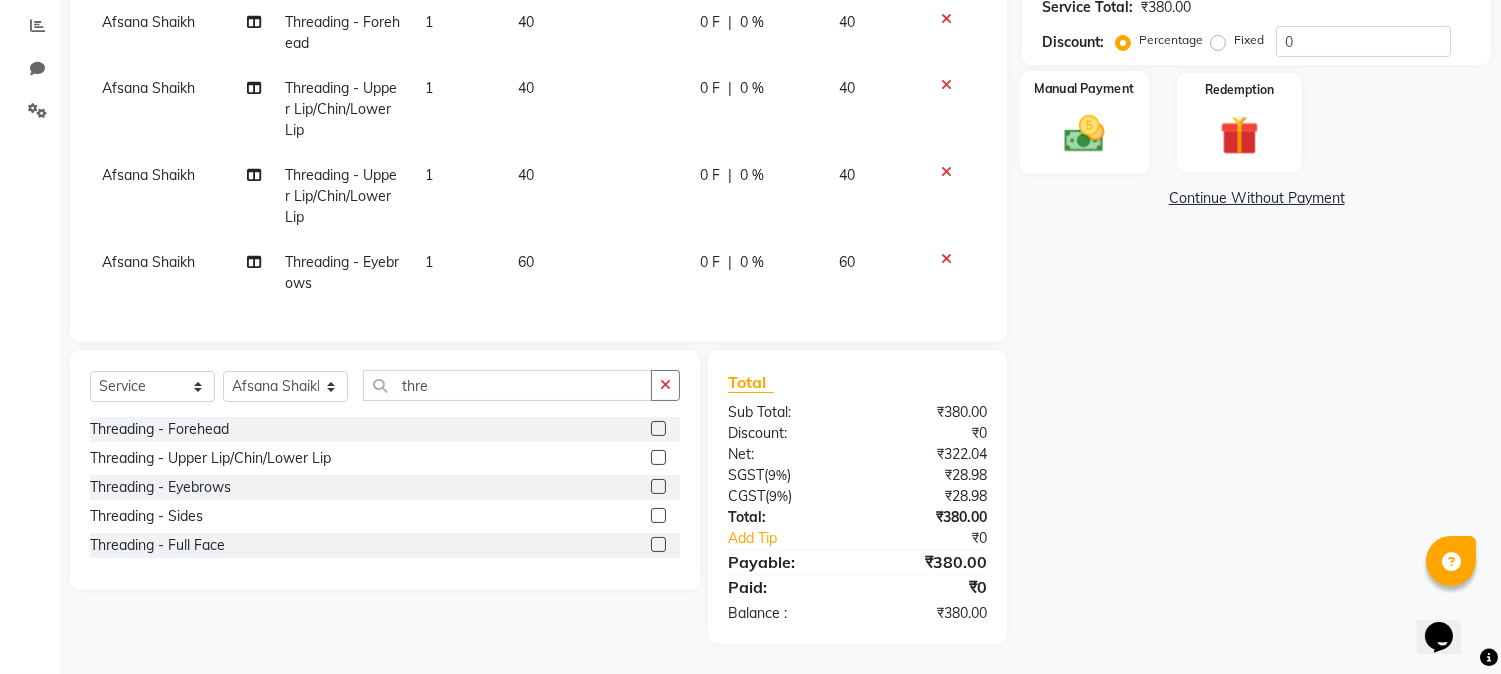 click on "Manual Payment" 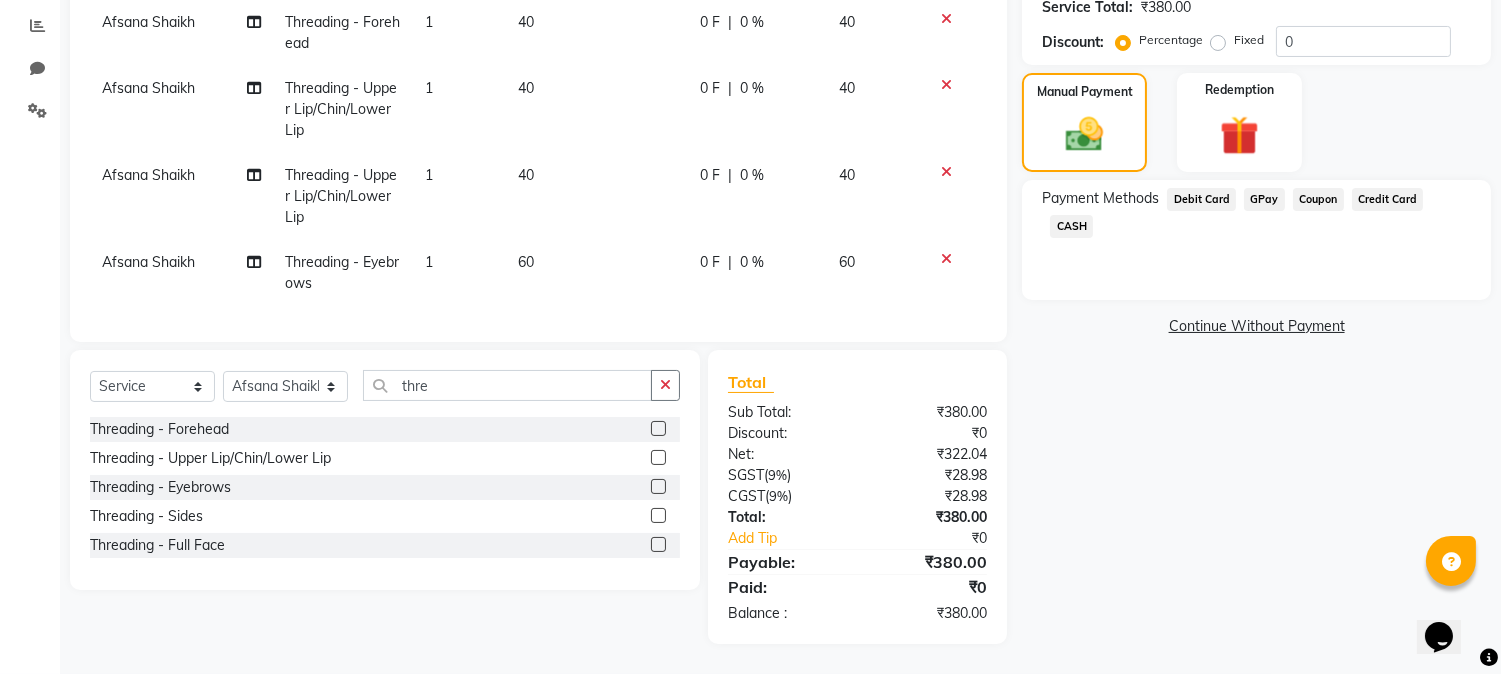 click on "GPay" 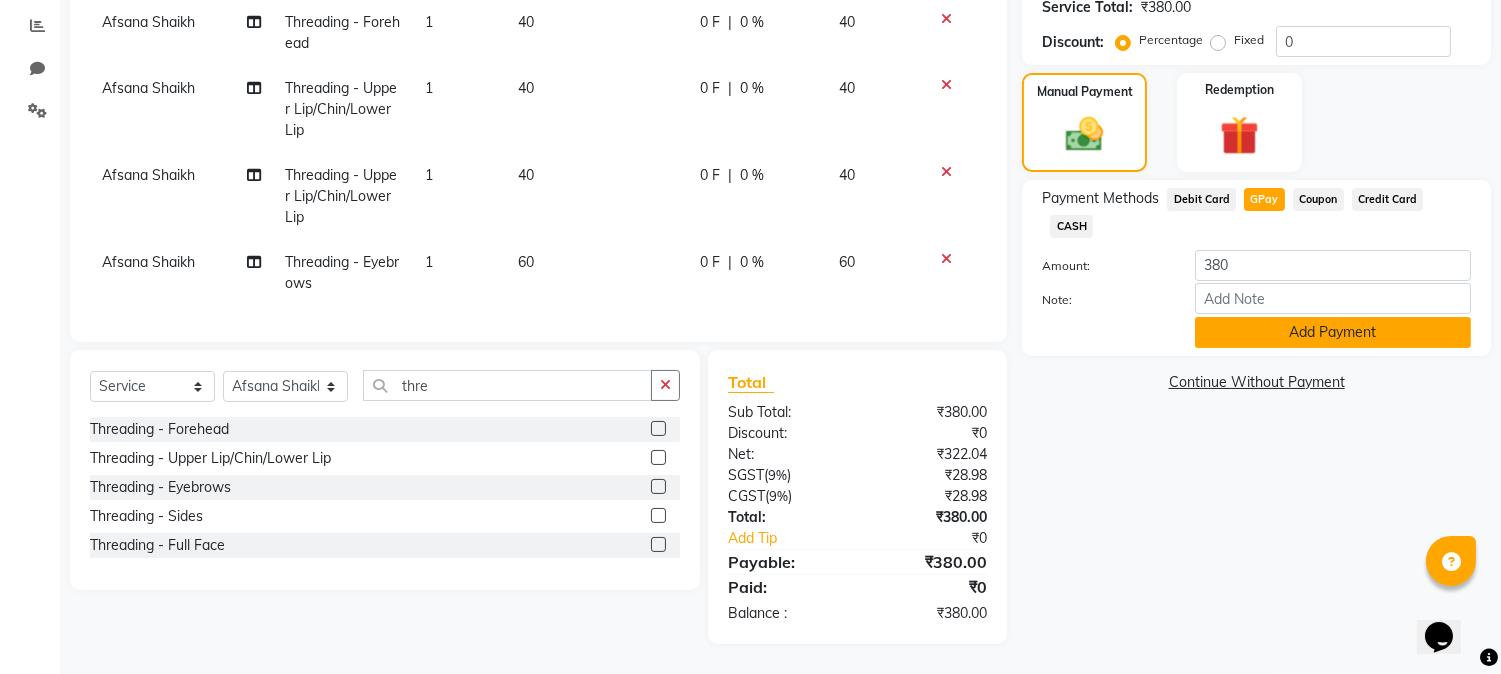click on "Add Payment" 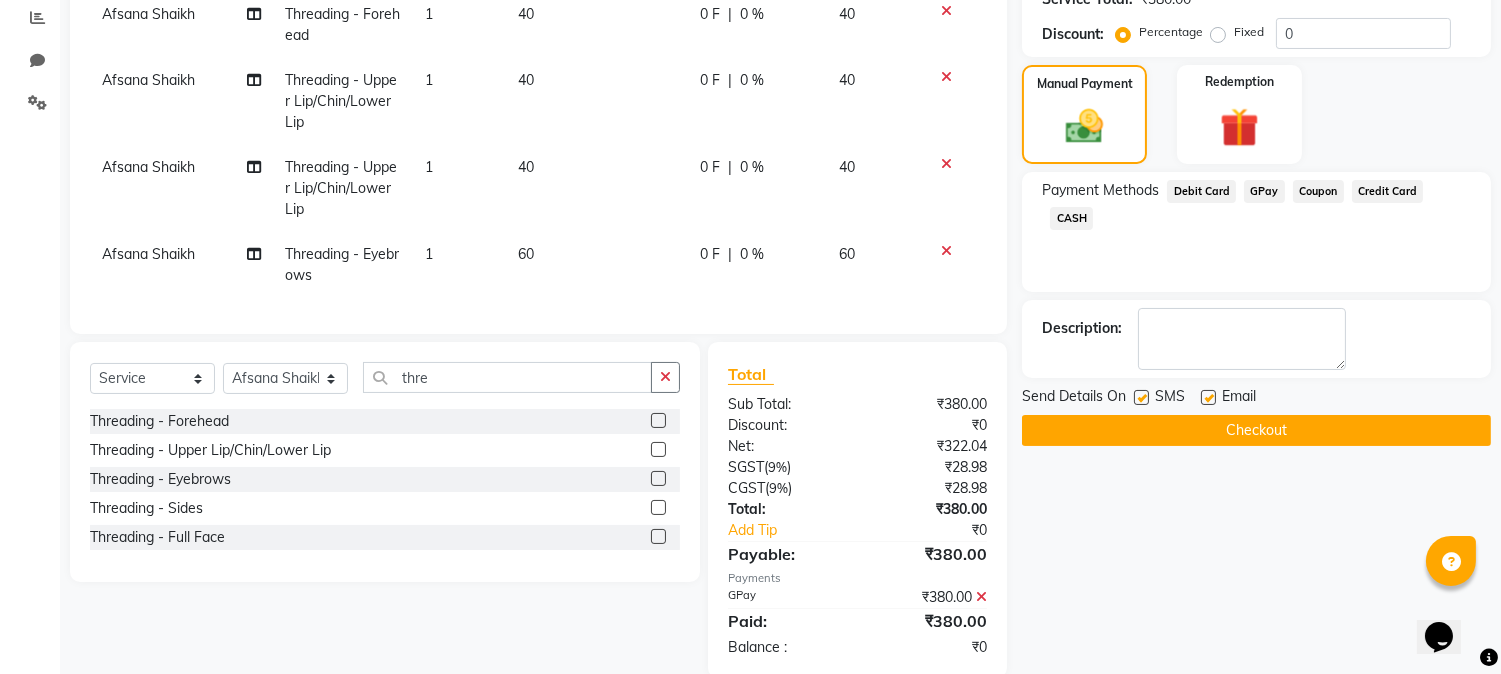 scroll, scrollTop: 467, scrollLeft: 0, axis: vertical 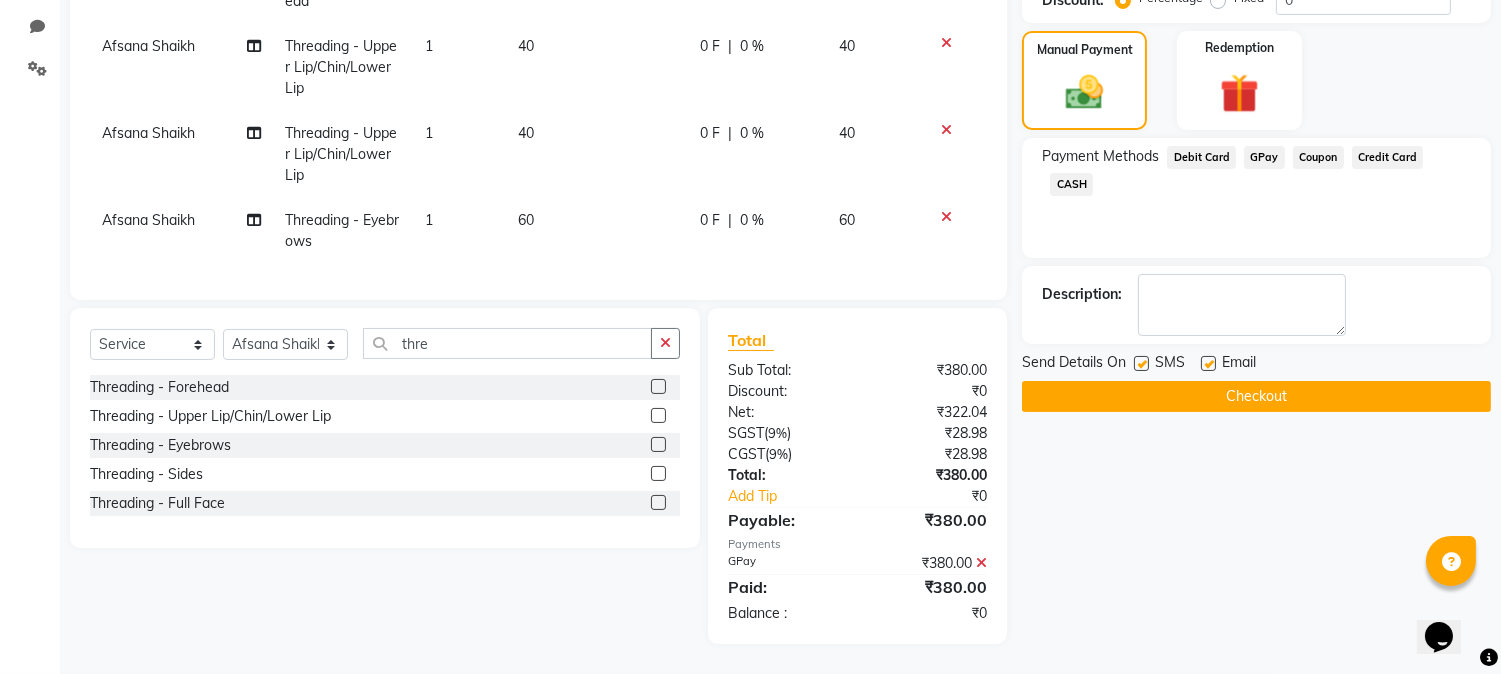 click on "Checkout" 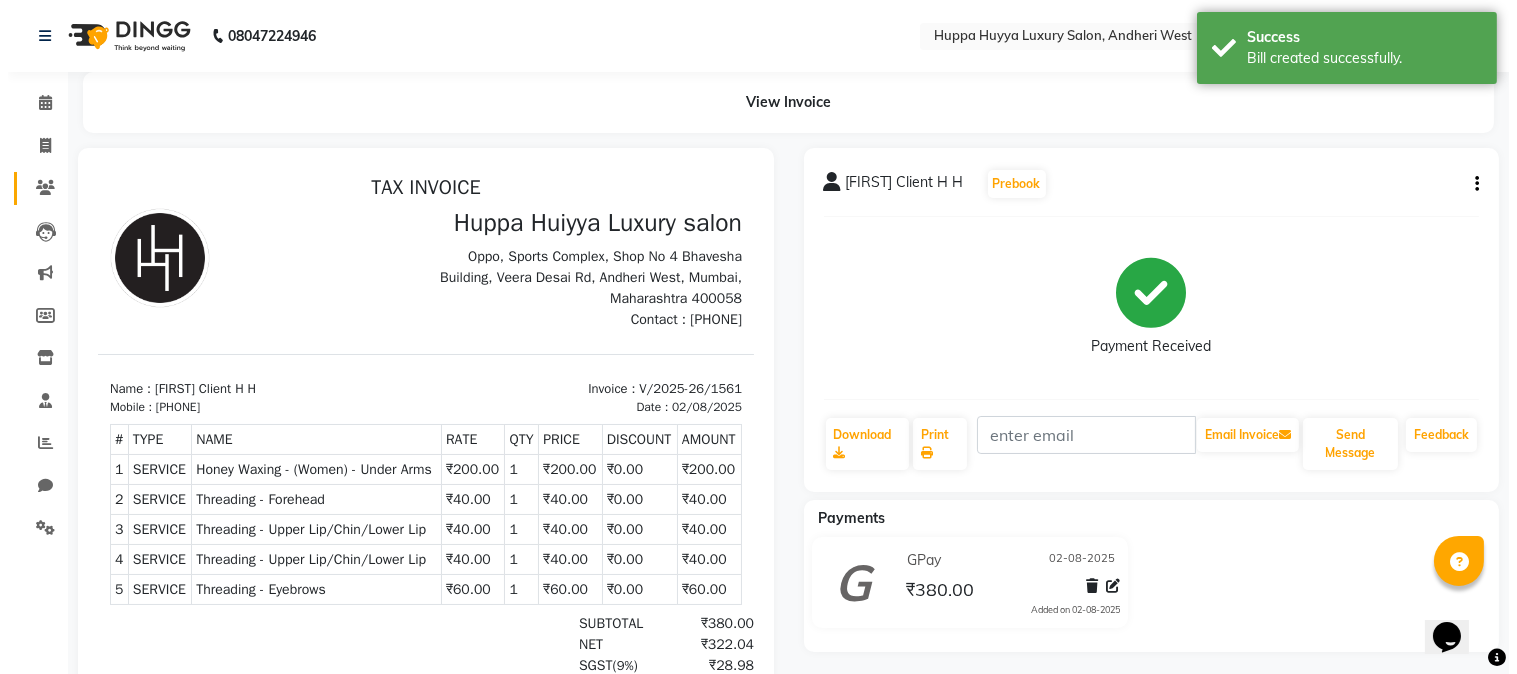 scroll, scrollTop: 0, scrollLeft: 0, axis: both 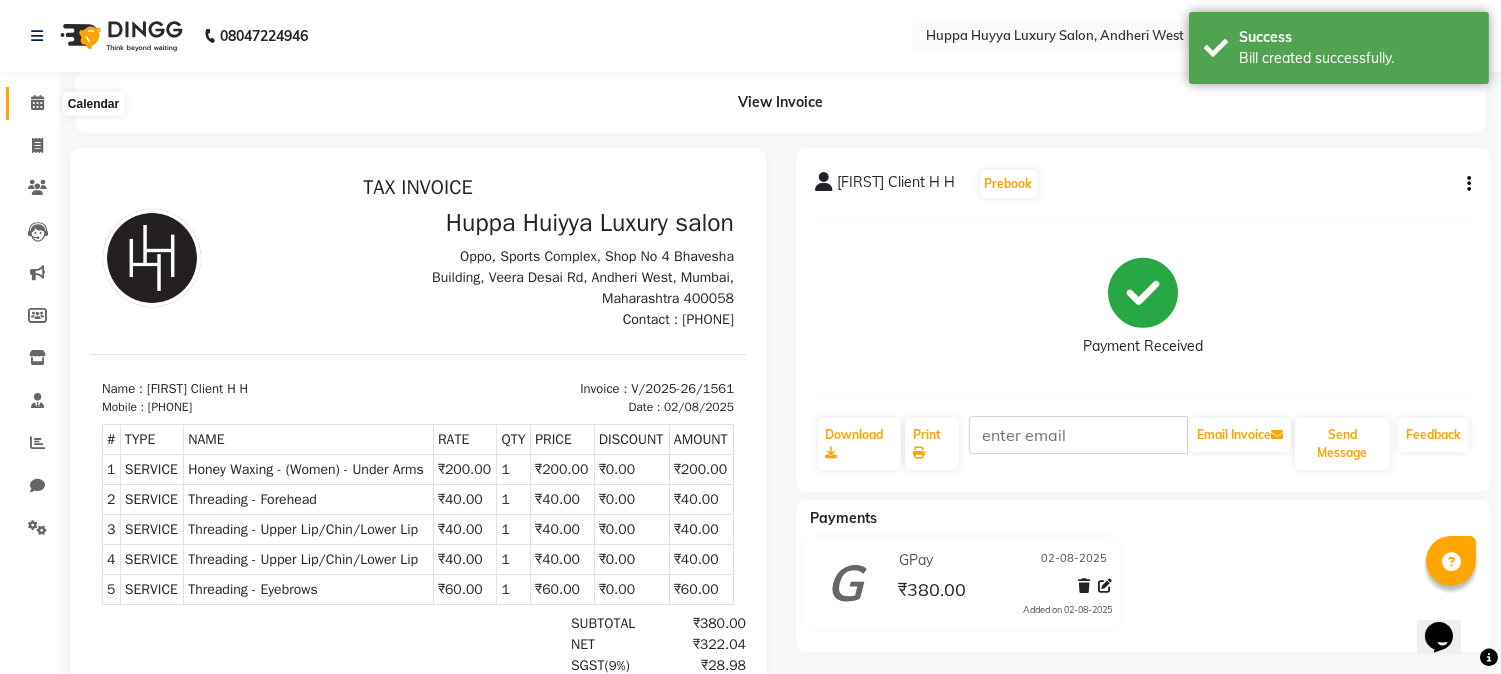 click 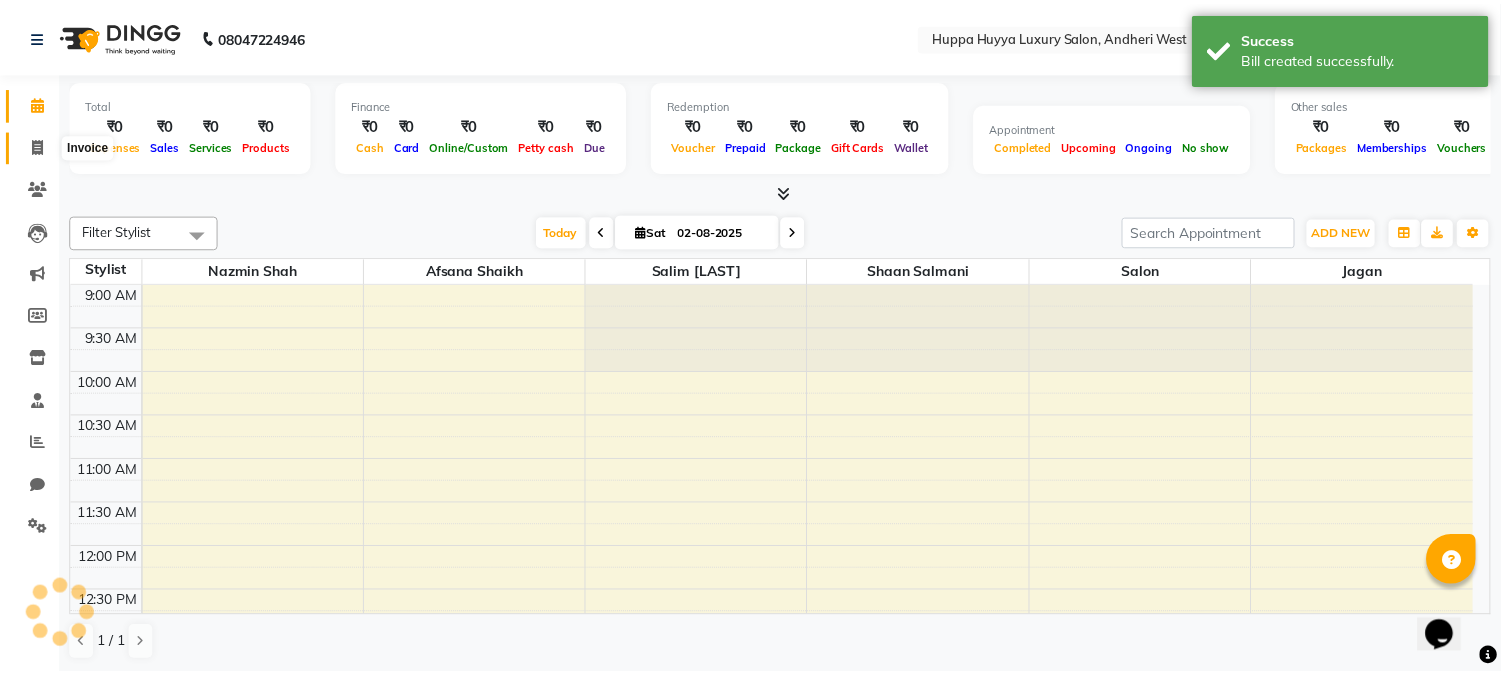 scroll, scrollTop: 905, scrollLeft: 0, axis: vertical 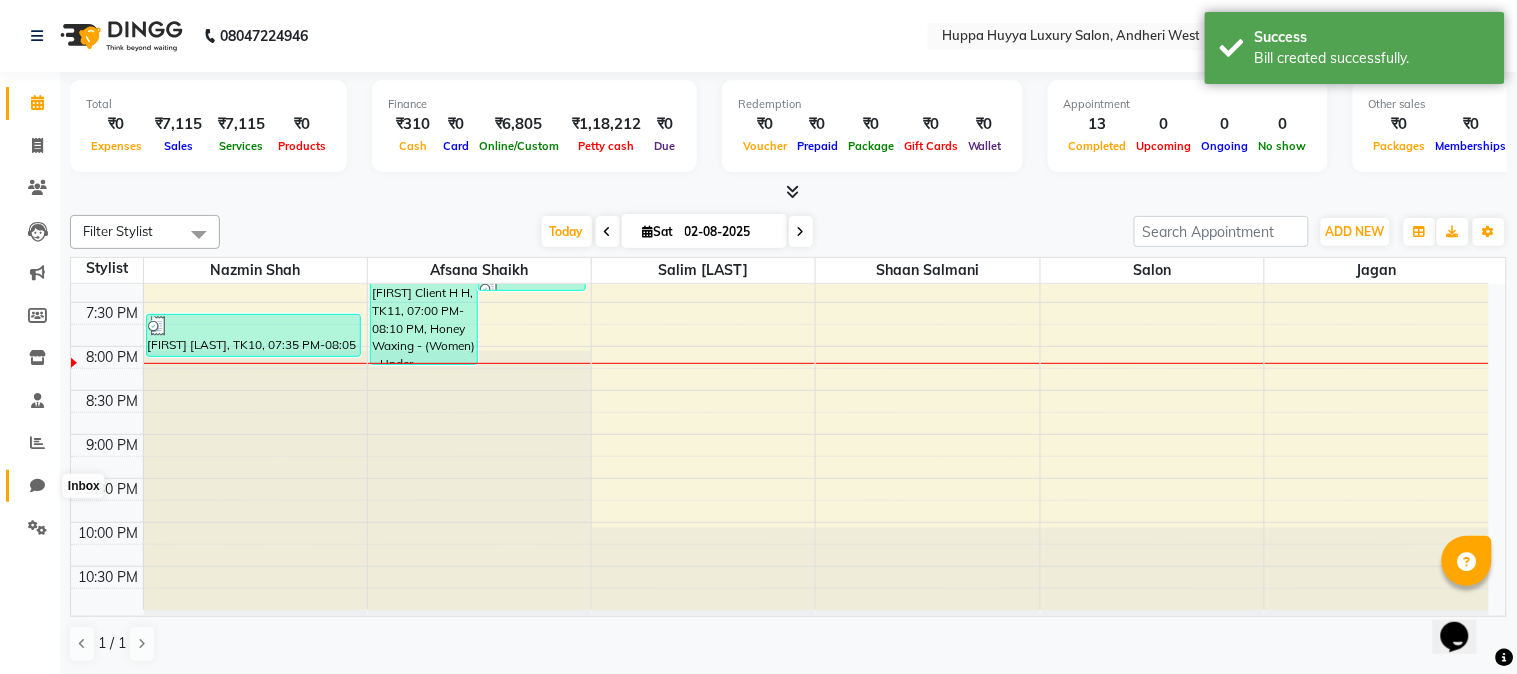 click 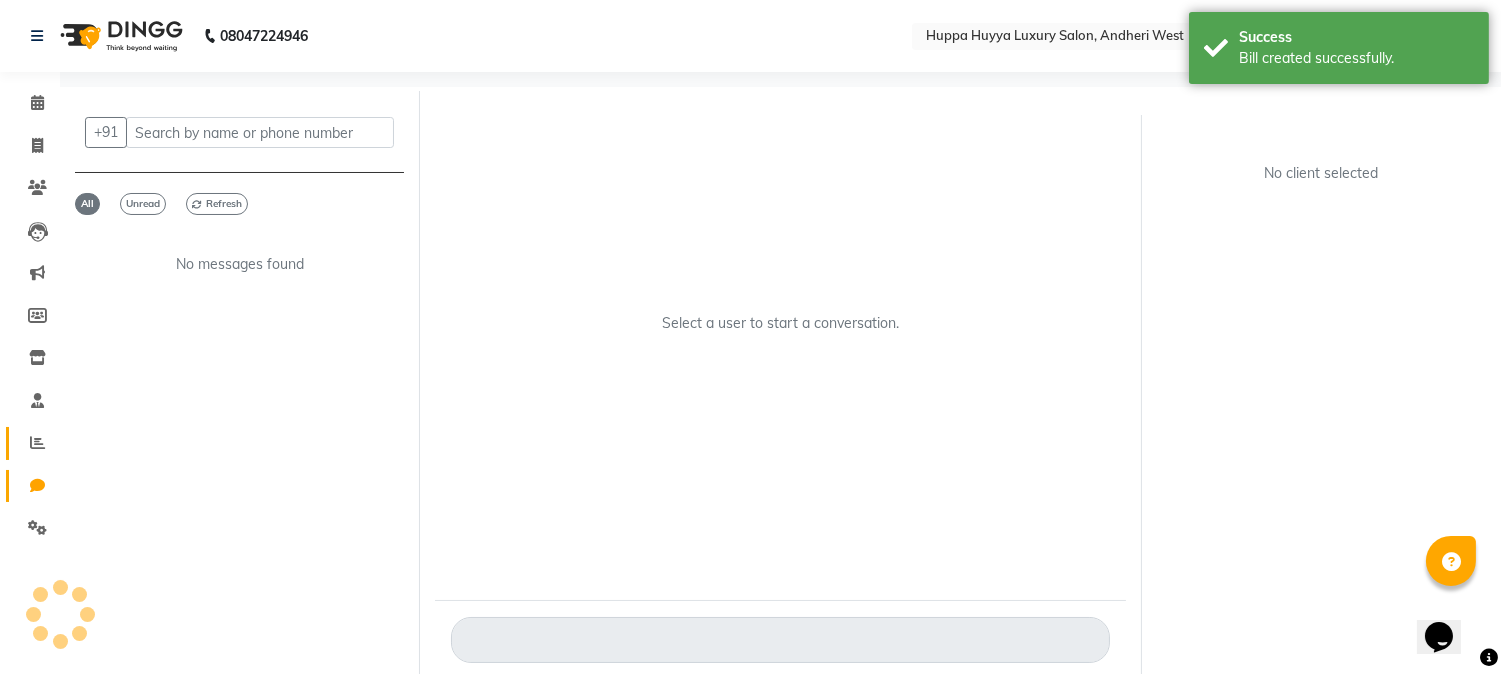 click on "Reports" 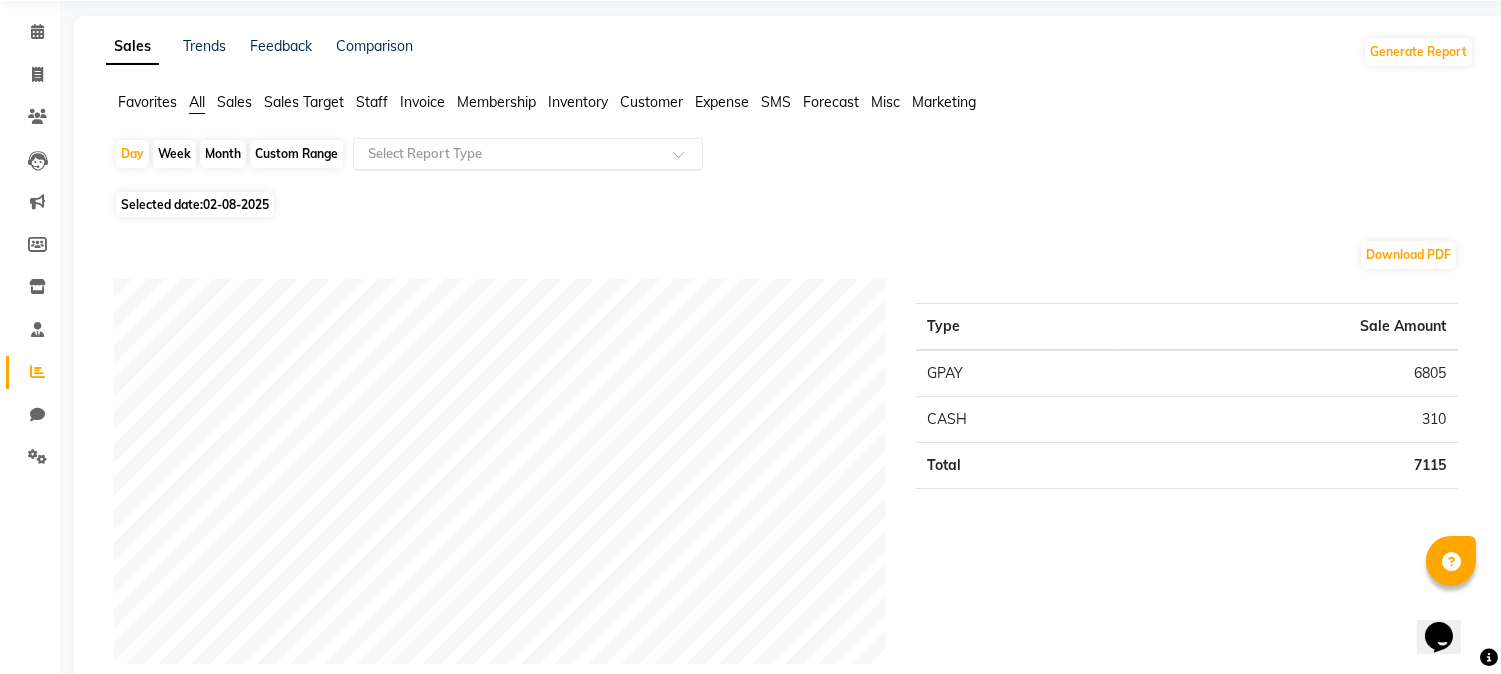 scroll, scrollTop: 0, scrollLeft: 0, axis: both 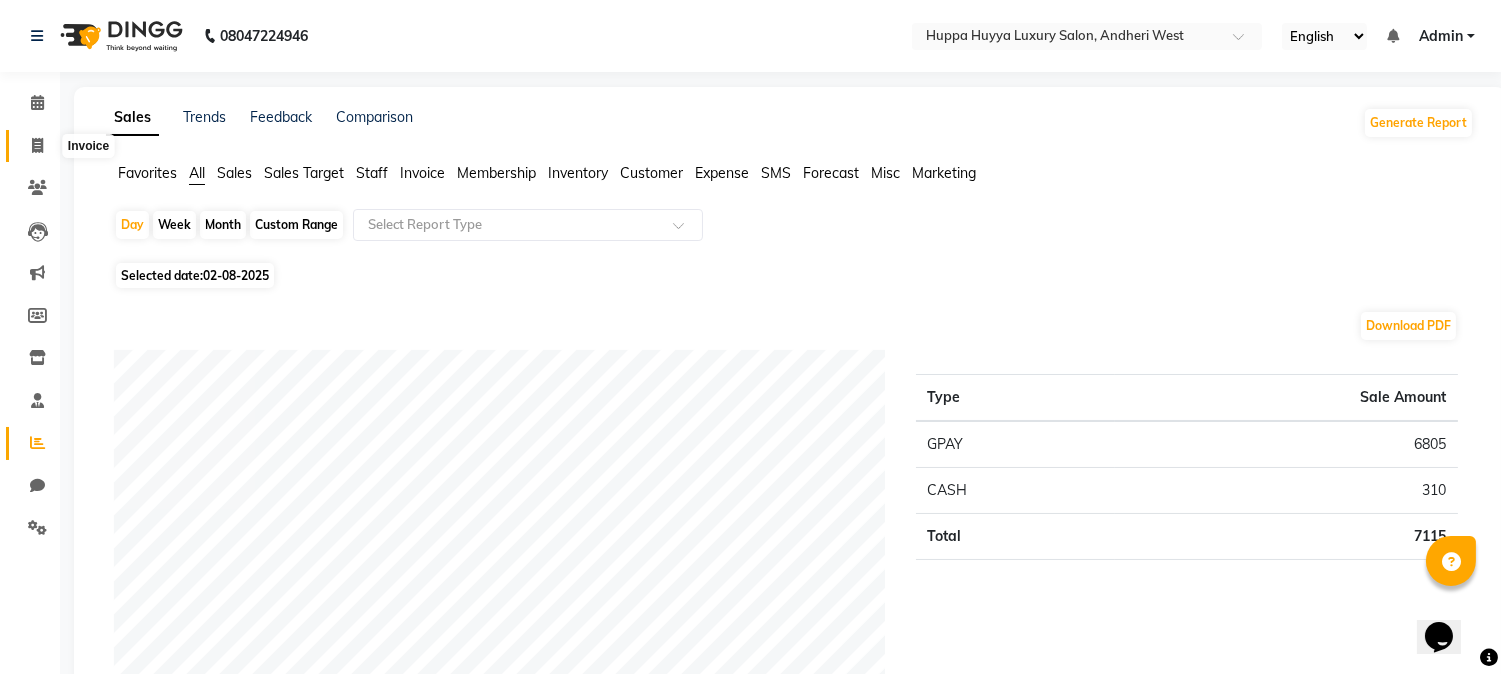 click 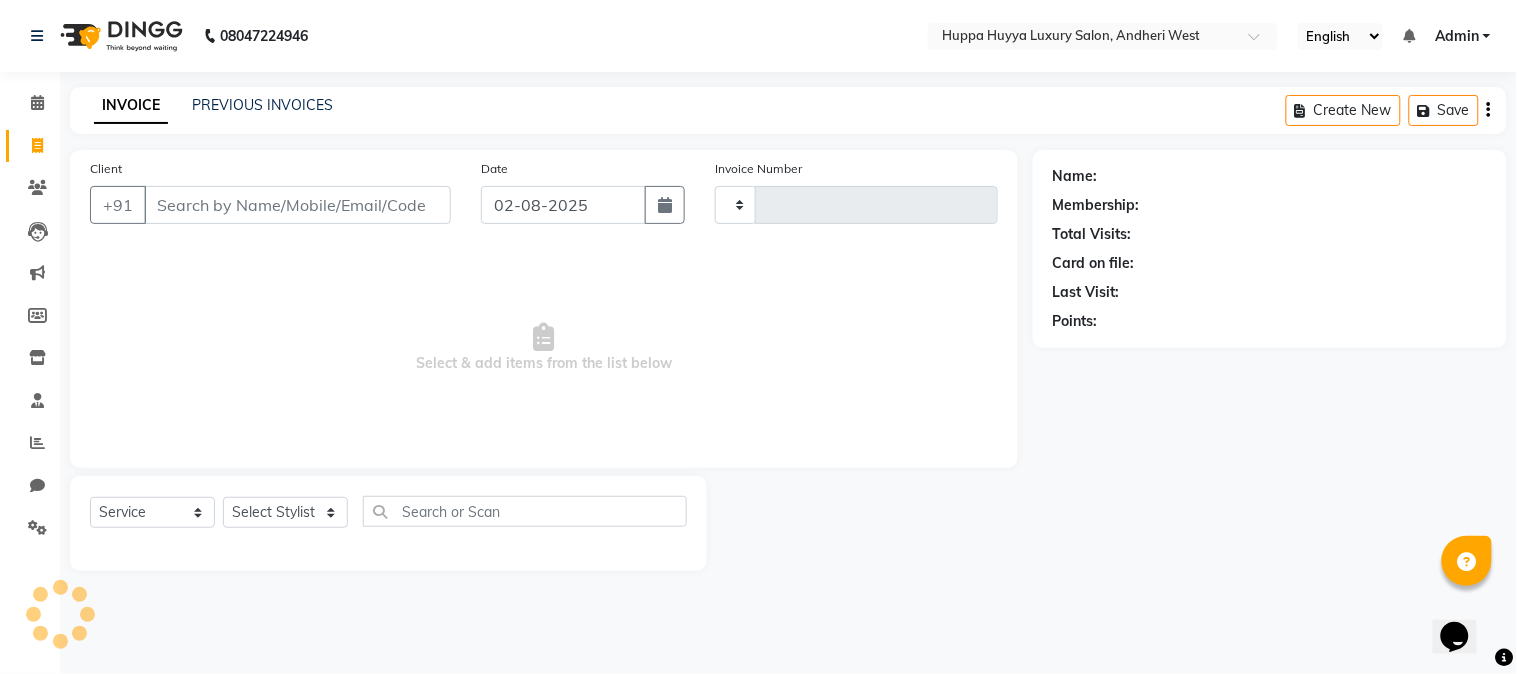 type on "1562" 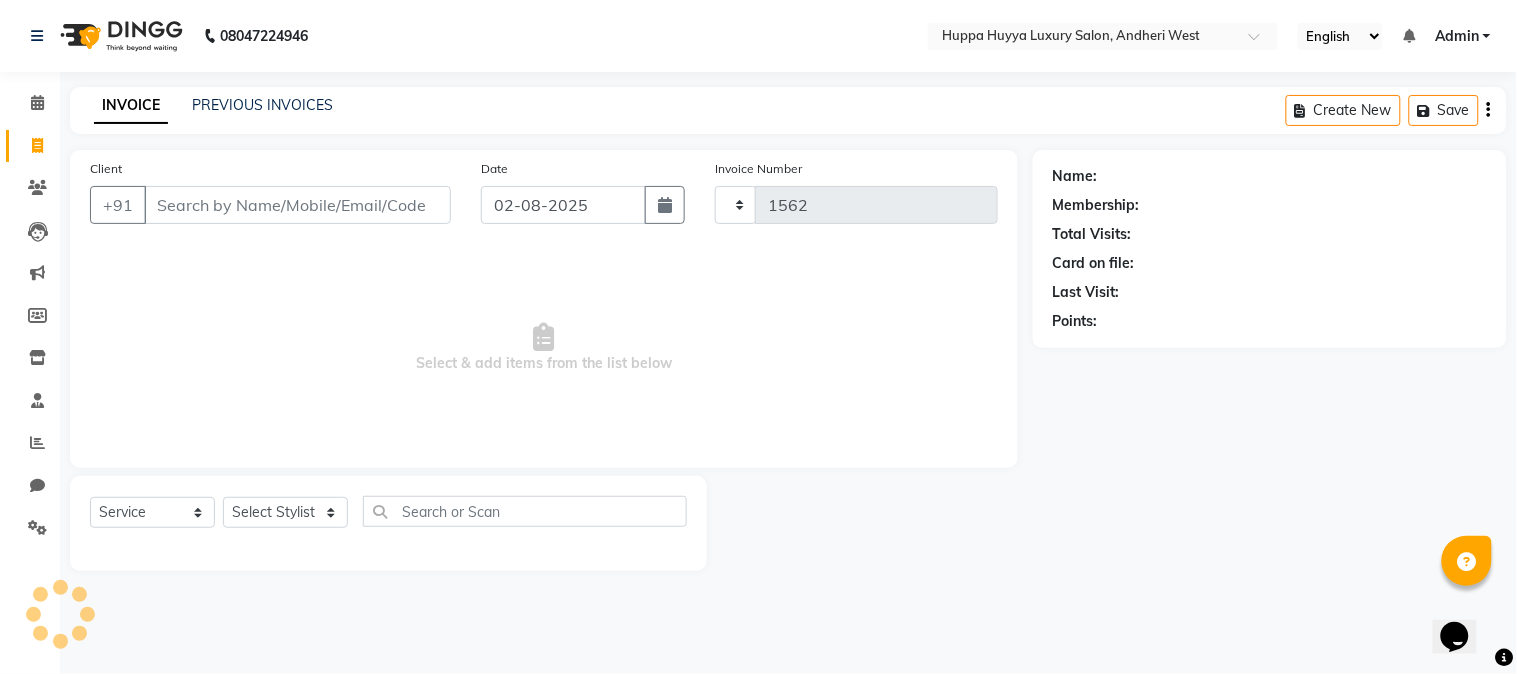 select on "7752" 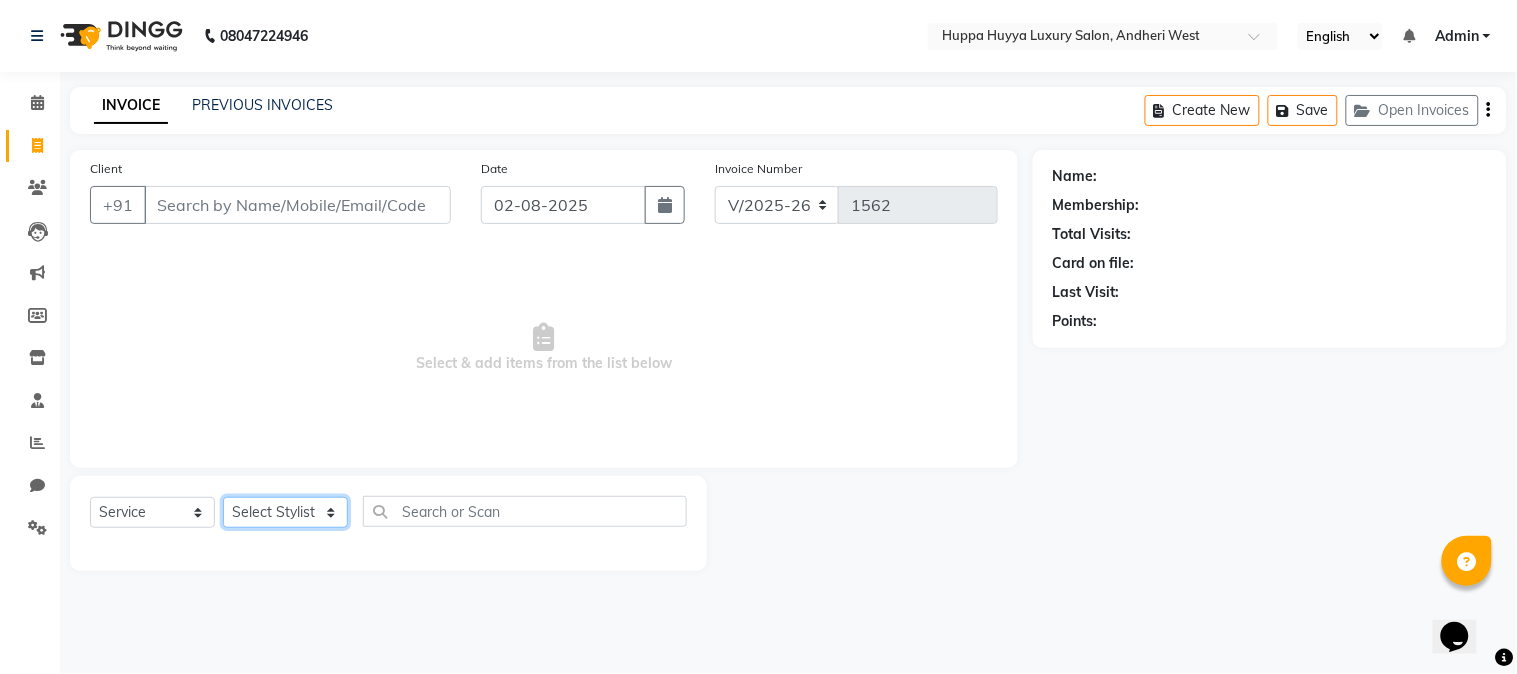 click on "Select Stylist [FIRST] [LAST] Jagan Nazmin Shah Salim  Mansoori Salon Shaan Salmani" 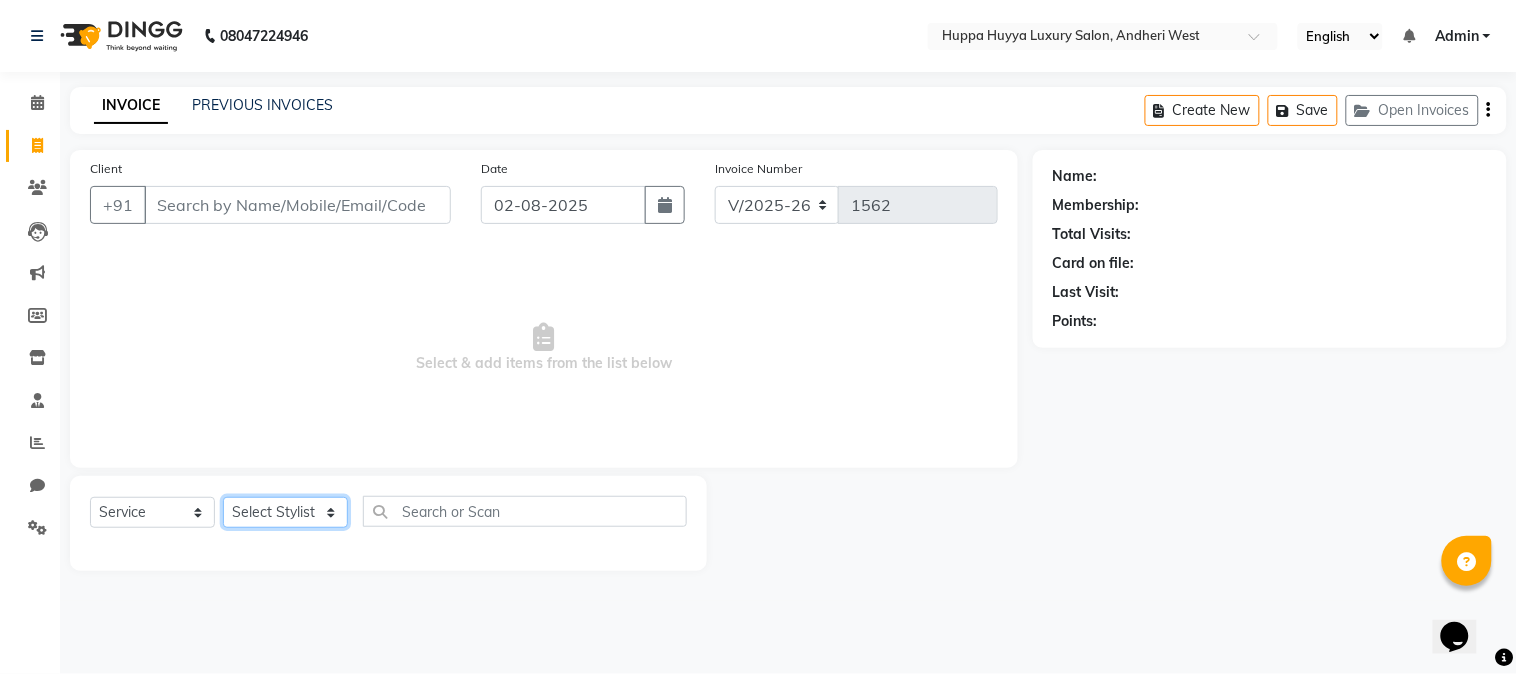 select on "69297" 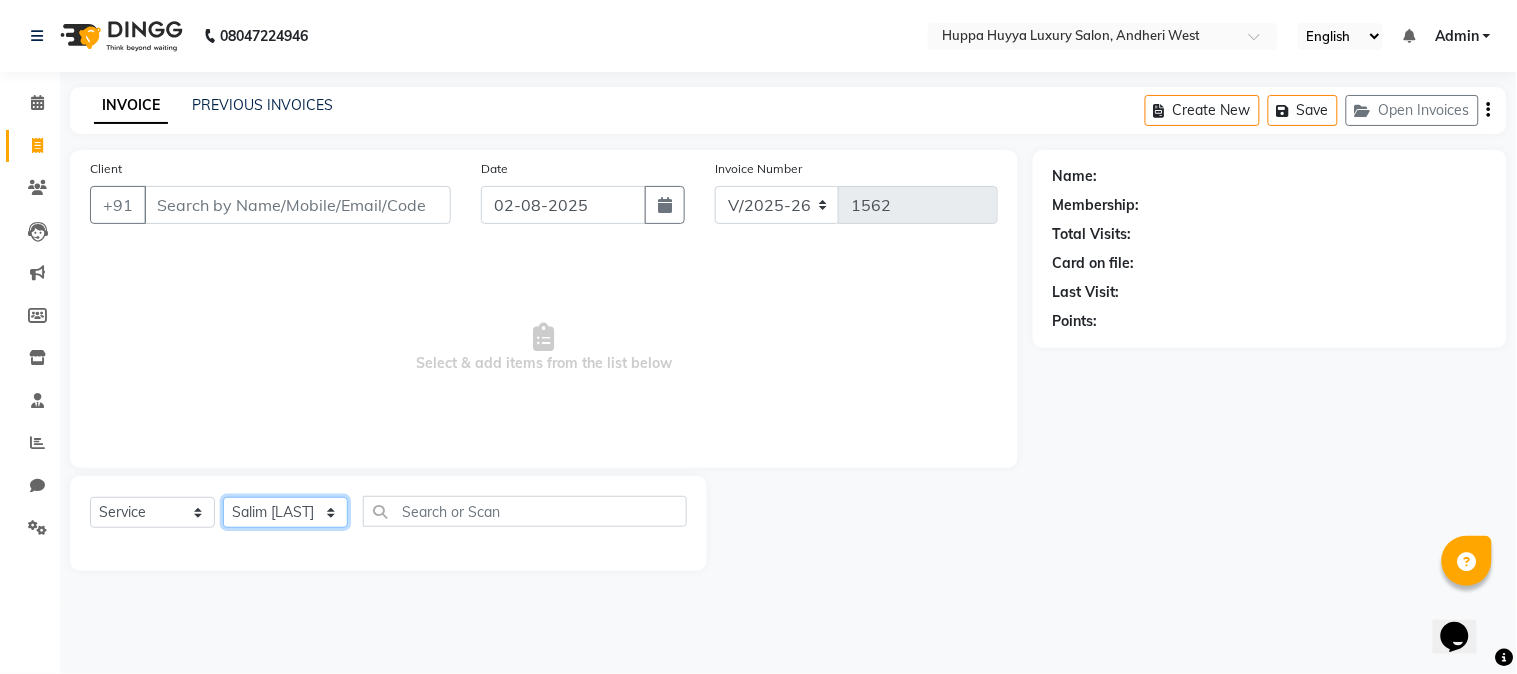 click on "Select Stylist [FIRST] [LAST] Jagan Nazmin Shah Salim  Mansoori Salon Shaan Salmani" 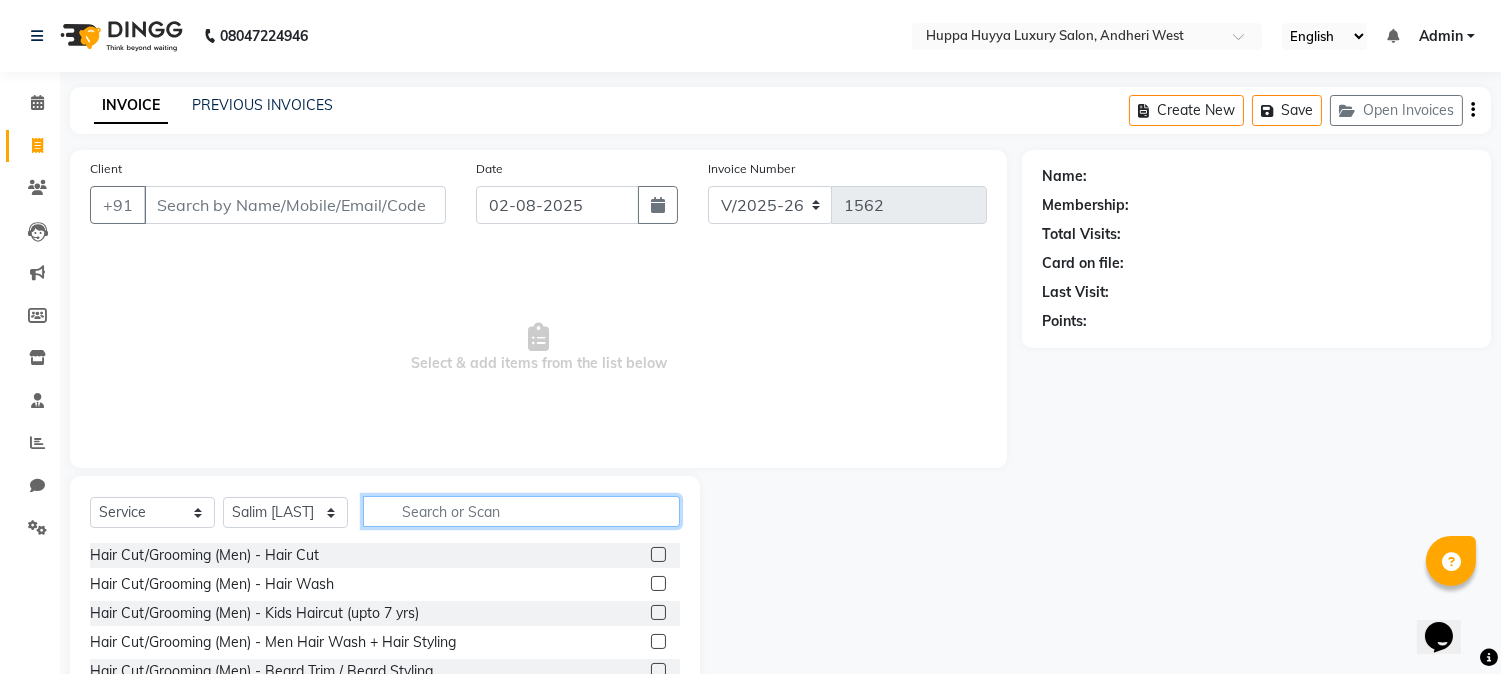 click 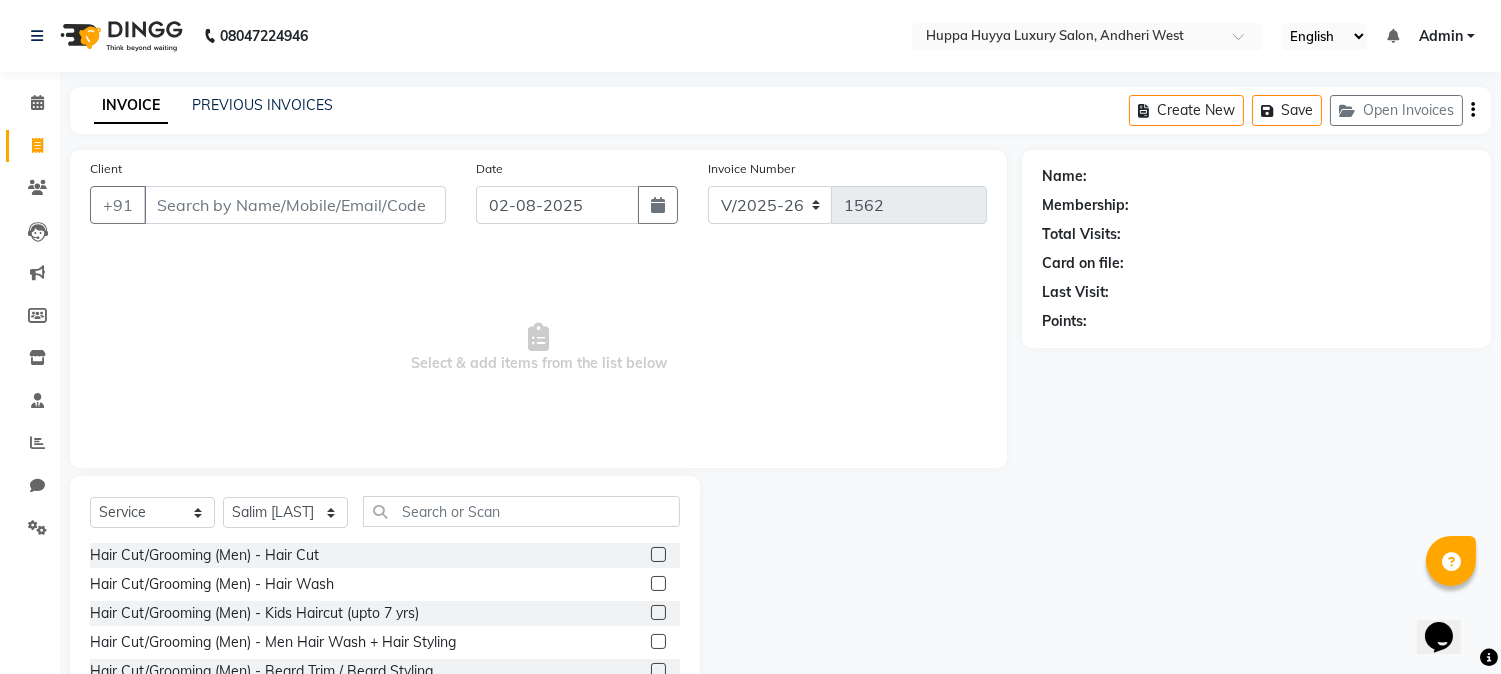click 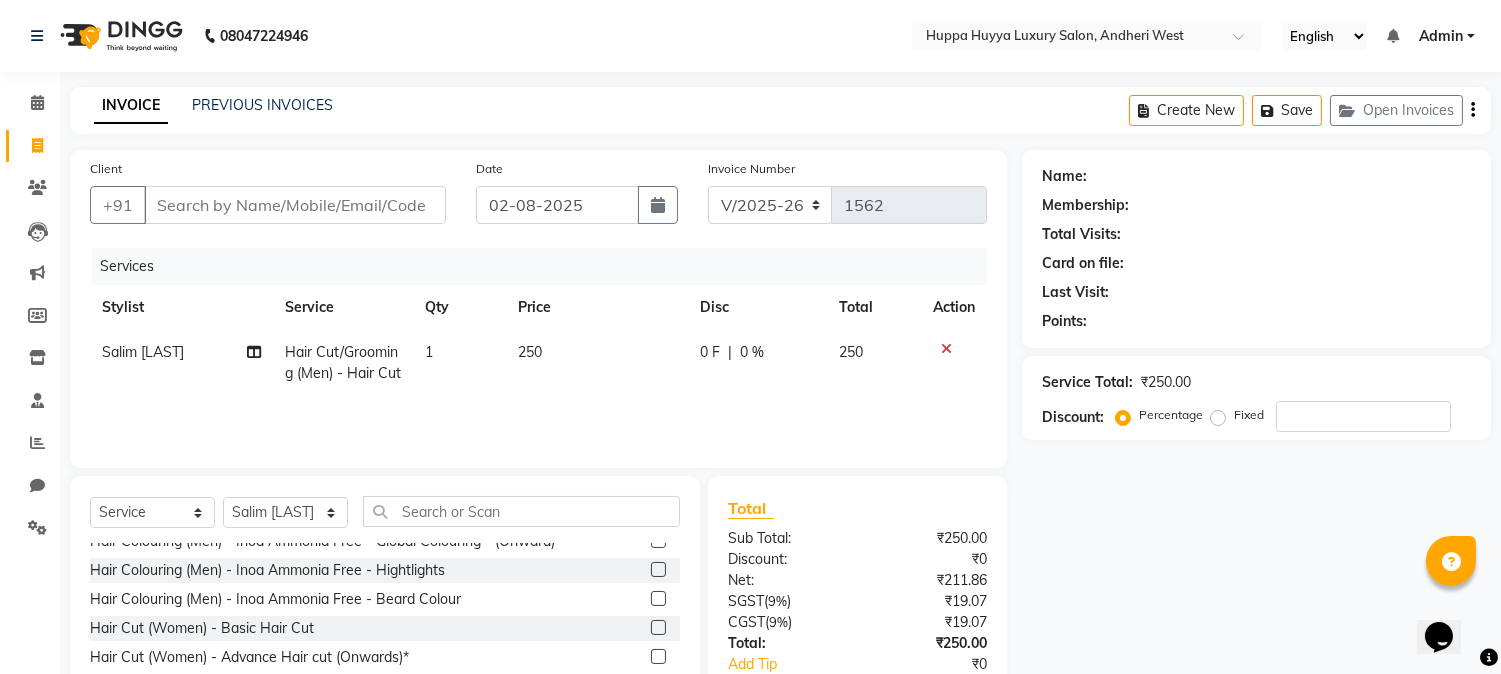 checkbox on "false" 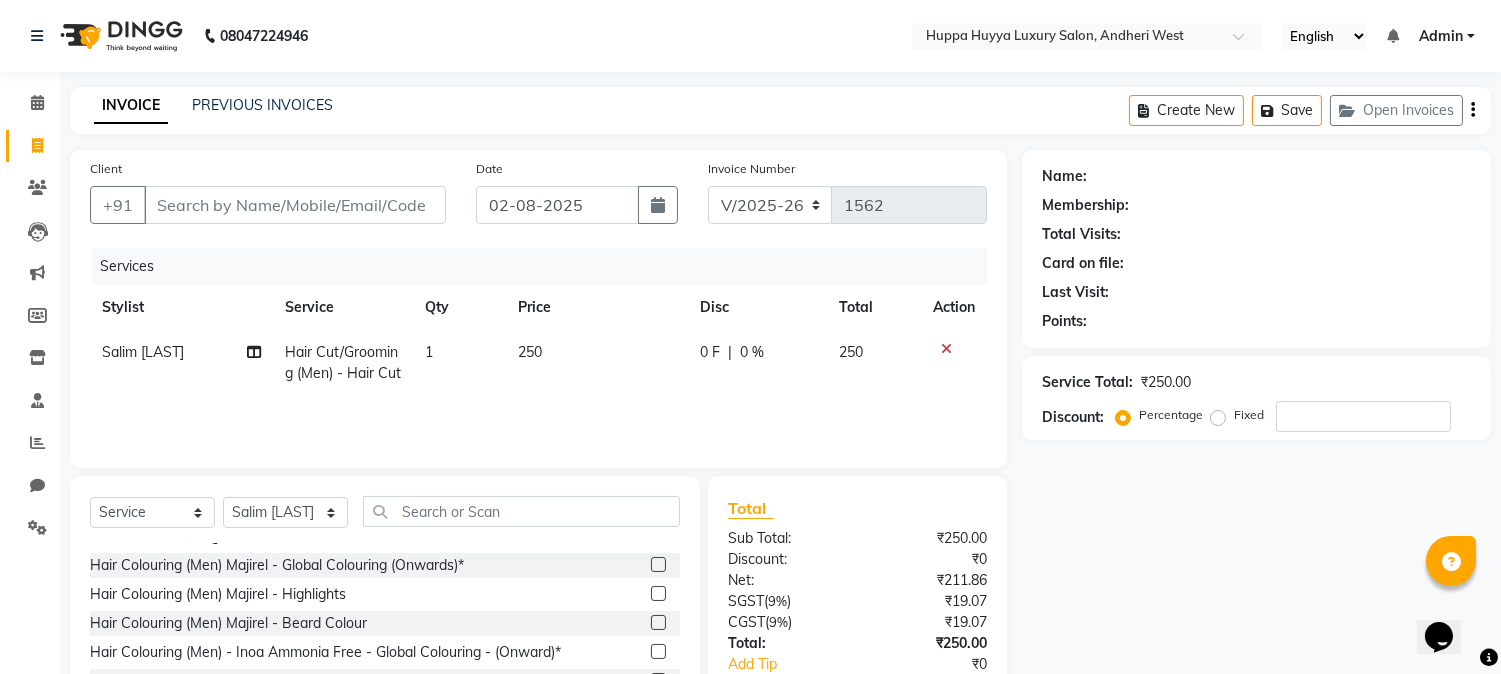 scroll, scrollTop: 0, scrollLeft: 0, axis: both 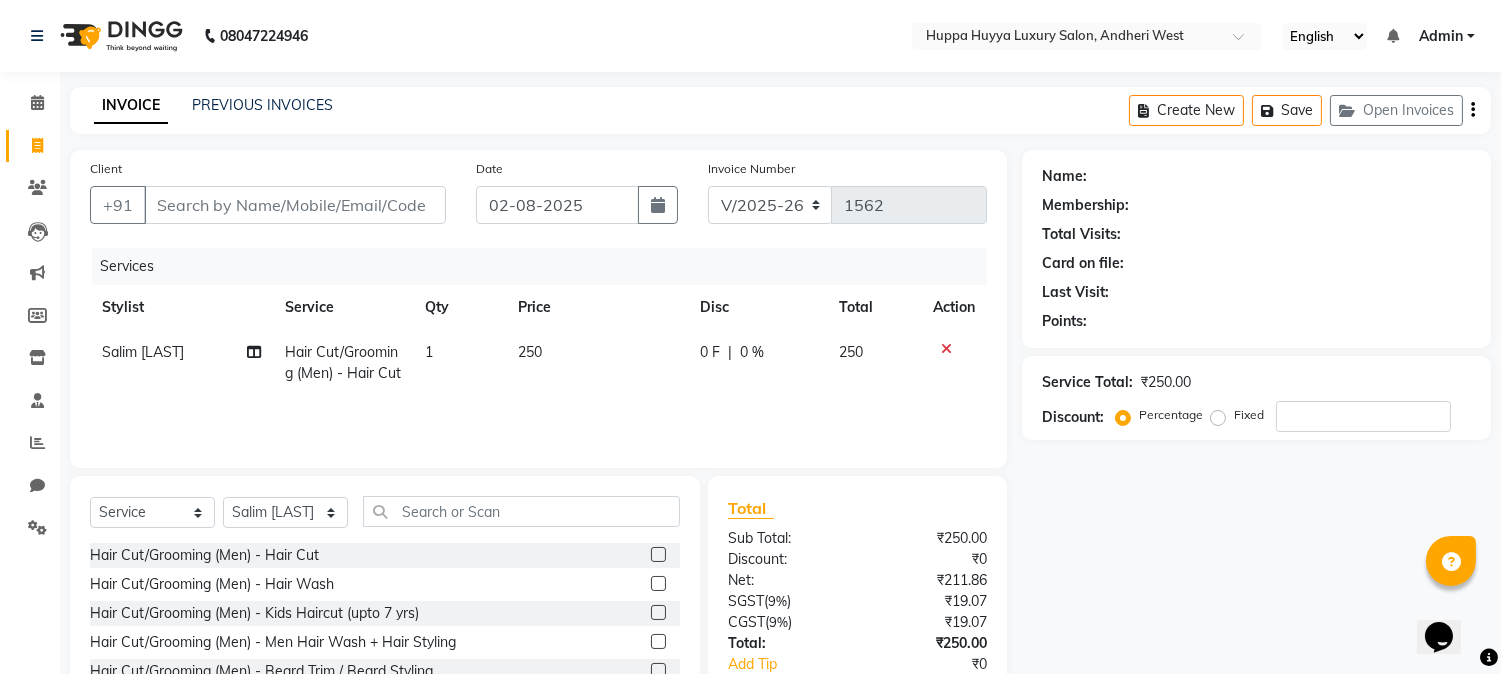 click 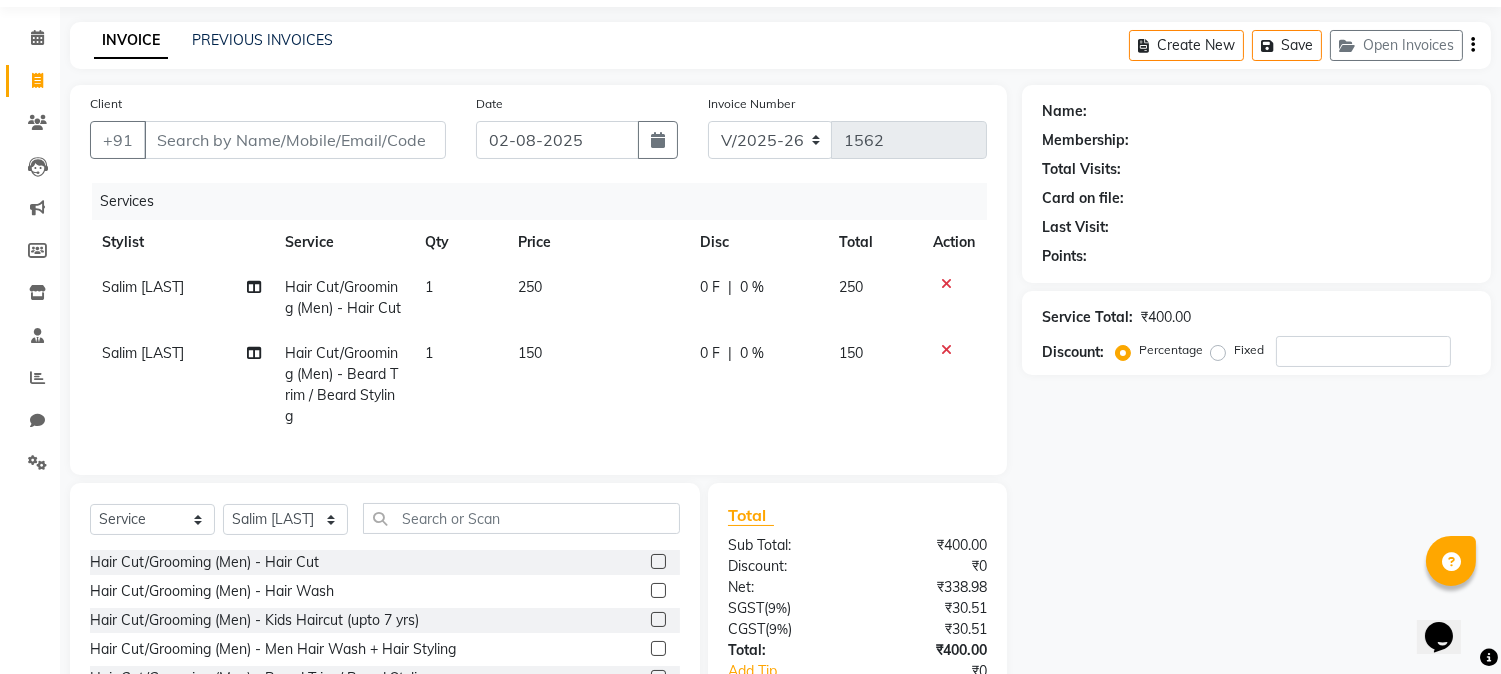 checkbox on "false" 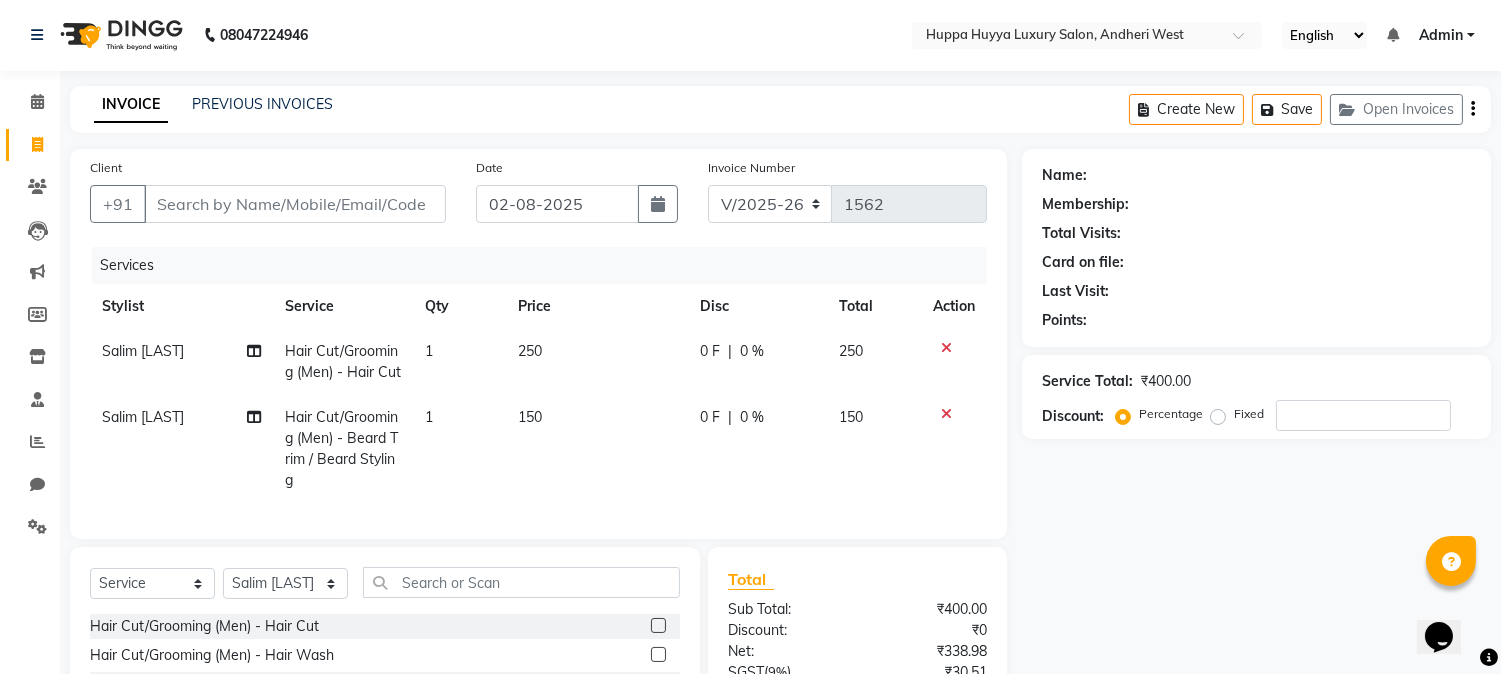 scroll, scrollTop: 0, scrollLeft: 0, axis: both 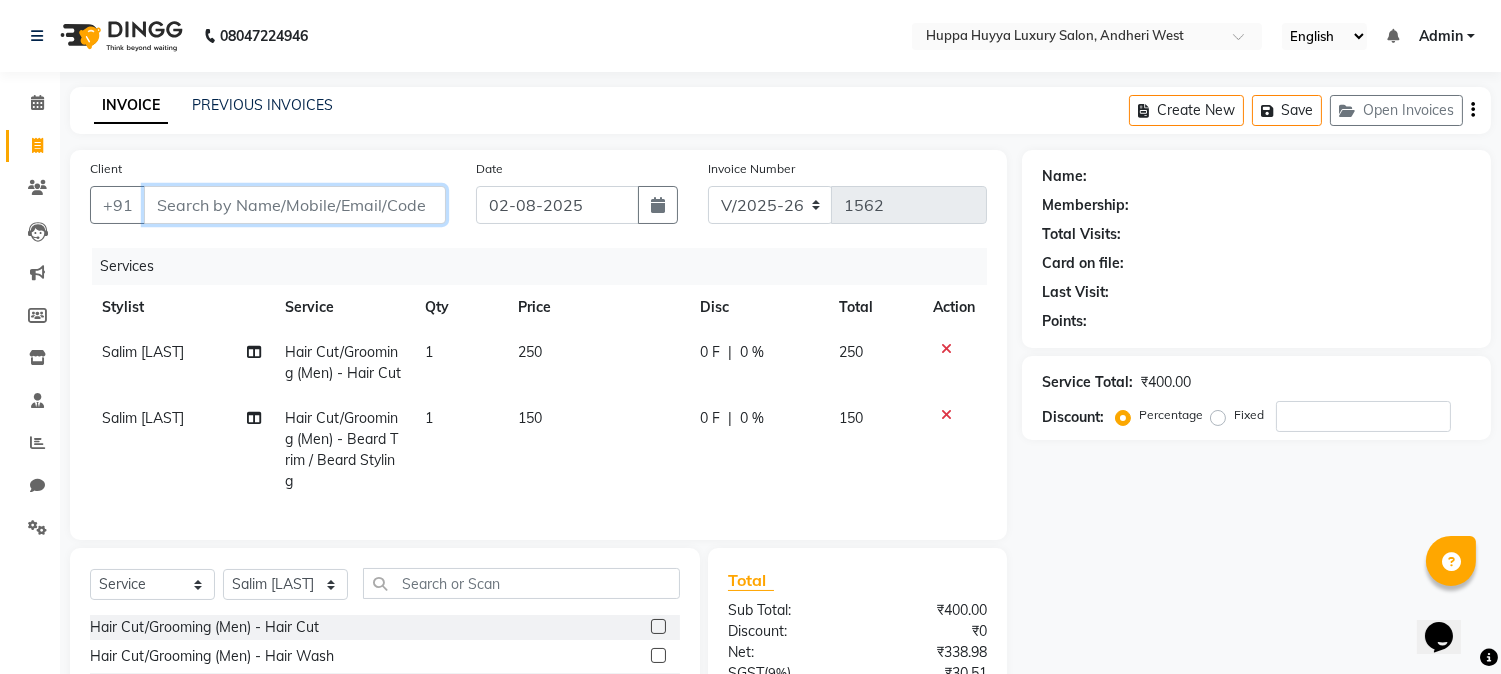 click on "Client" at bounding box center [295, 205] 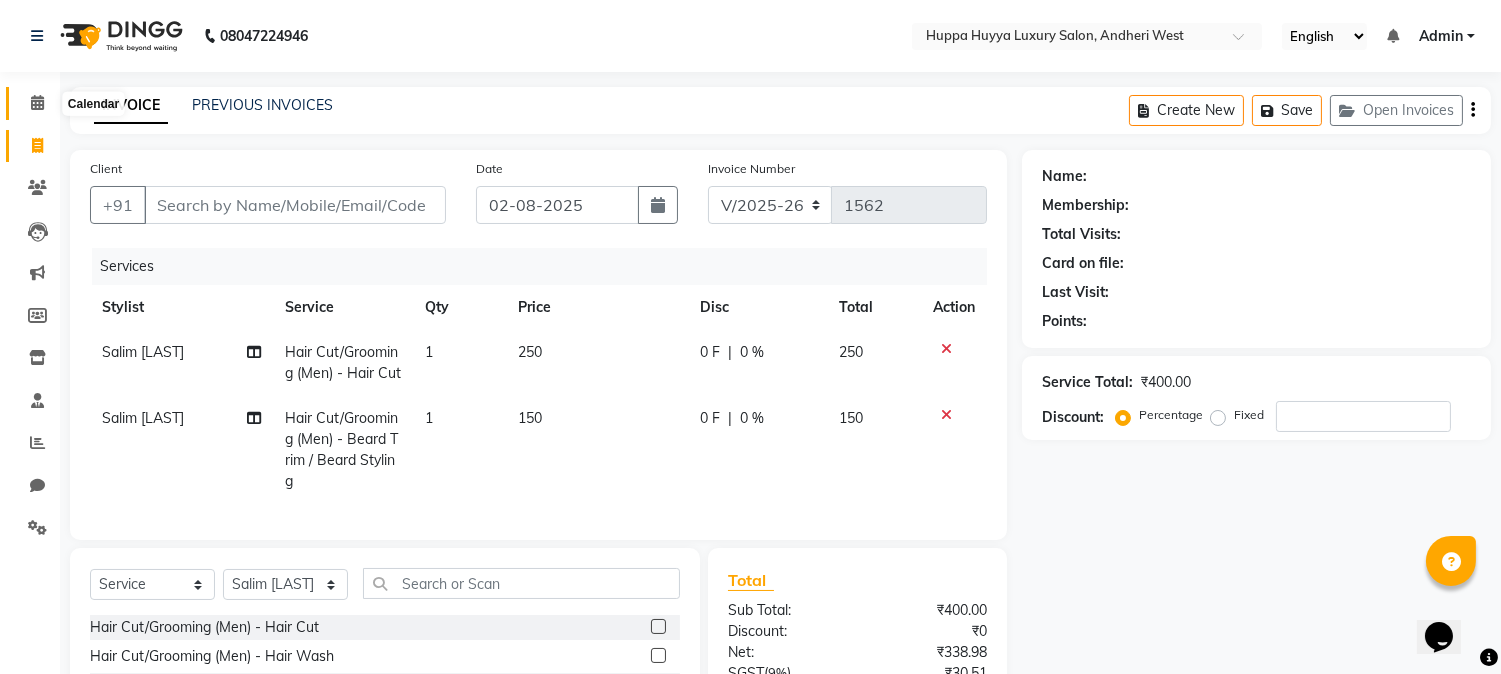 click 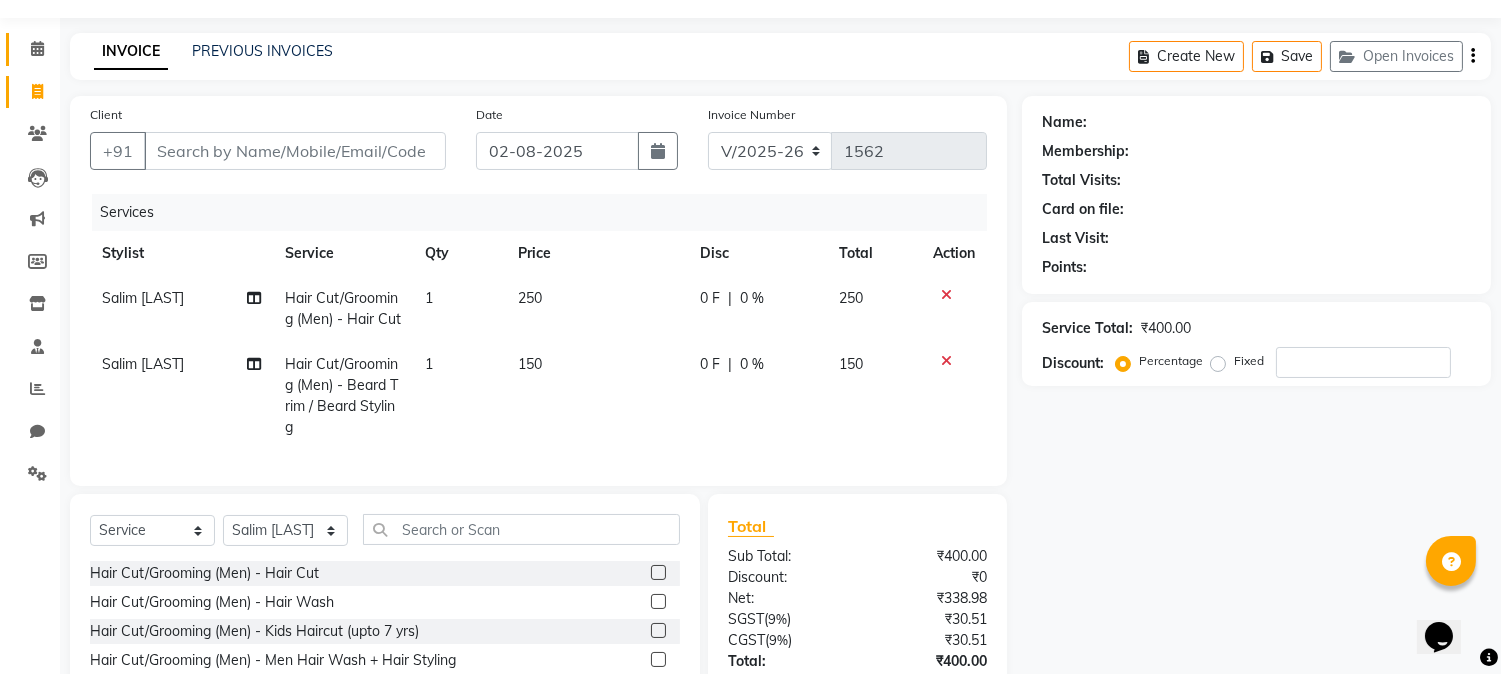 scroll, scrollTop: 0, scrollLeft: 0, axis: both 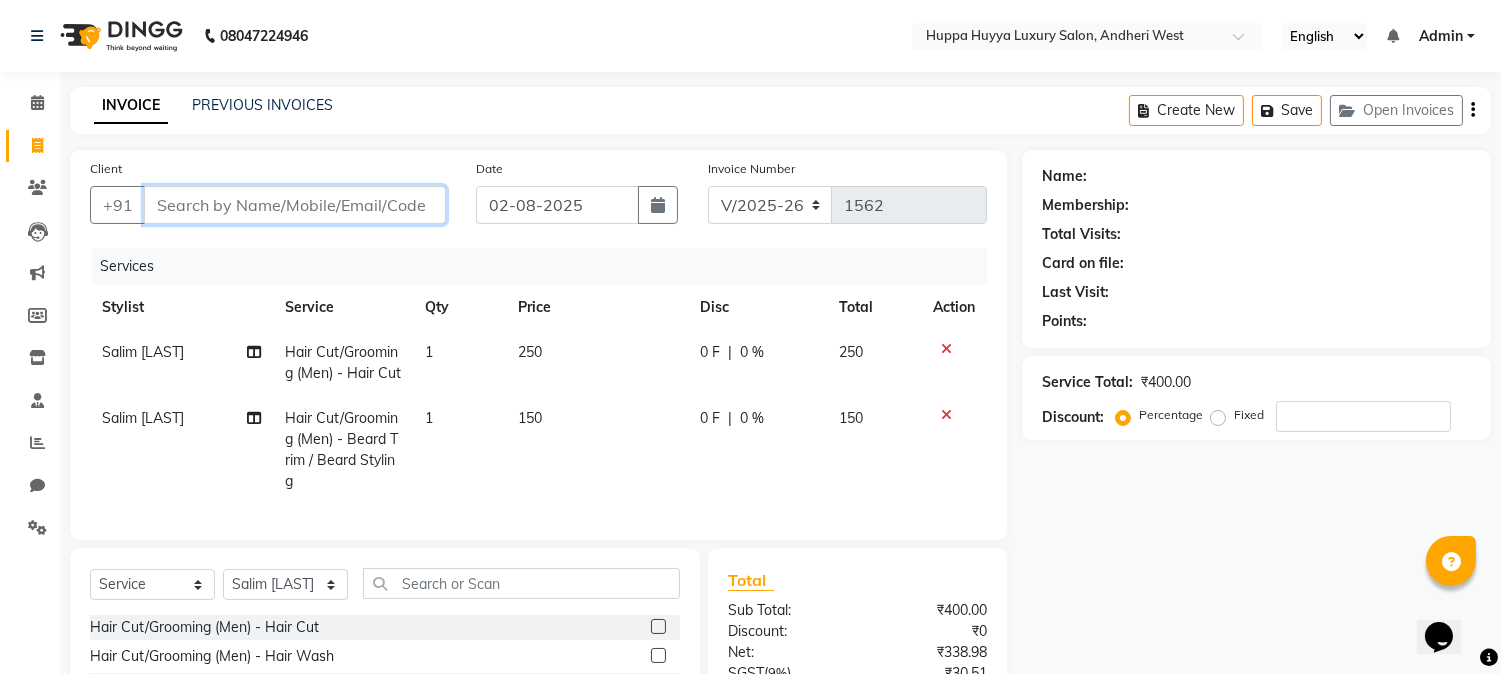 click on "Client" at bounding box center [295, 205] 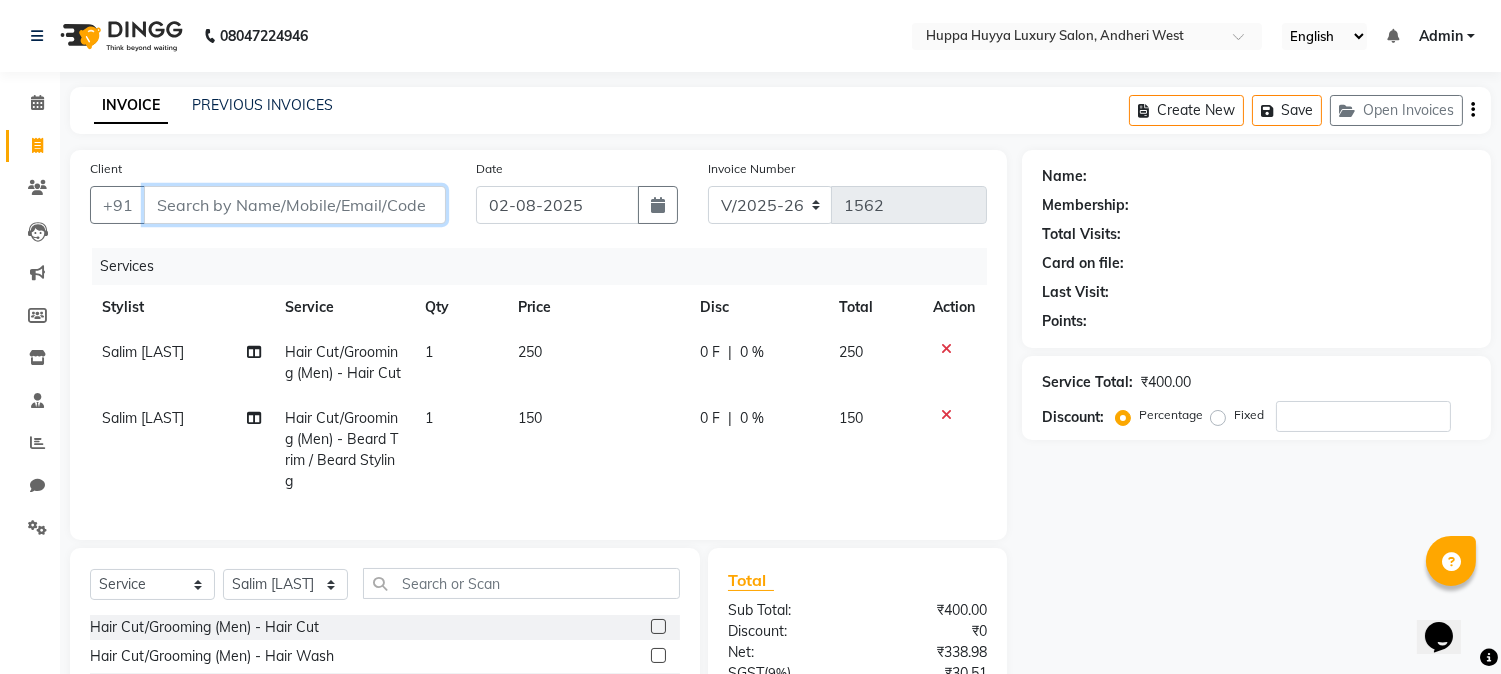 click on "Client" at bounding box center [295, 205] 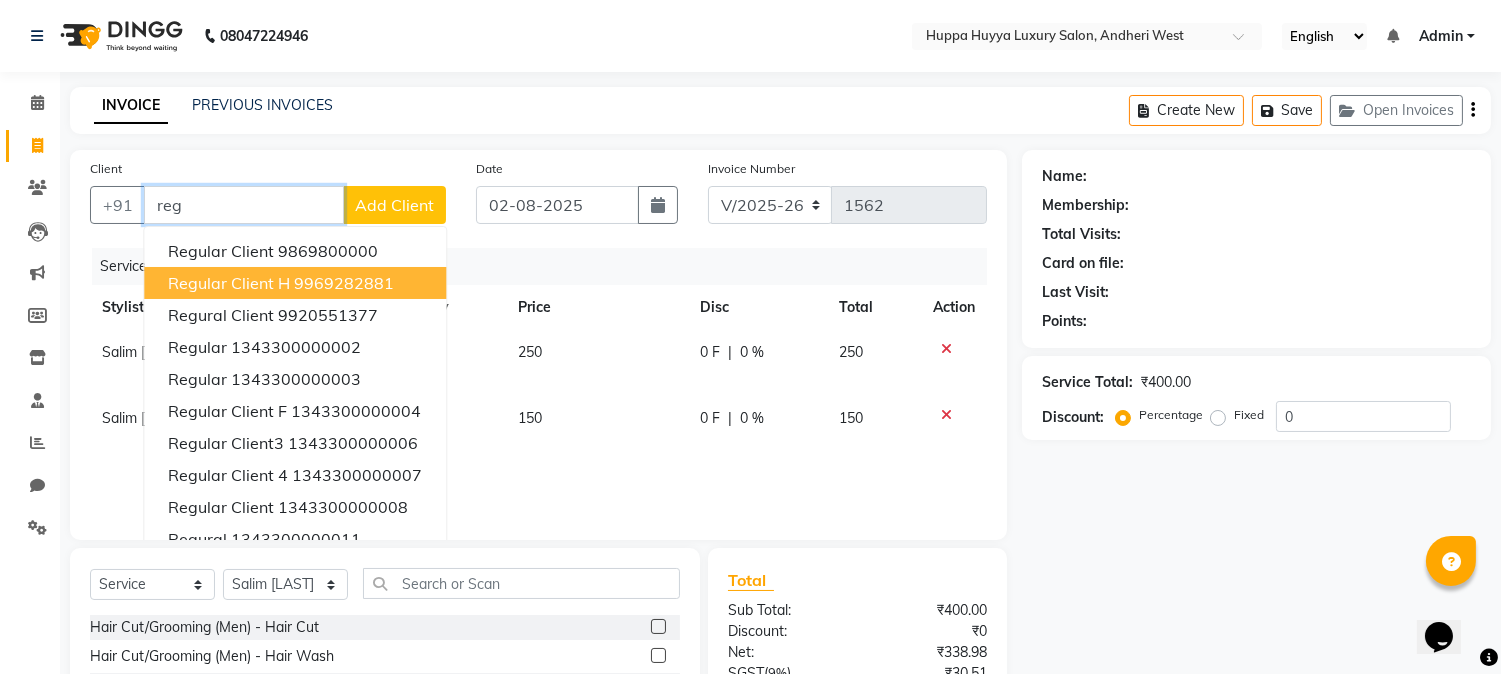 click on "9969282881" at bounding box center (344, 283) 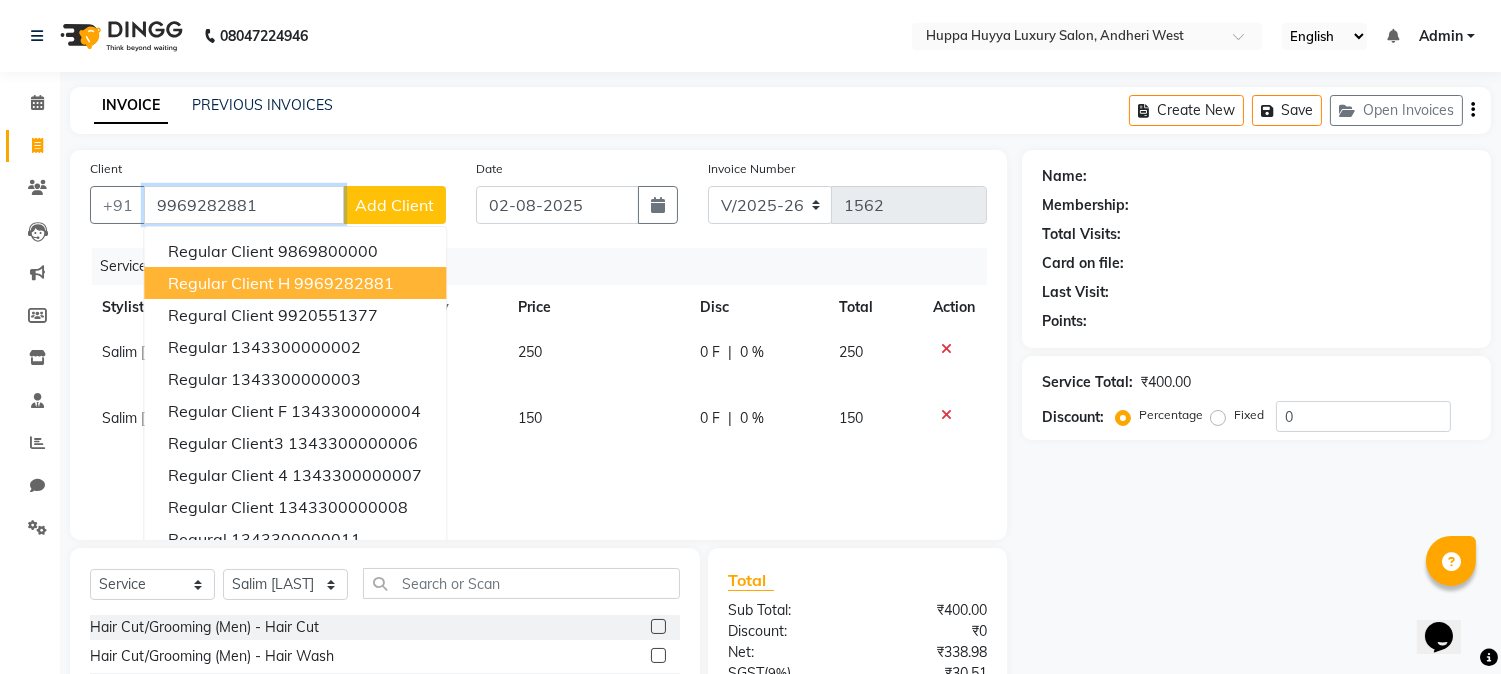 type on "9969282881" 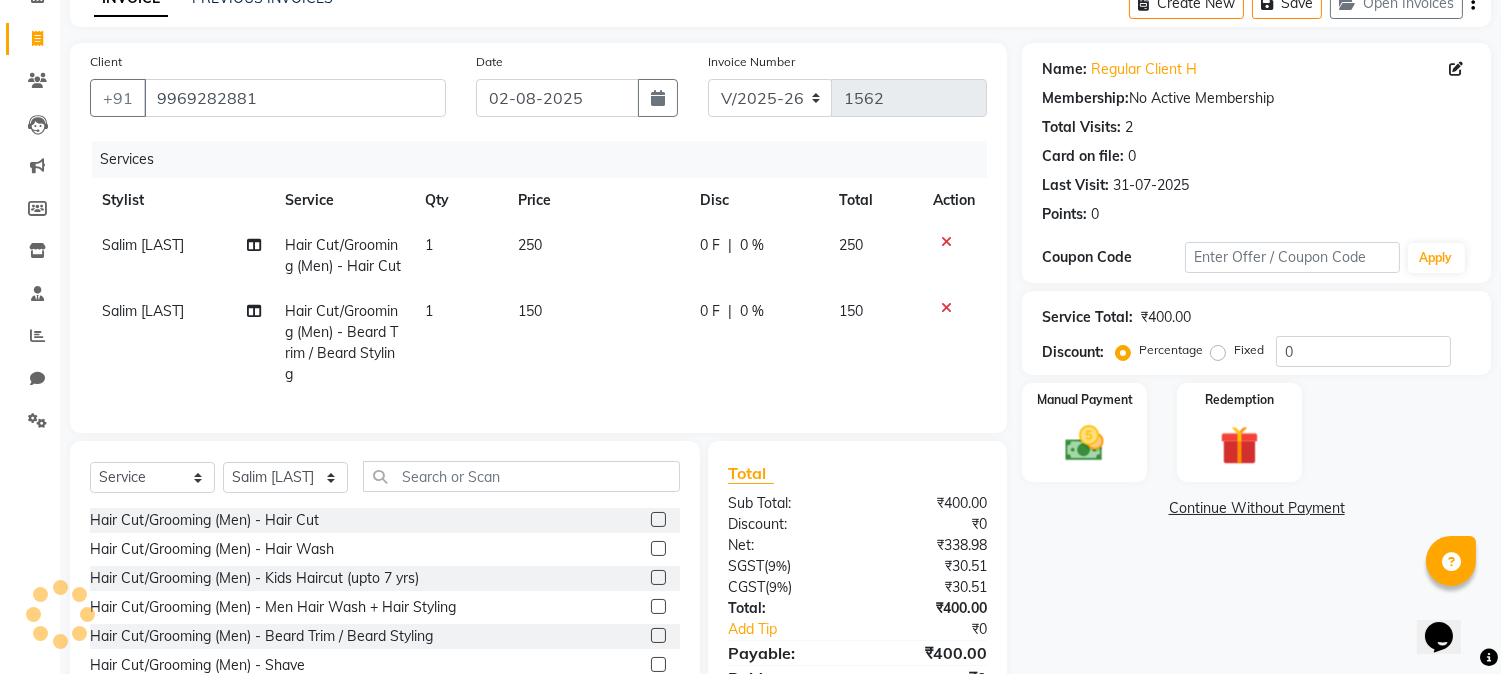 scroll, scrollTop: 236, scrollLeft: 0, axis: vertical 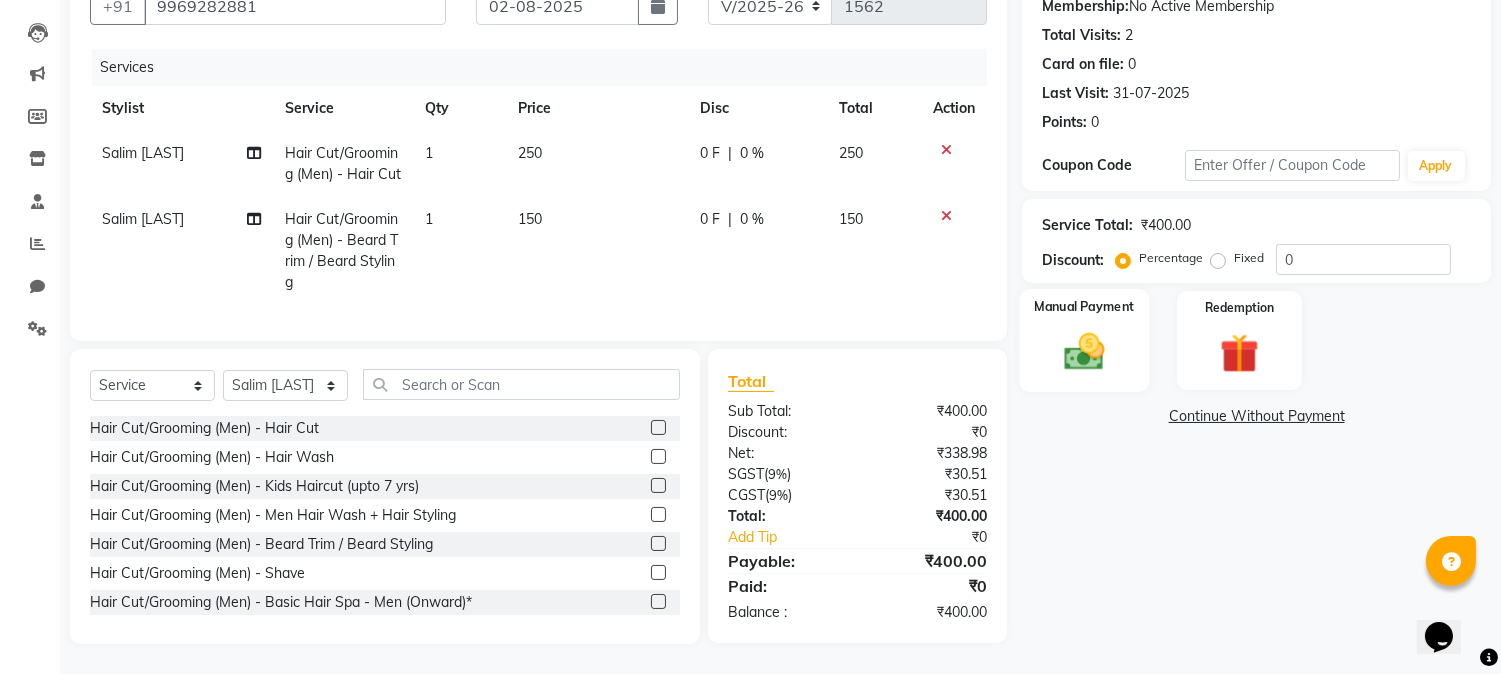 click 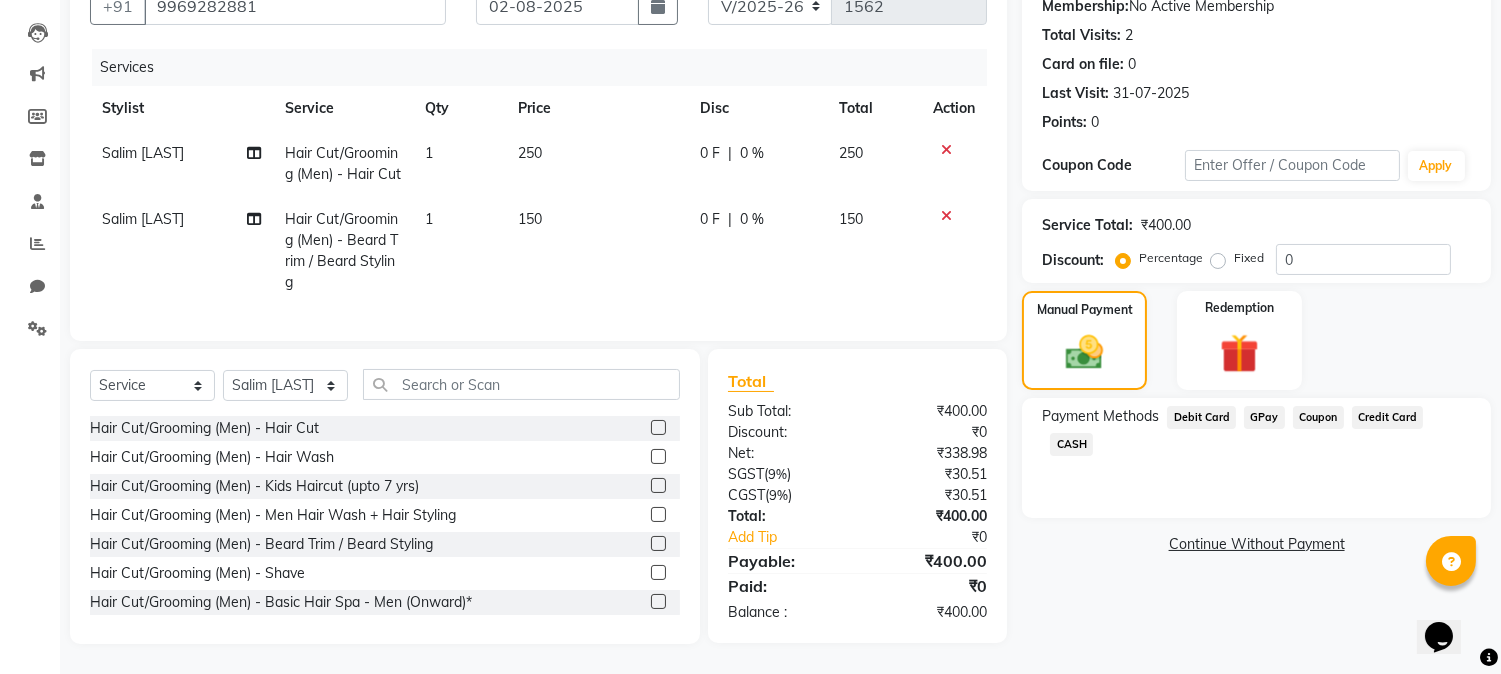 click on "CASH" 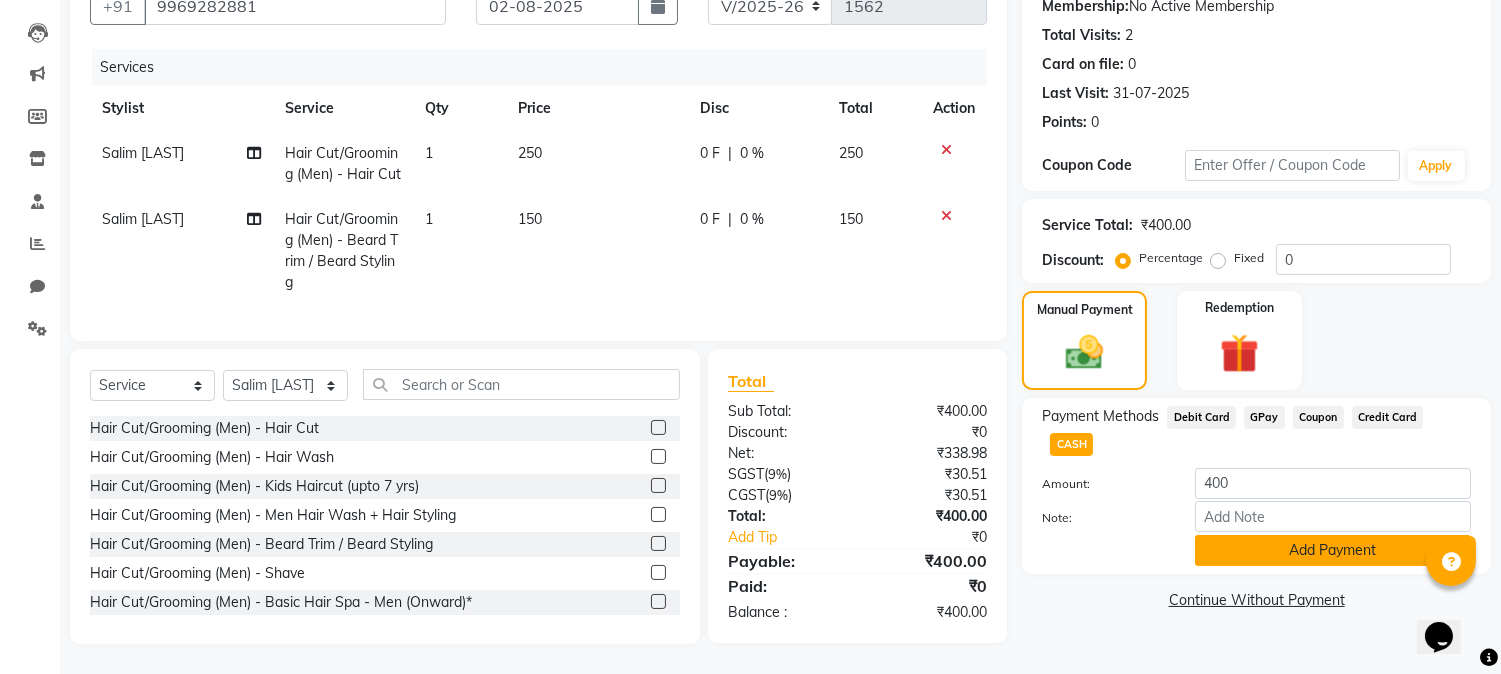 click on "Add Payment" 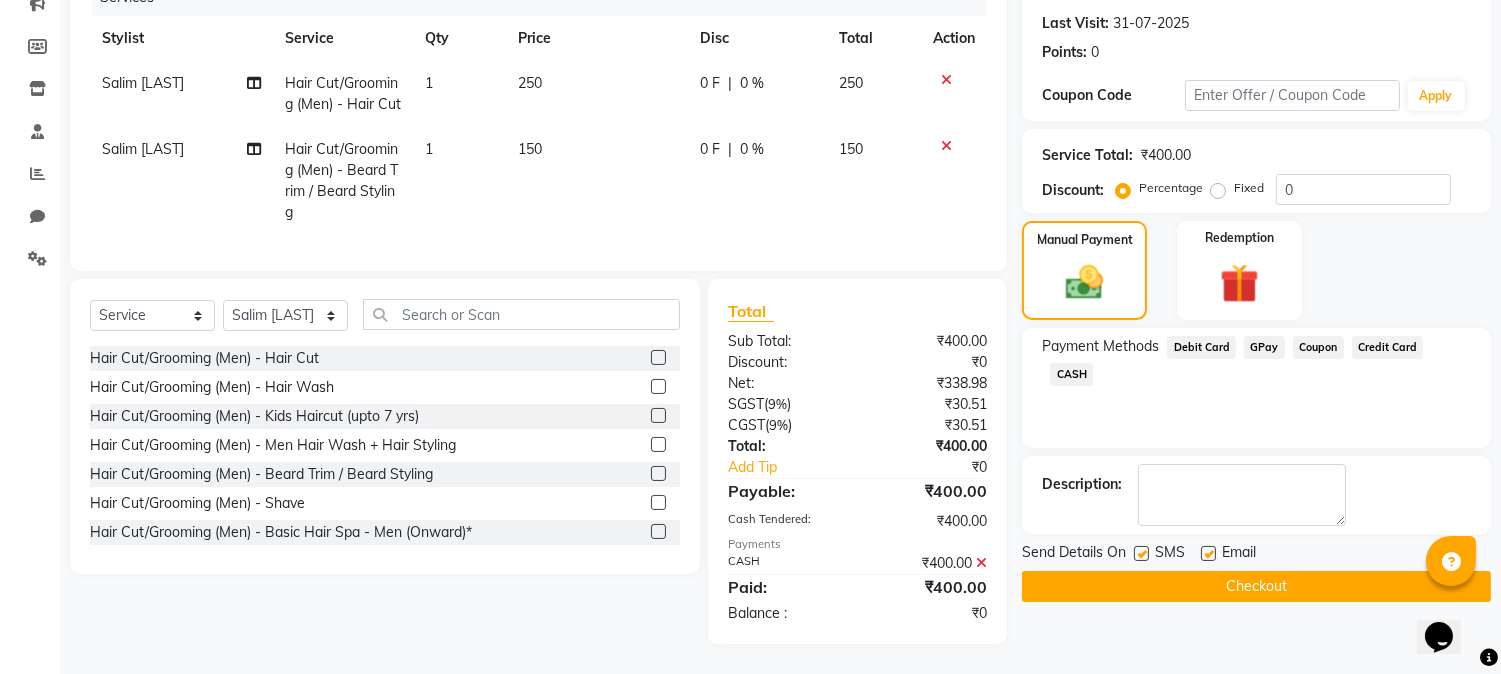 scroll, scrollTop: 306, scrollLeft: 0, axis: vertical 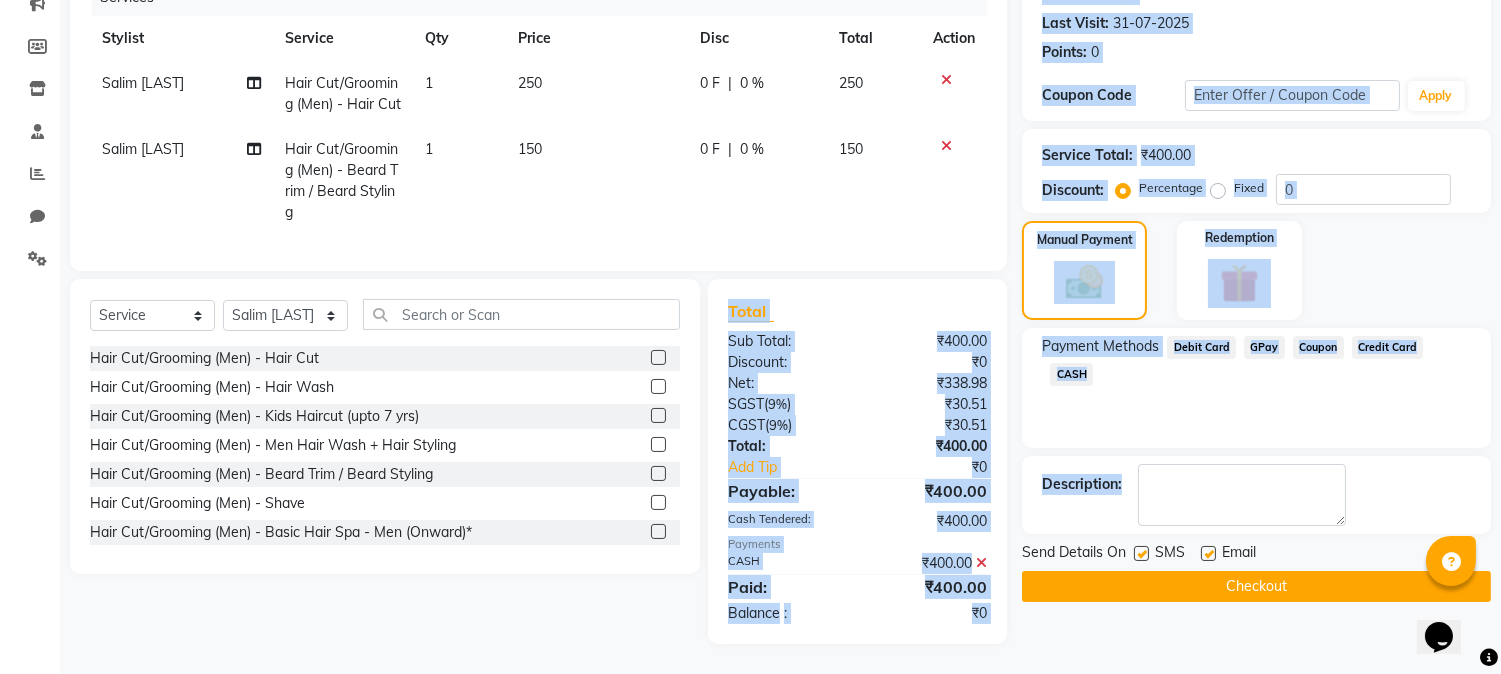 click on "Payment Methods  Debit Card   GPay   Coupon   Credit Card   CASH" 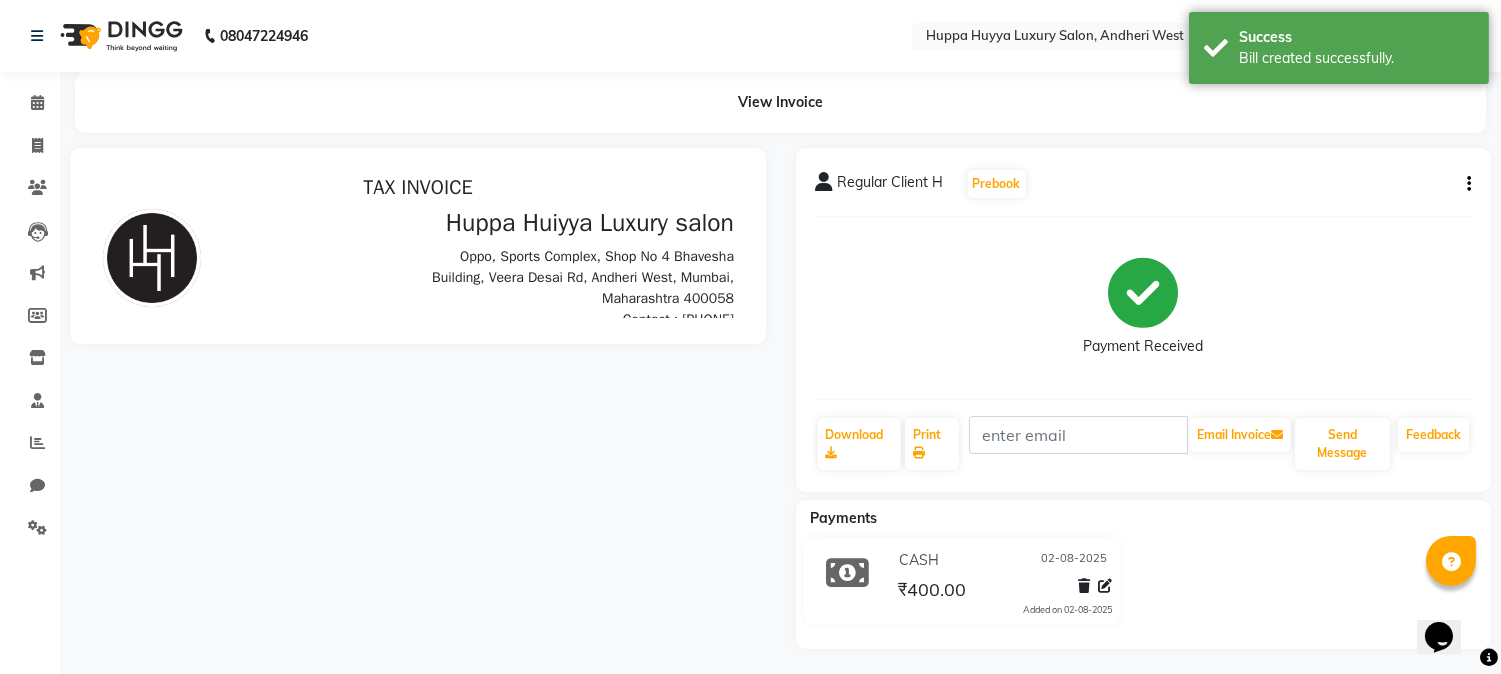 scroll, scrollTop: 0, scrollLeft: 0, axis: both 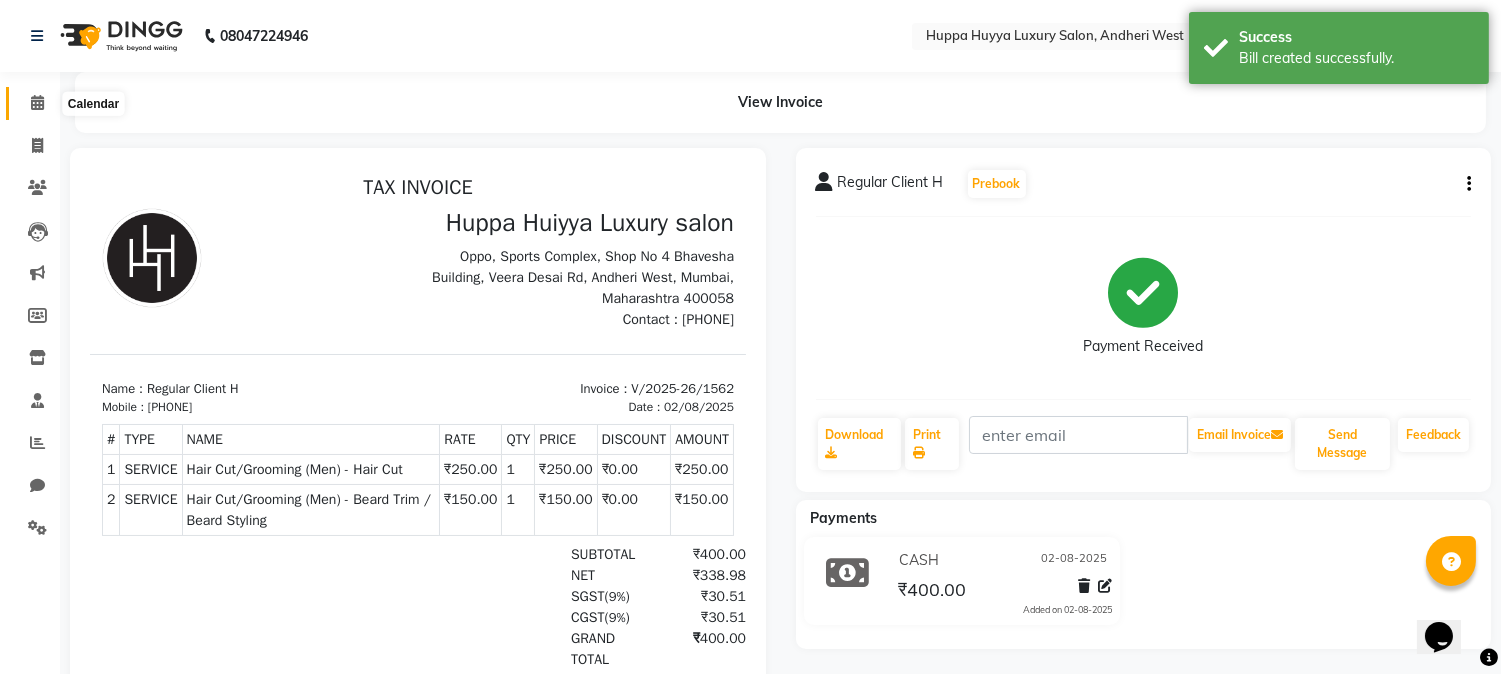 drag, startPoint x: 42, startPoint y: 96, endPoint x: 40, endPoint y: 106, distance: 10.198039 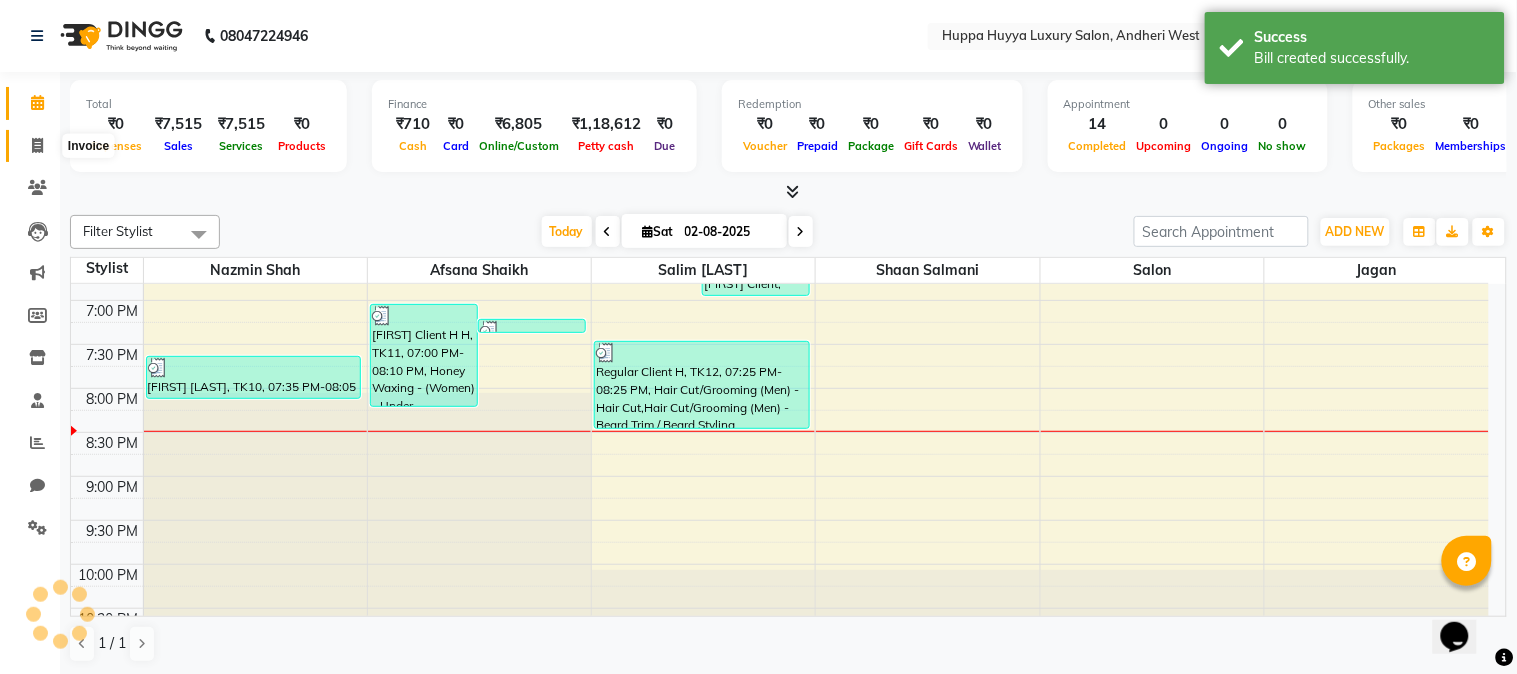 scroll, scrollTop: 0, scrollLeft: 0, axis: both 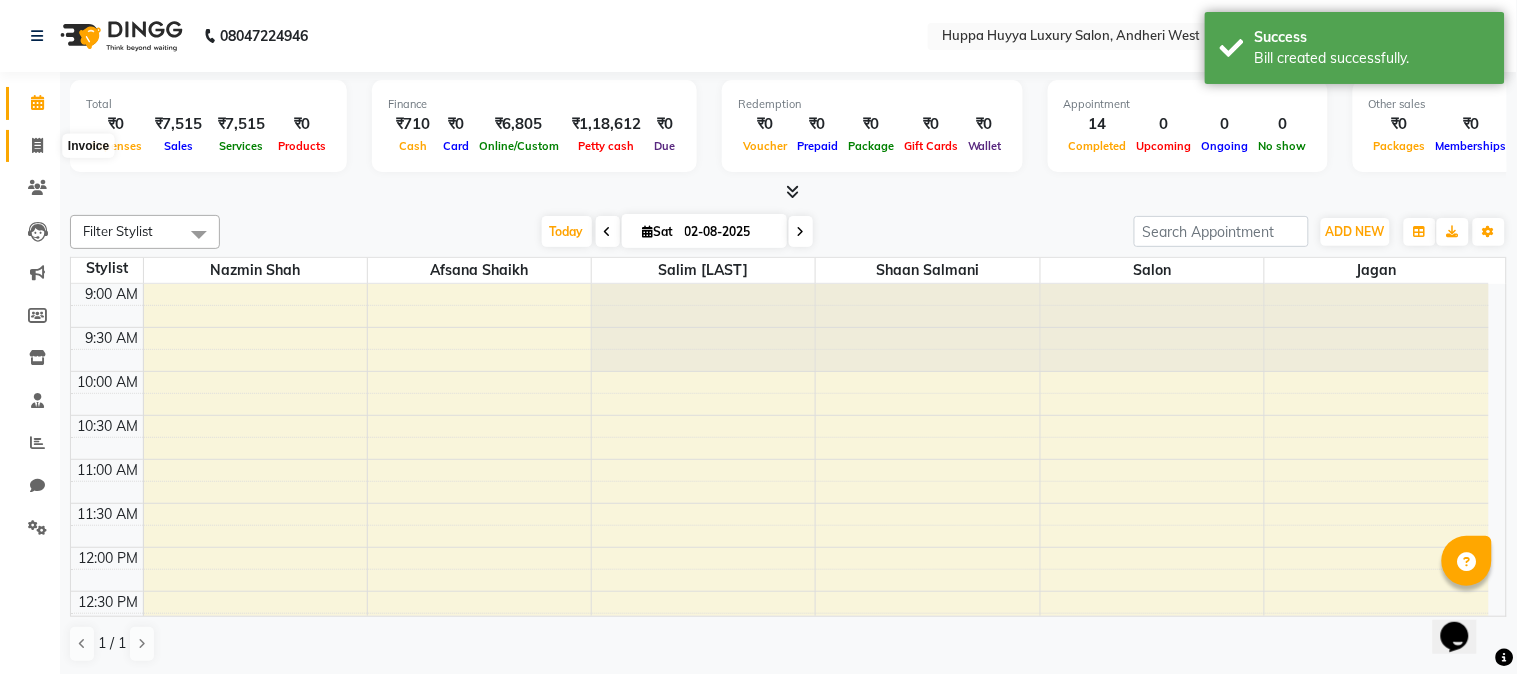 click 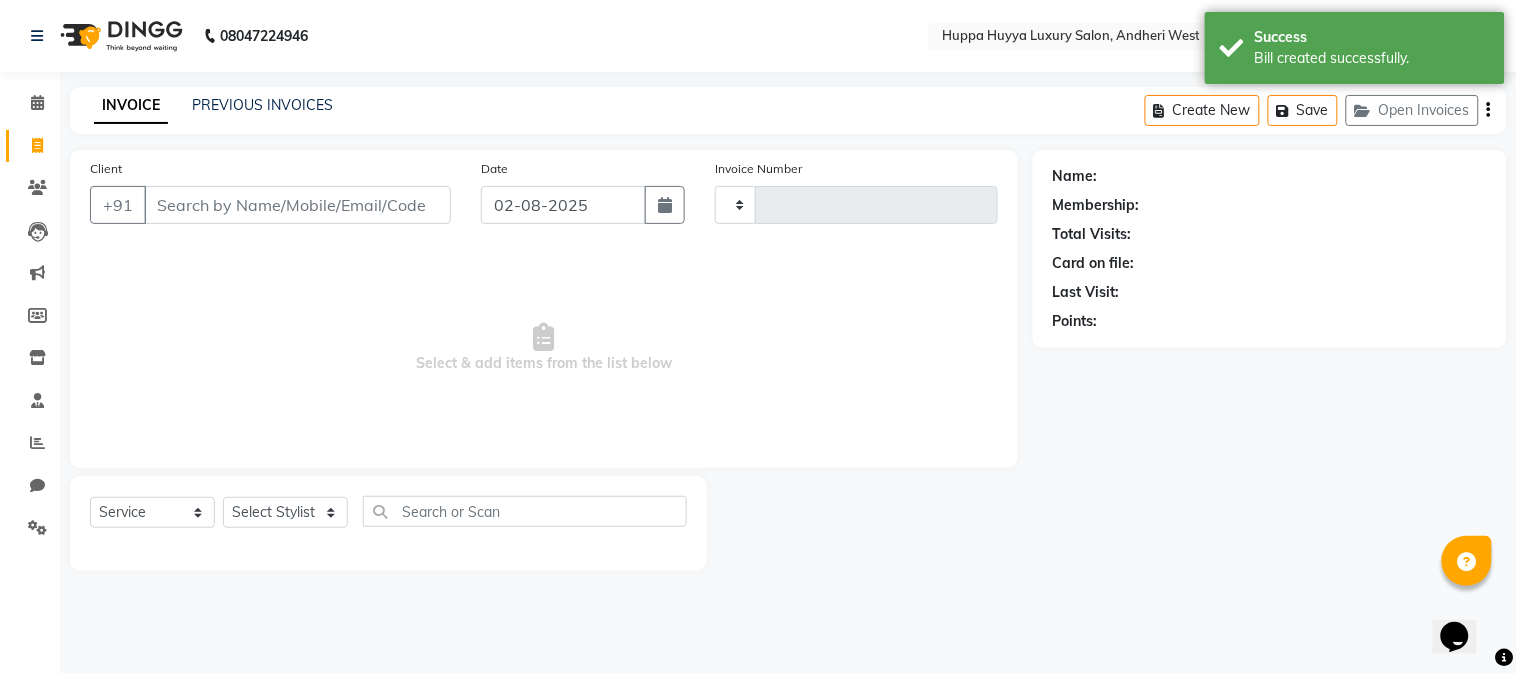 type on "1563" 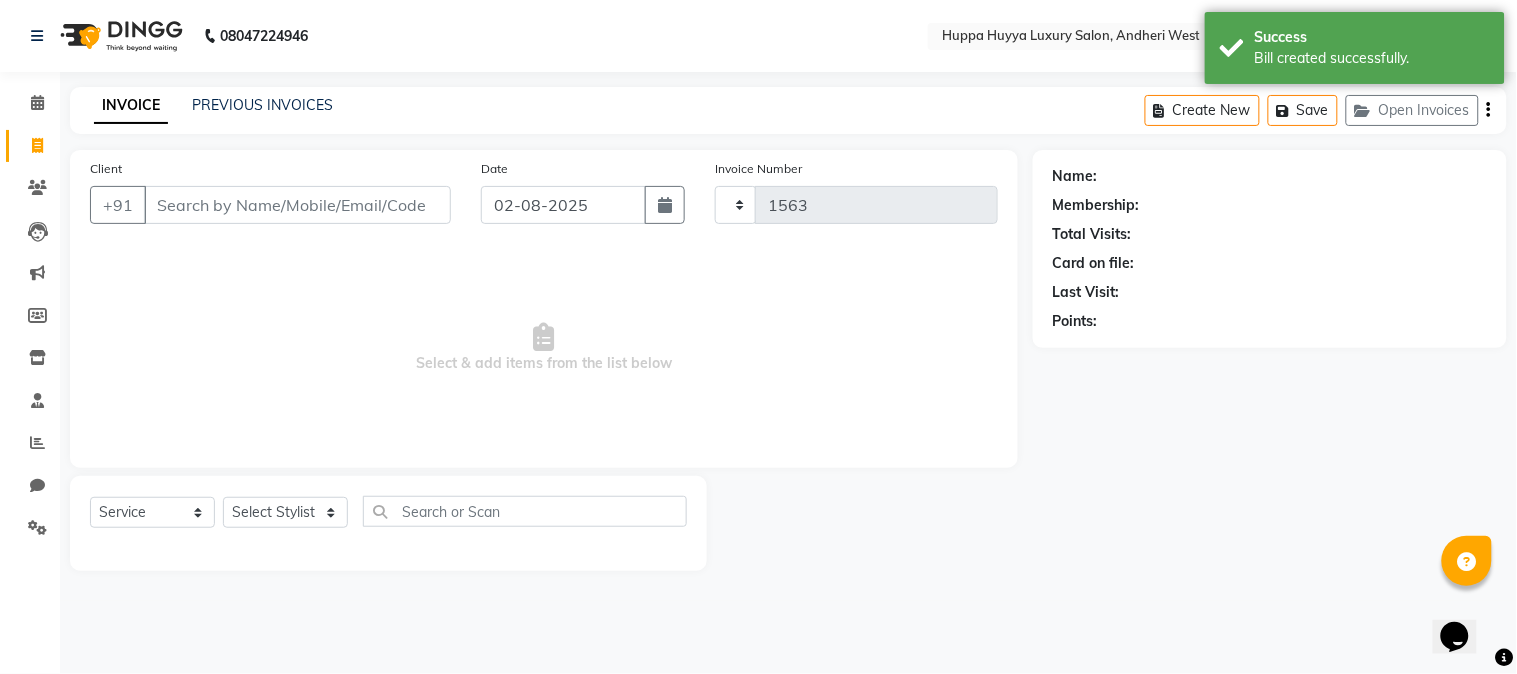 select on "7752" 